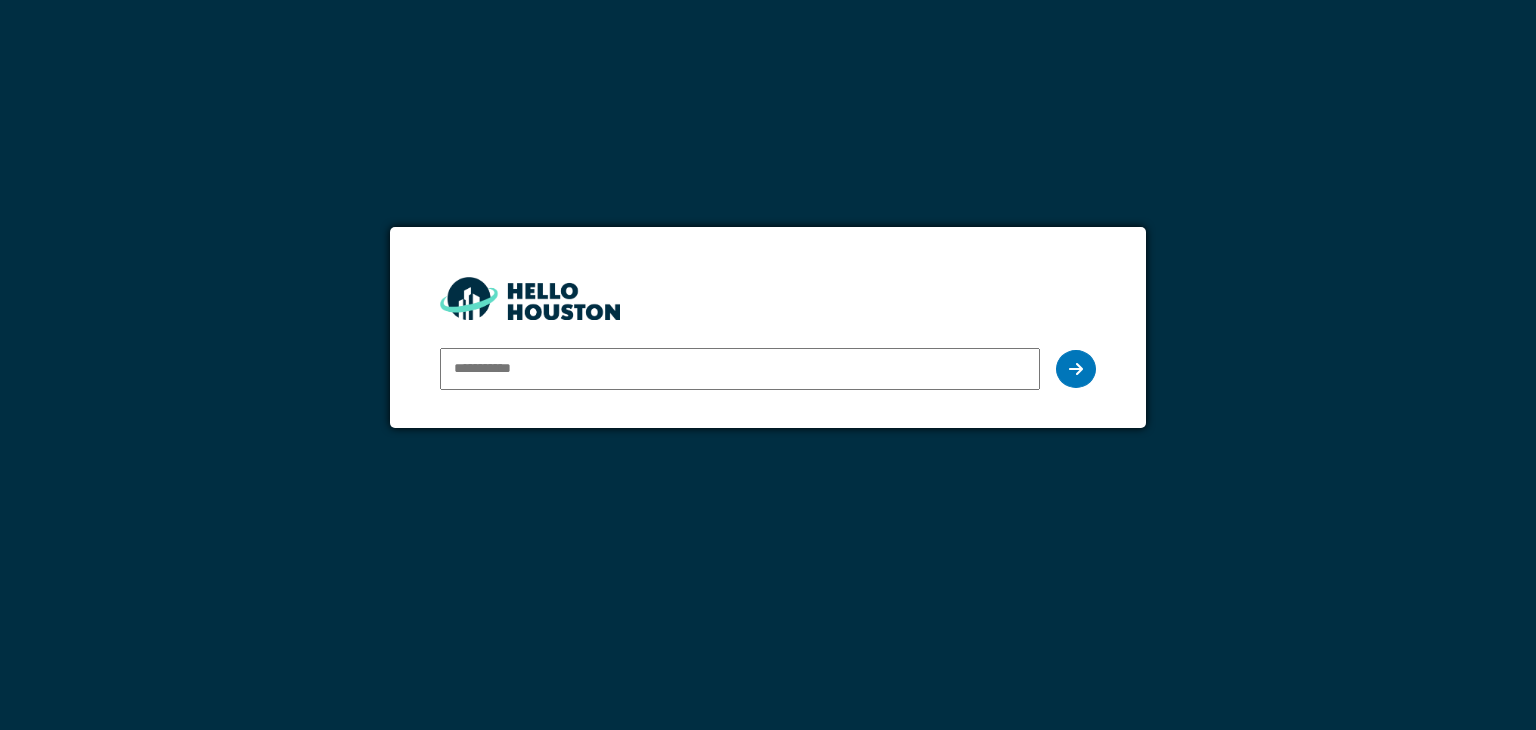 scroll, scrollTop: 0, scrollLeft: 0, axis: both 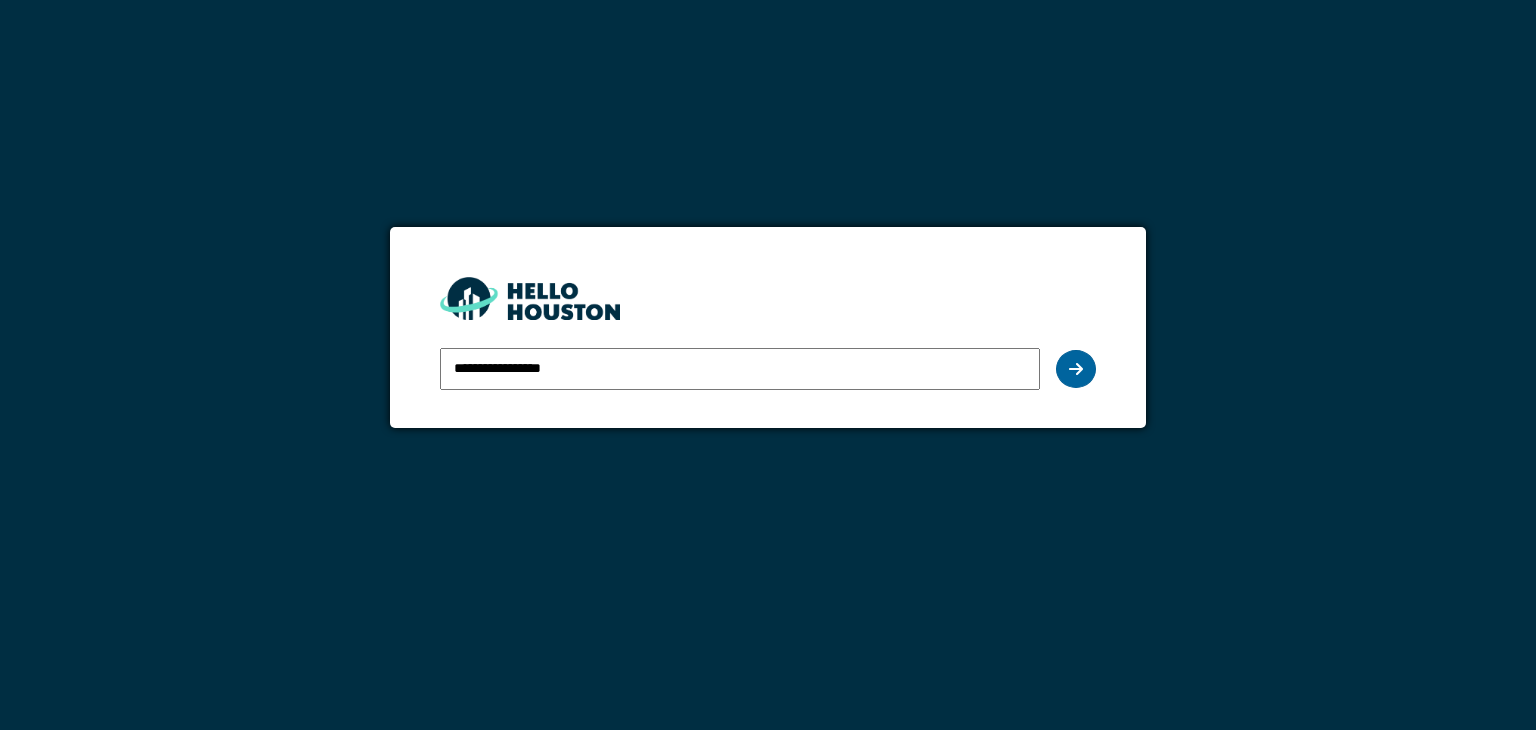 click at bounding box center (1076, 369) 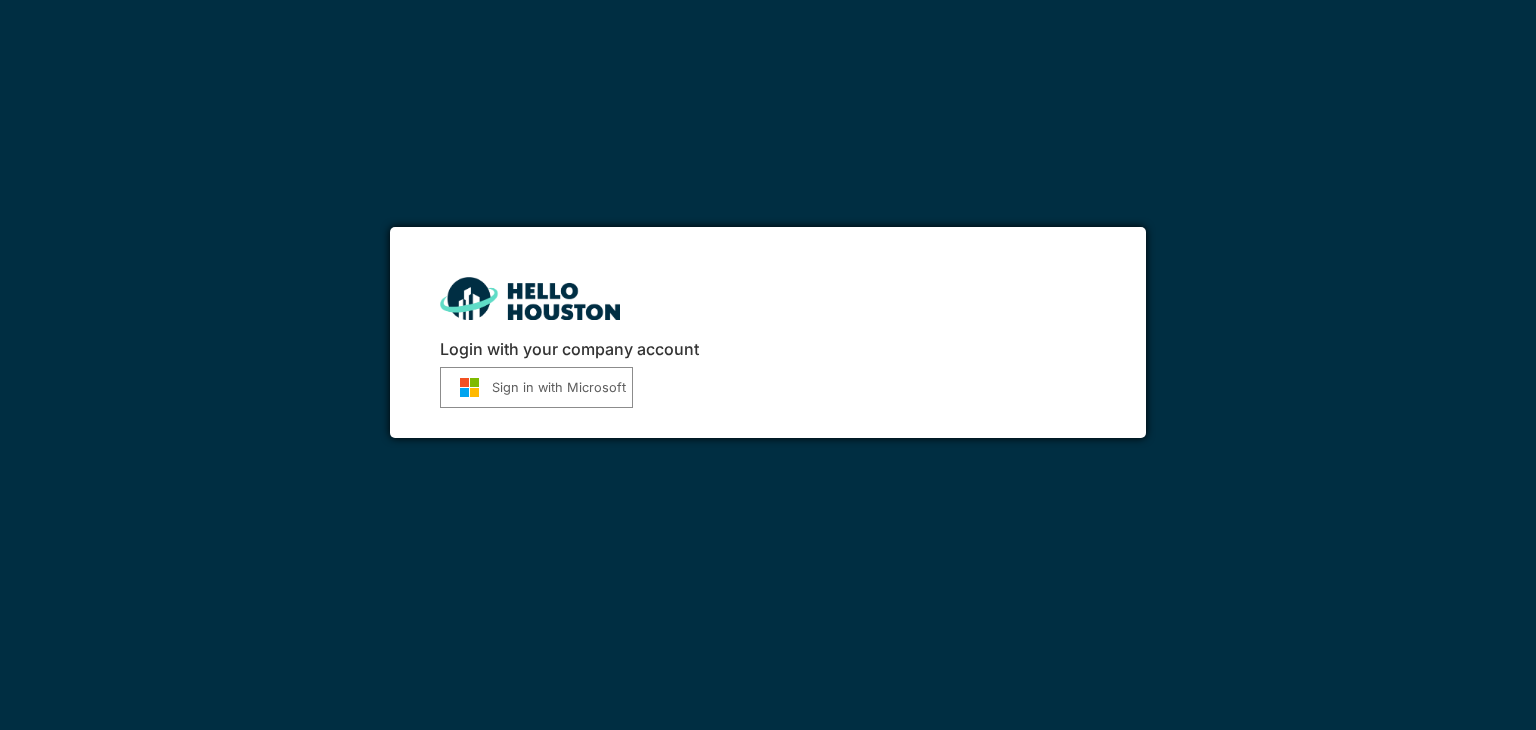 scroll, scrollTop: 0, scrollLeft: 0, axis: both 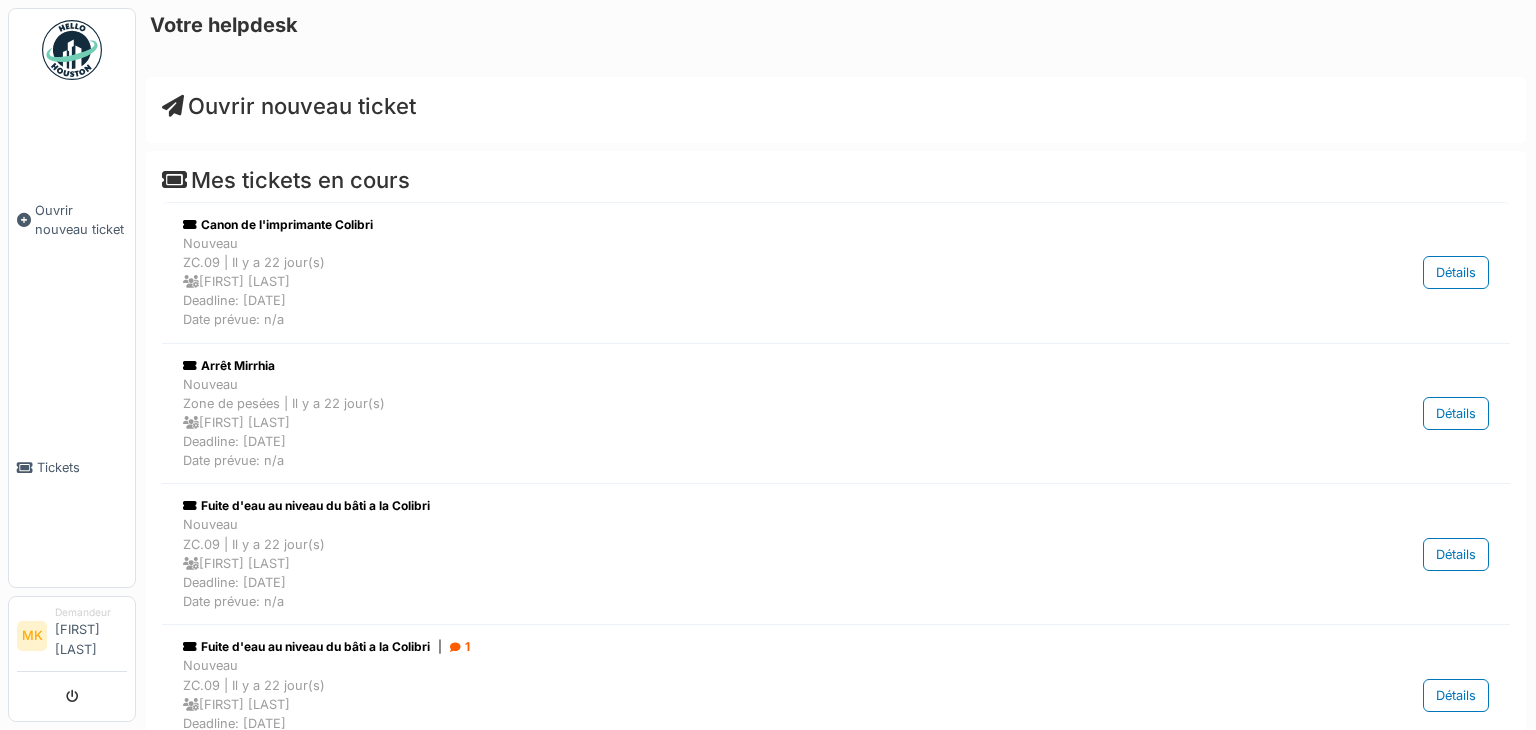 click on "Ouvrir nouveau ticket" at bounding box center [289, 106] 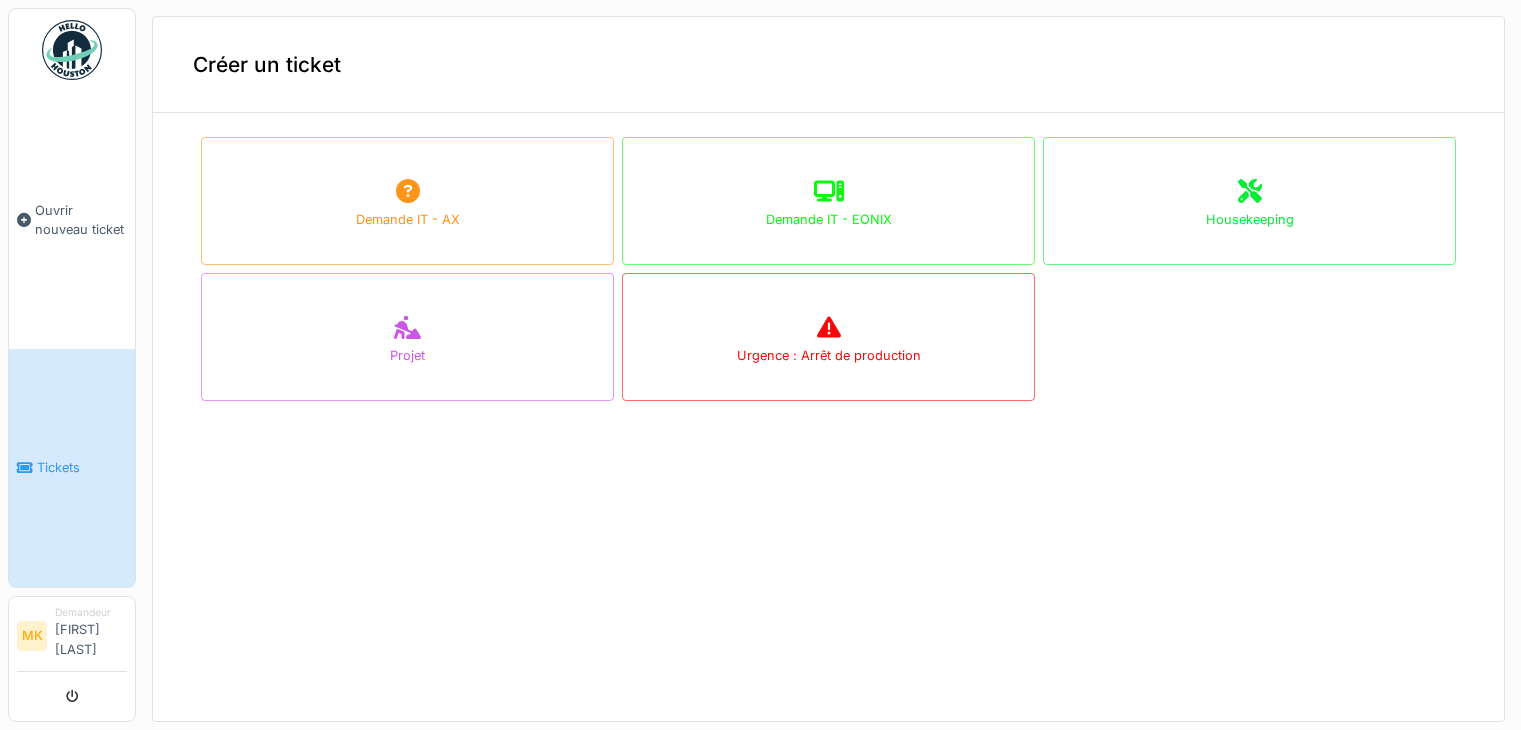 scroll, scrollTop: 0, scrollLeft: 0, axis: both 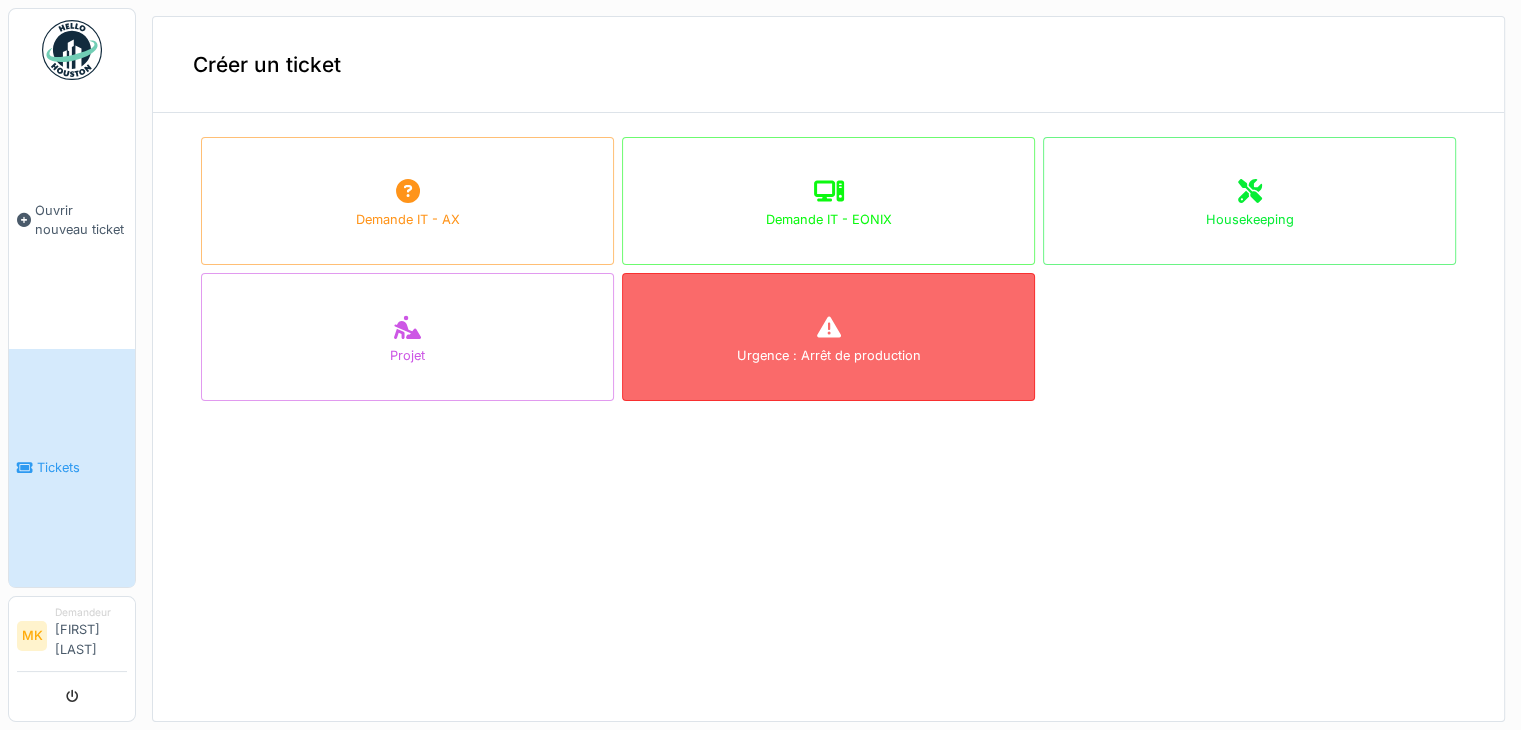 click on "Urgence : Arrêt de production" at bounding box center [828, 337] 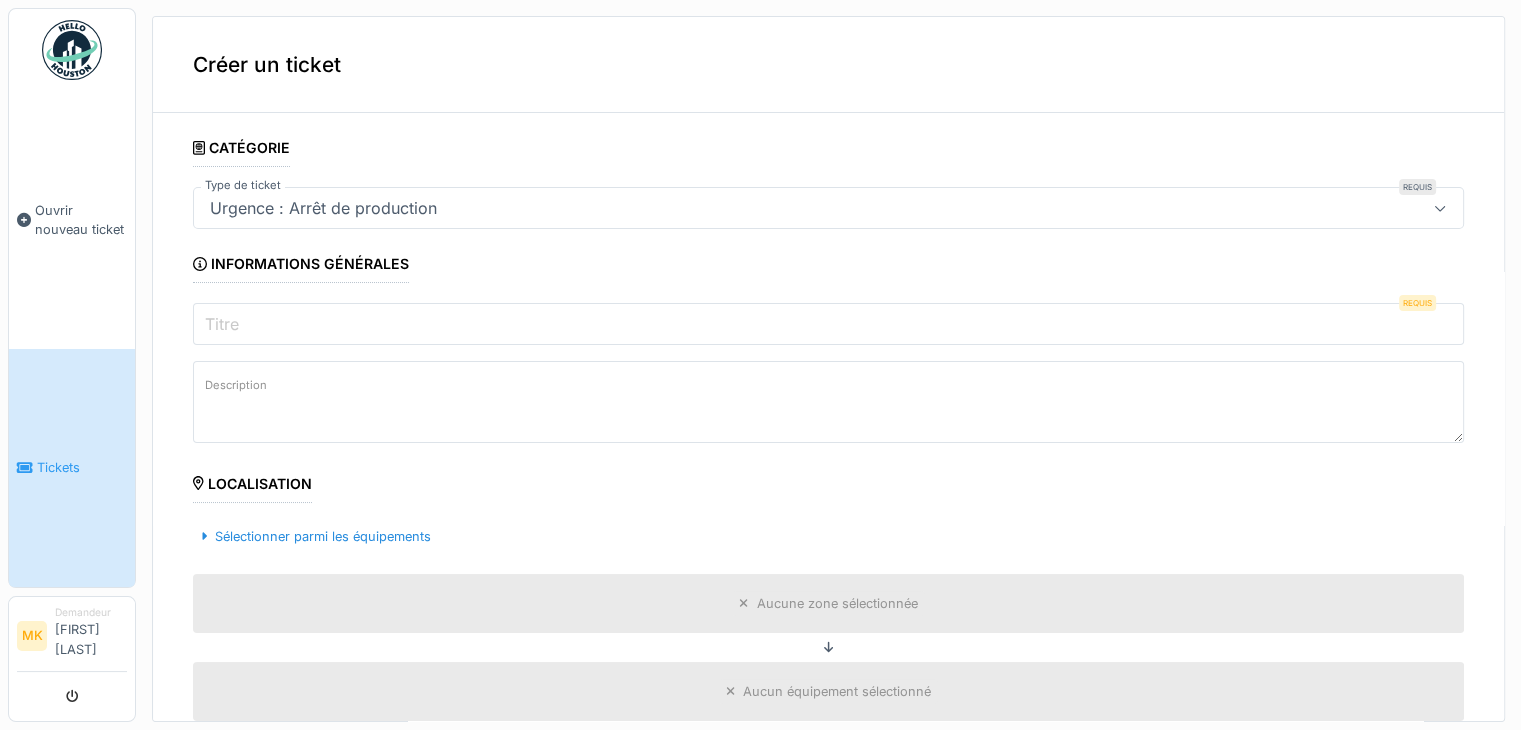 click on "Titre" at bounding box center [222, 324] 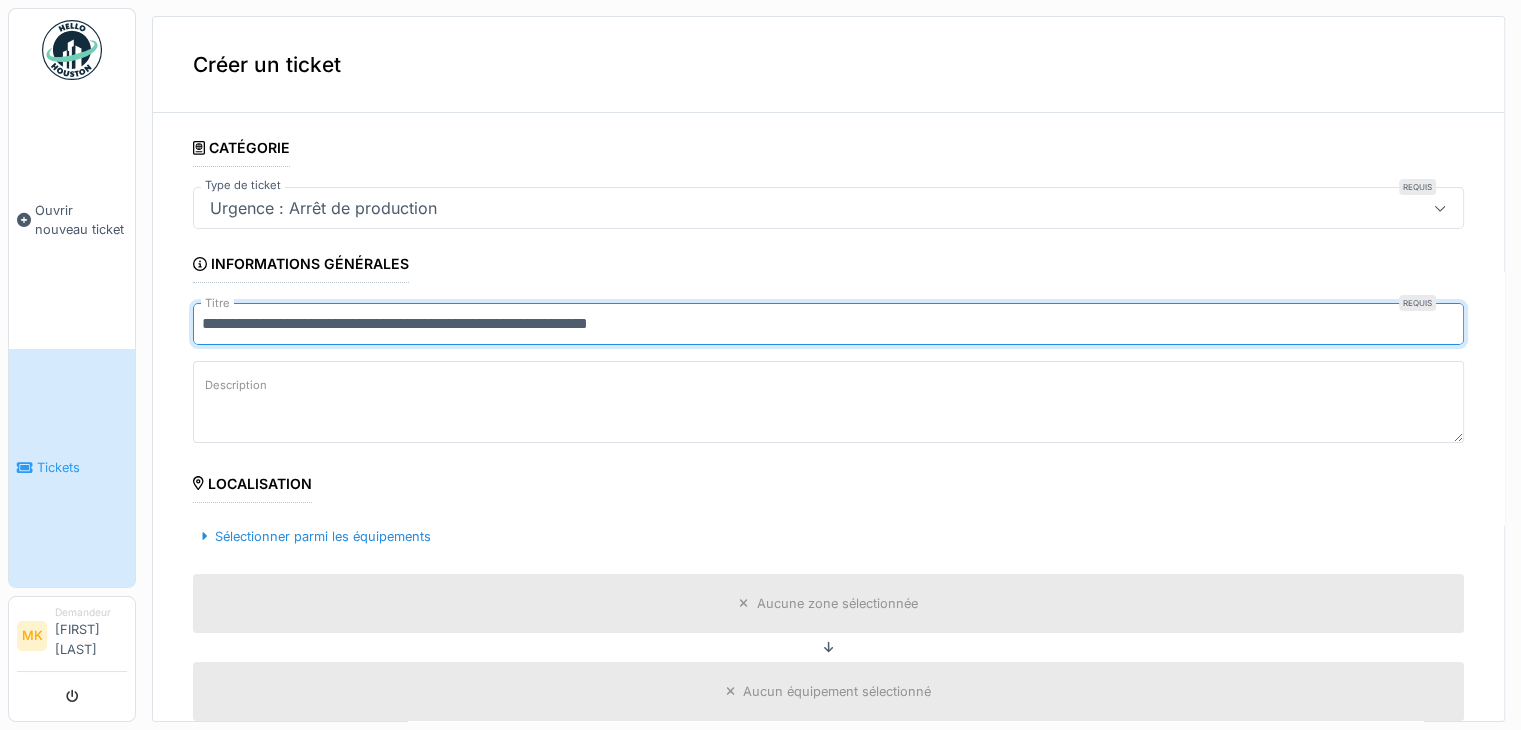 click on "Description" at bounding box center [828, 402] 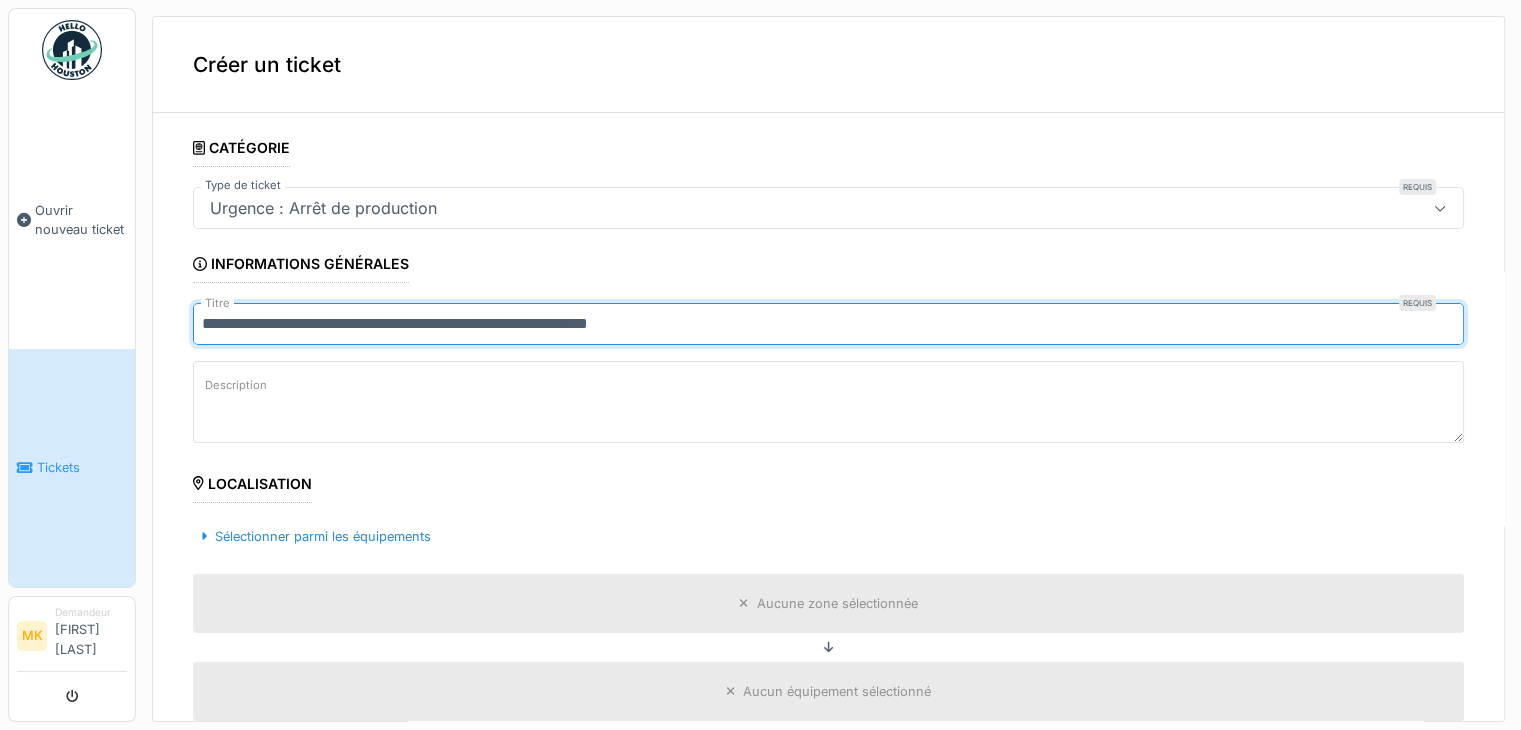 drag, startPoint x: 439, startPoint y: 321, endPoint x: 200, endPoint y: 335, distance: 239.40968 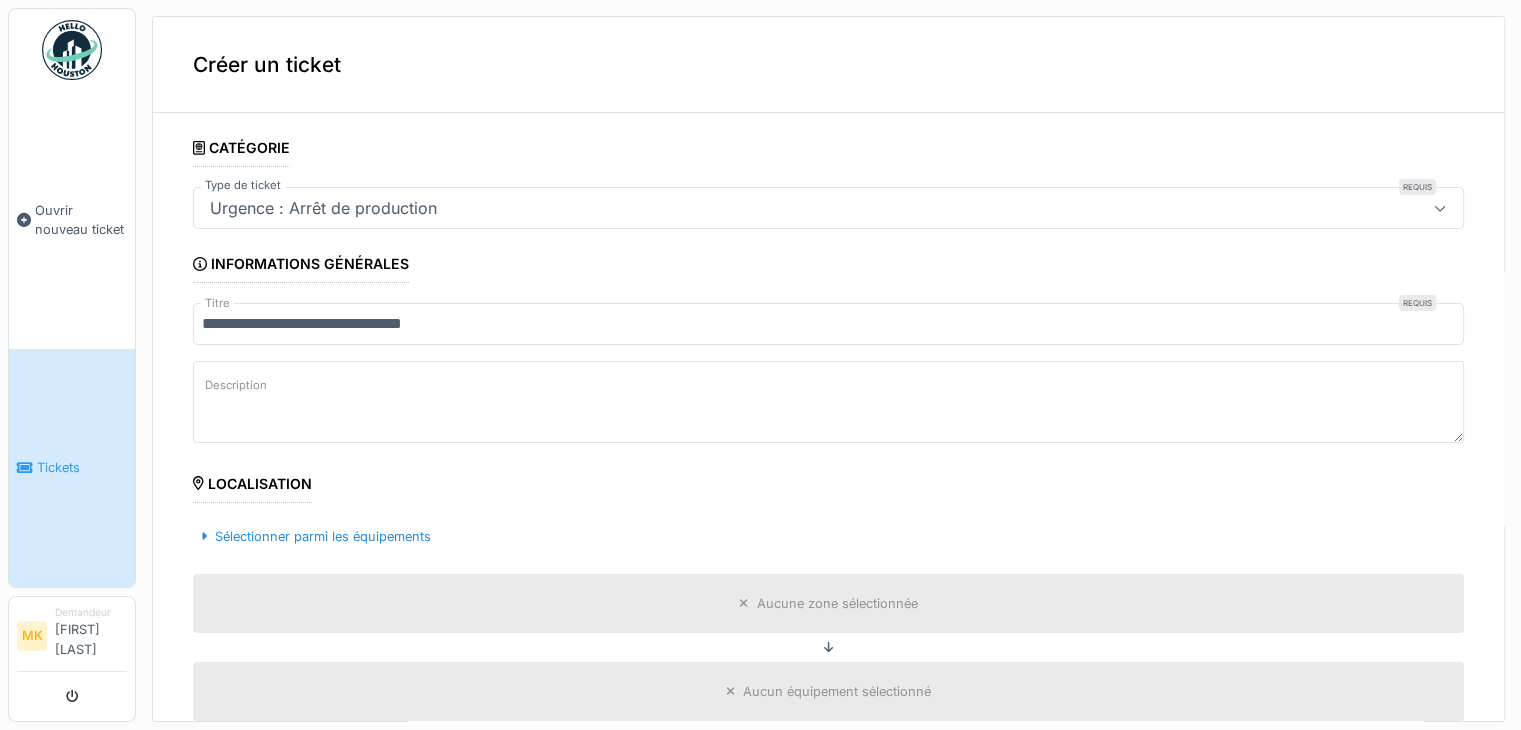 click on "Description" at bounding box center (236, 385) 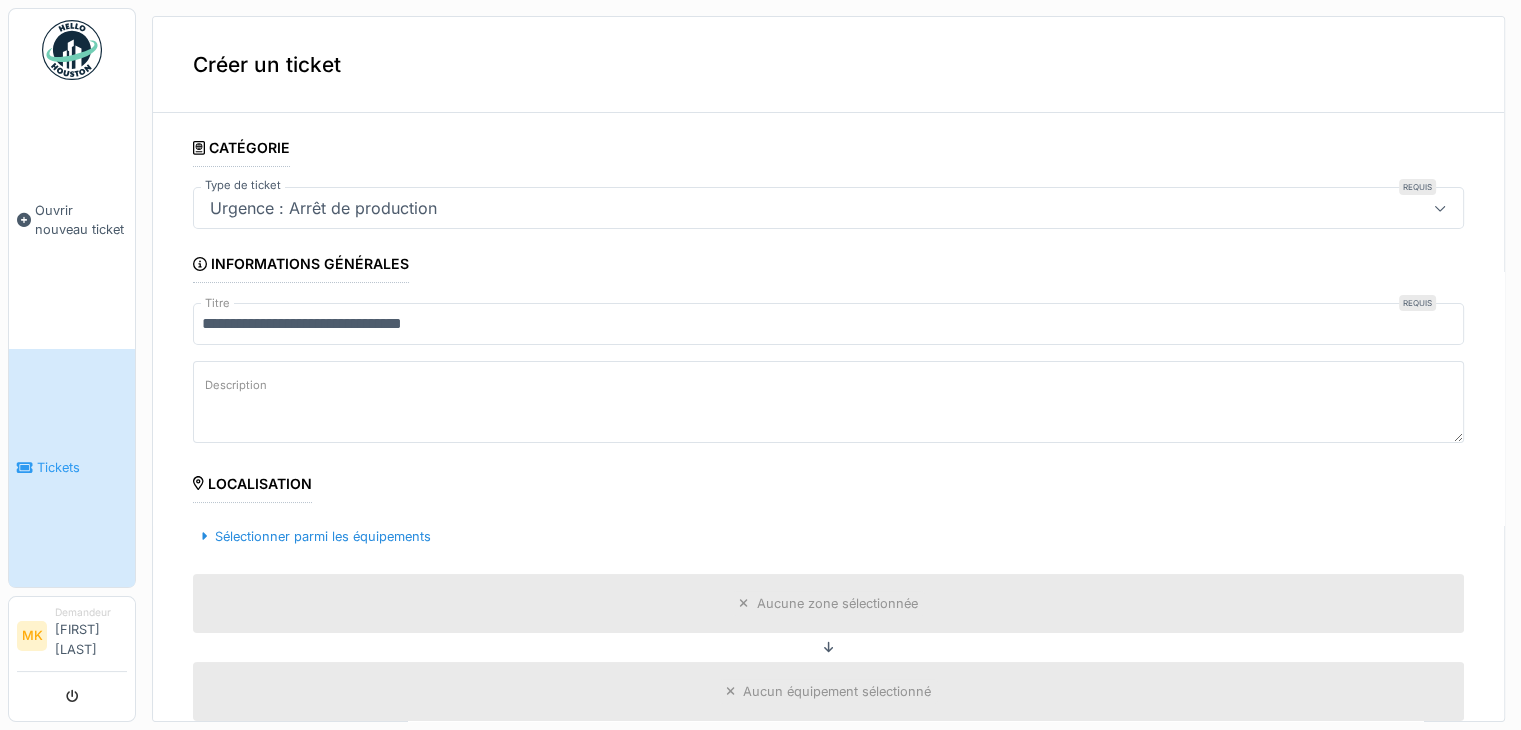 drag, startPoint x: 209, startPoint y: 380, endPoint x: 688, endPoint y: 447, distance: 483.66312 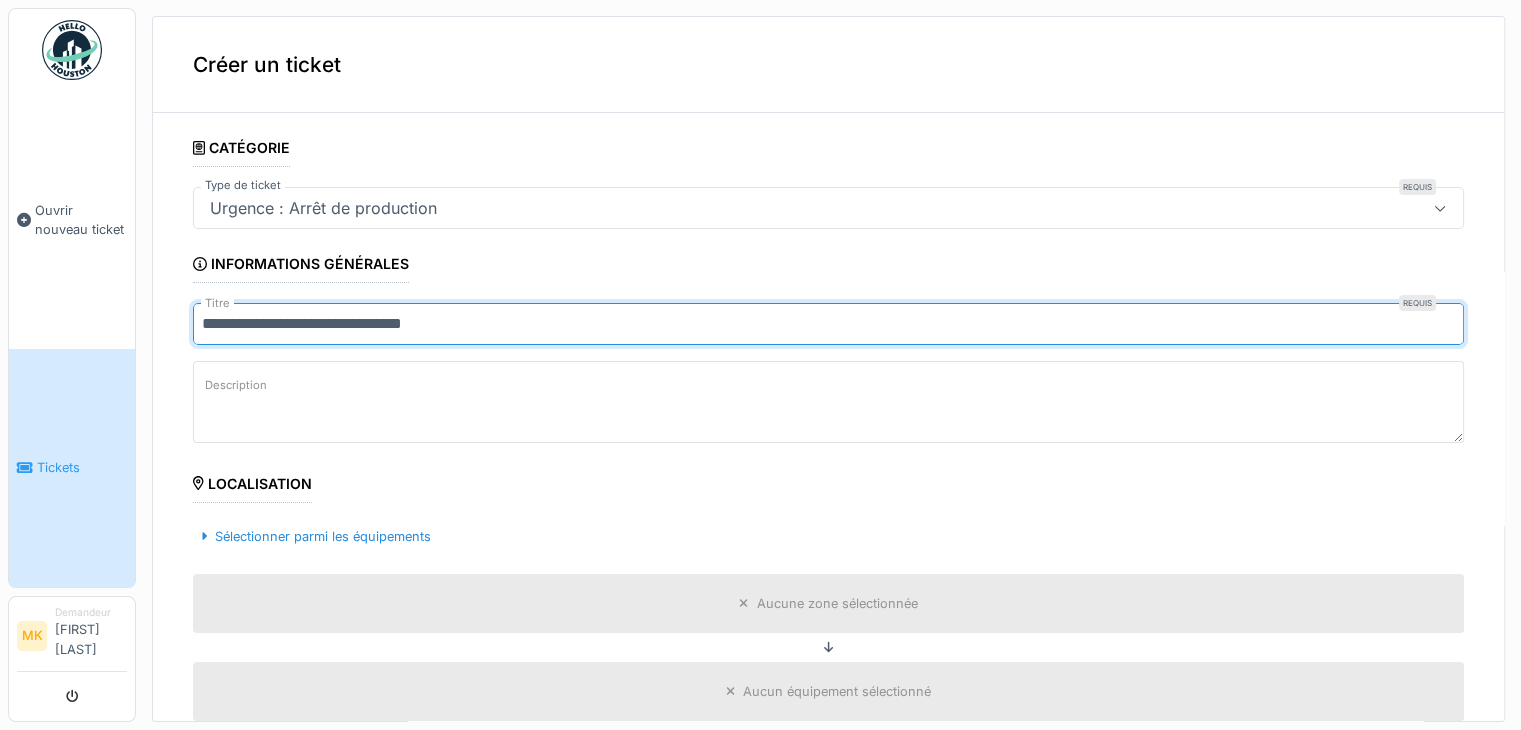 click on "**********" at bounding box center (828, 324) 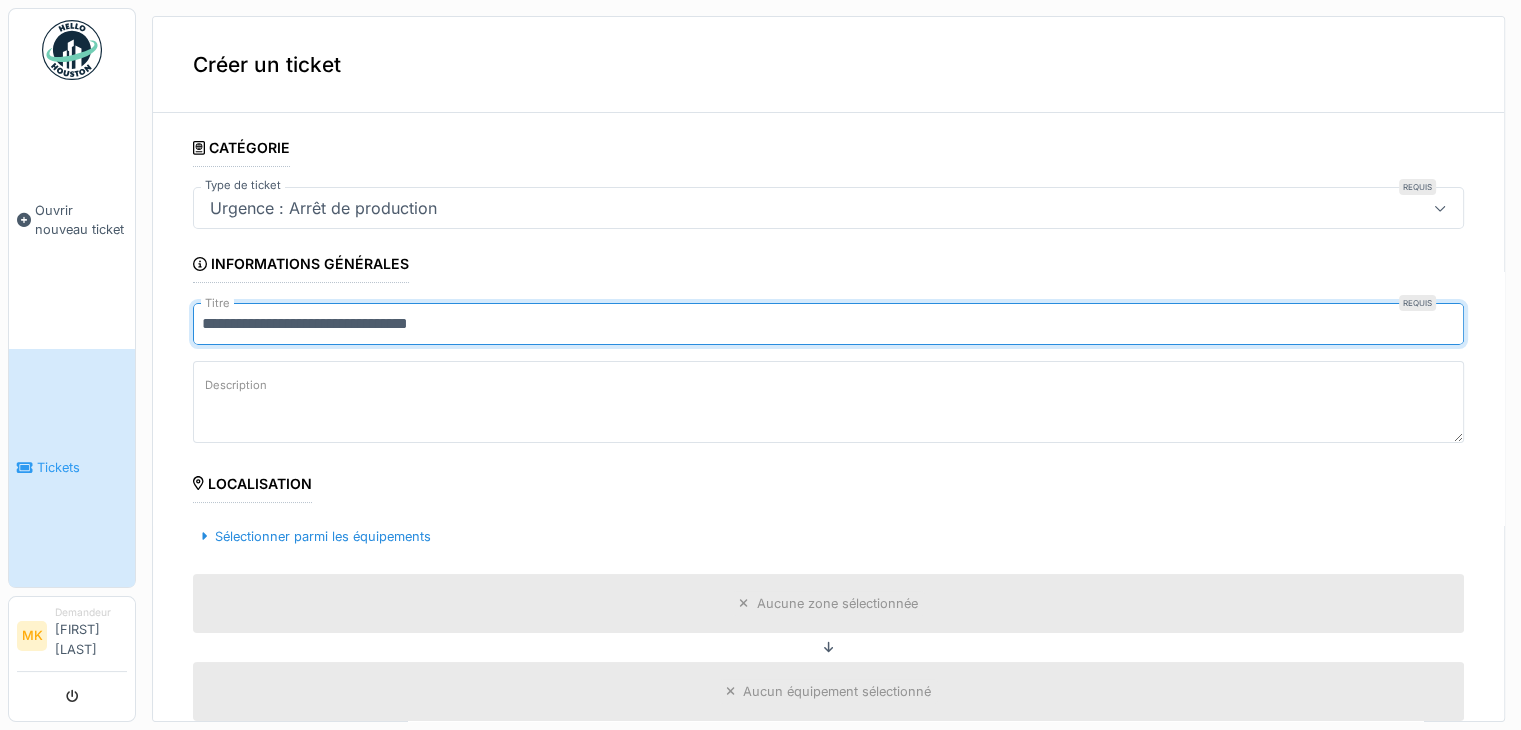 click on "**********" at bounding box center [828, 324] 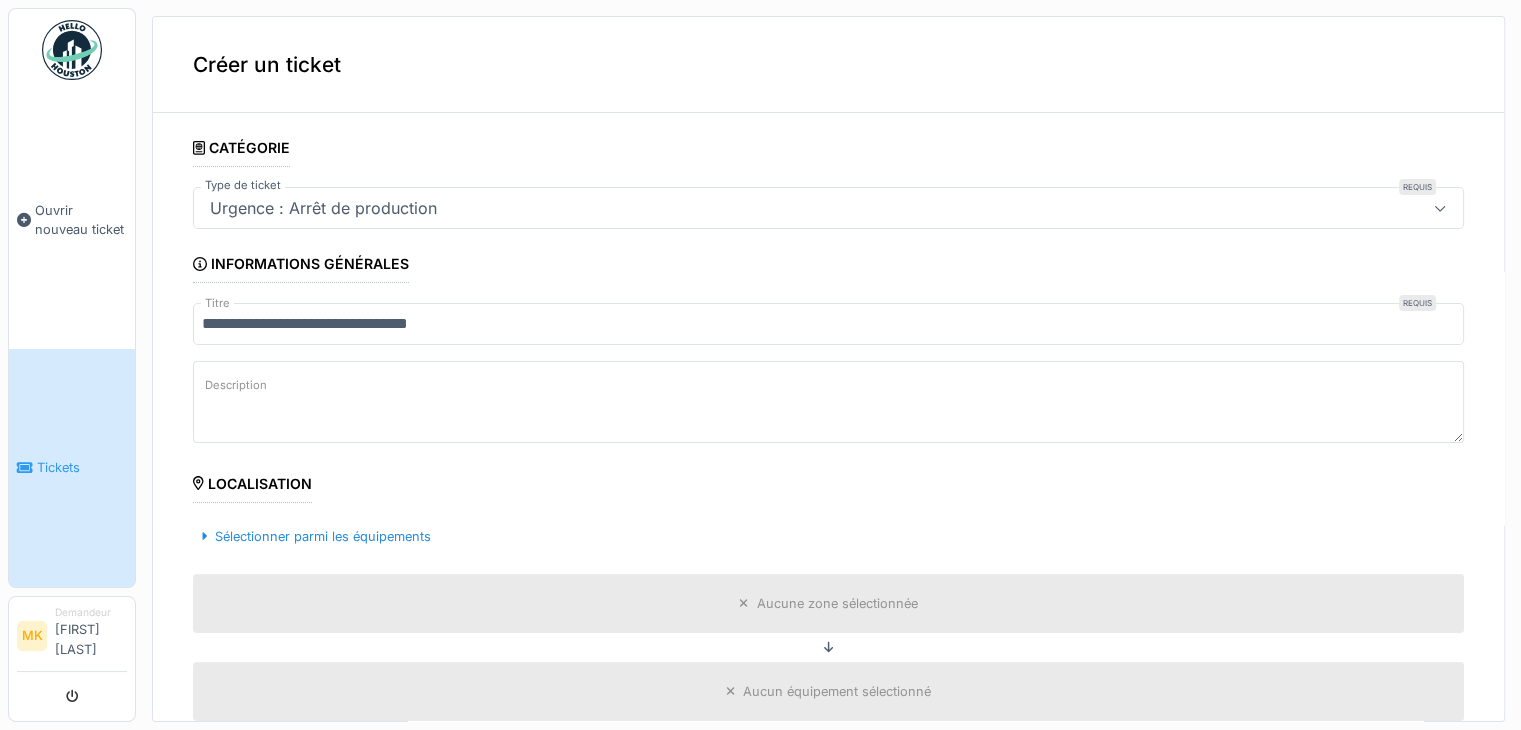 click on "Description" at bounding box center (236, 385) 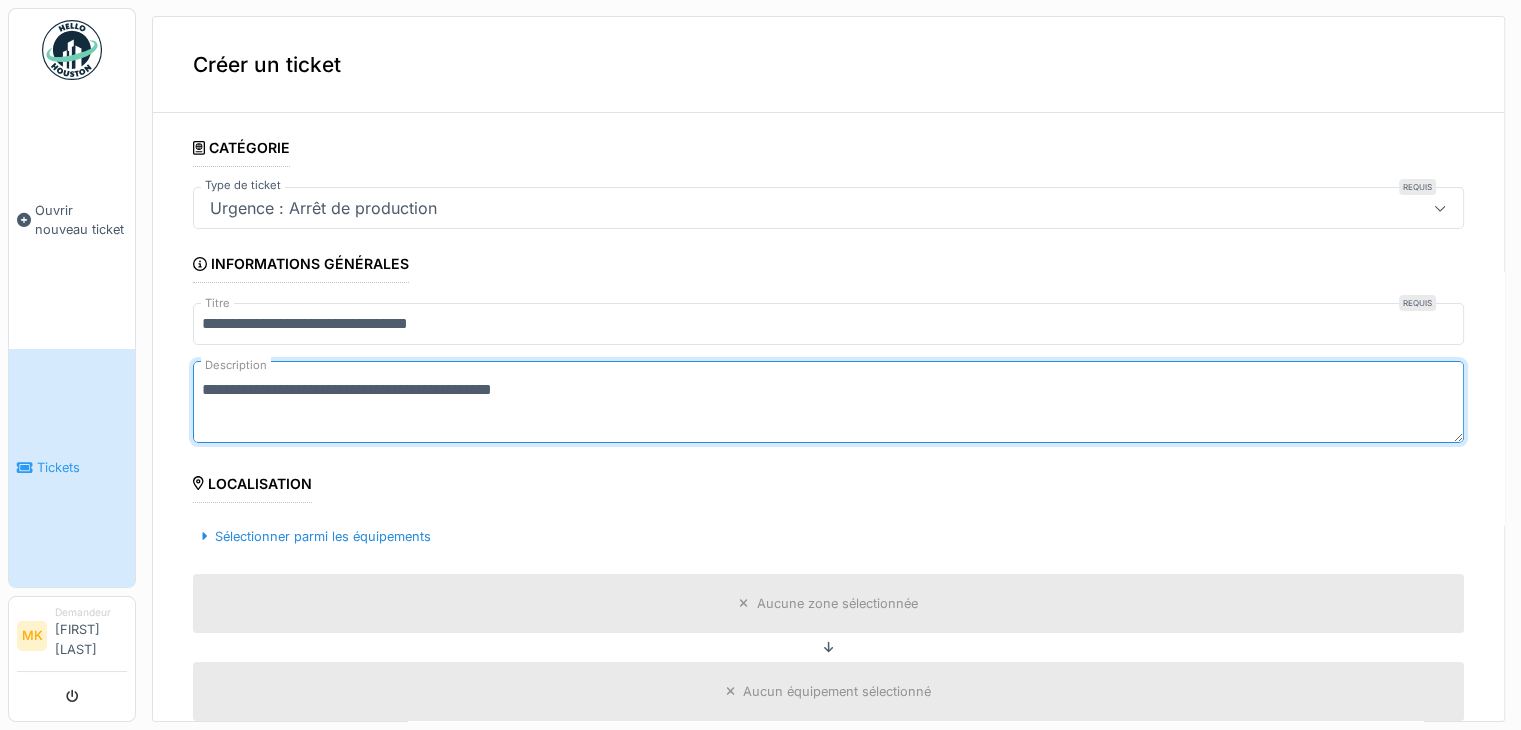 scroll, scrollTop: 200, scrollLeft: 0, axis: vertical 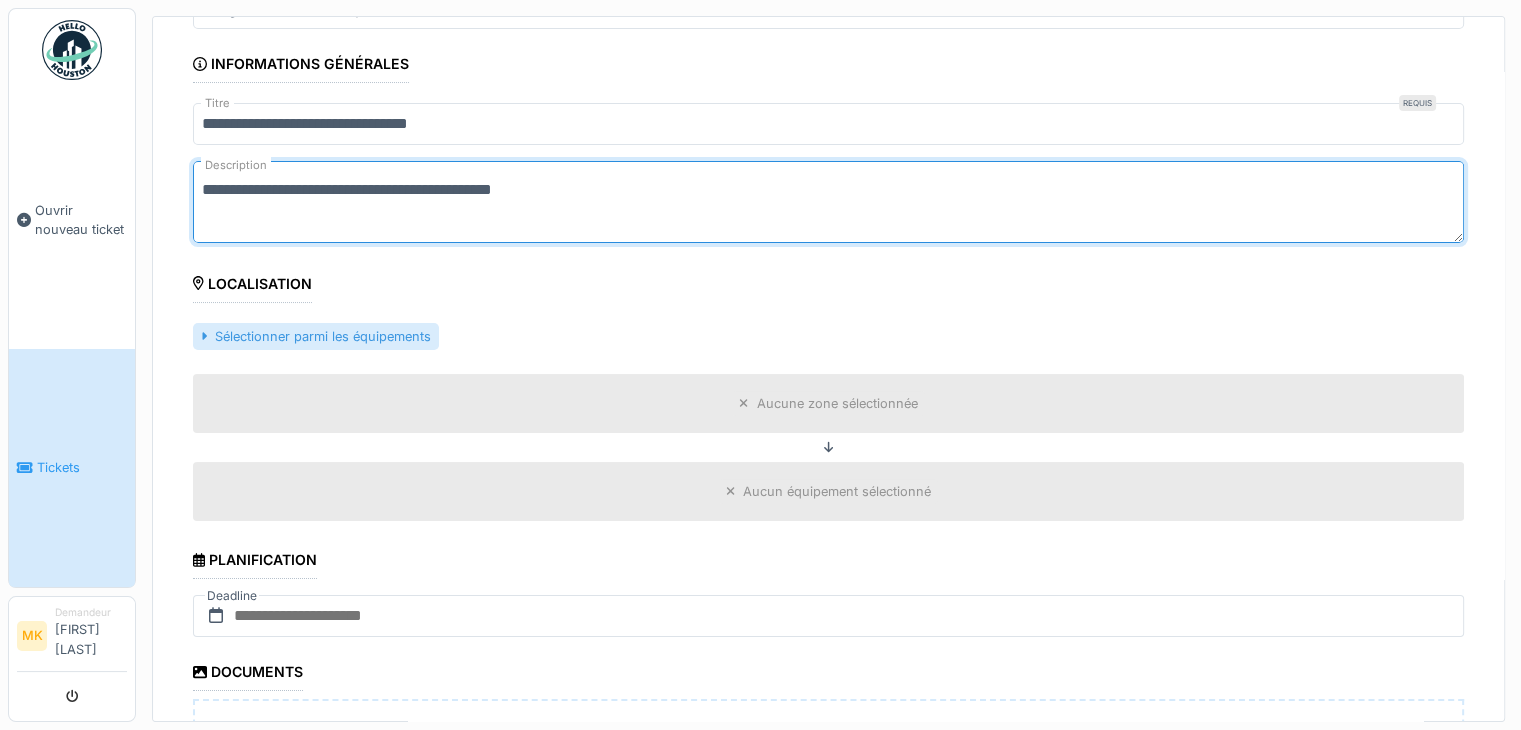 type on "**********" 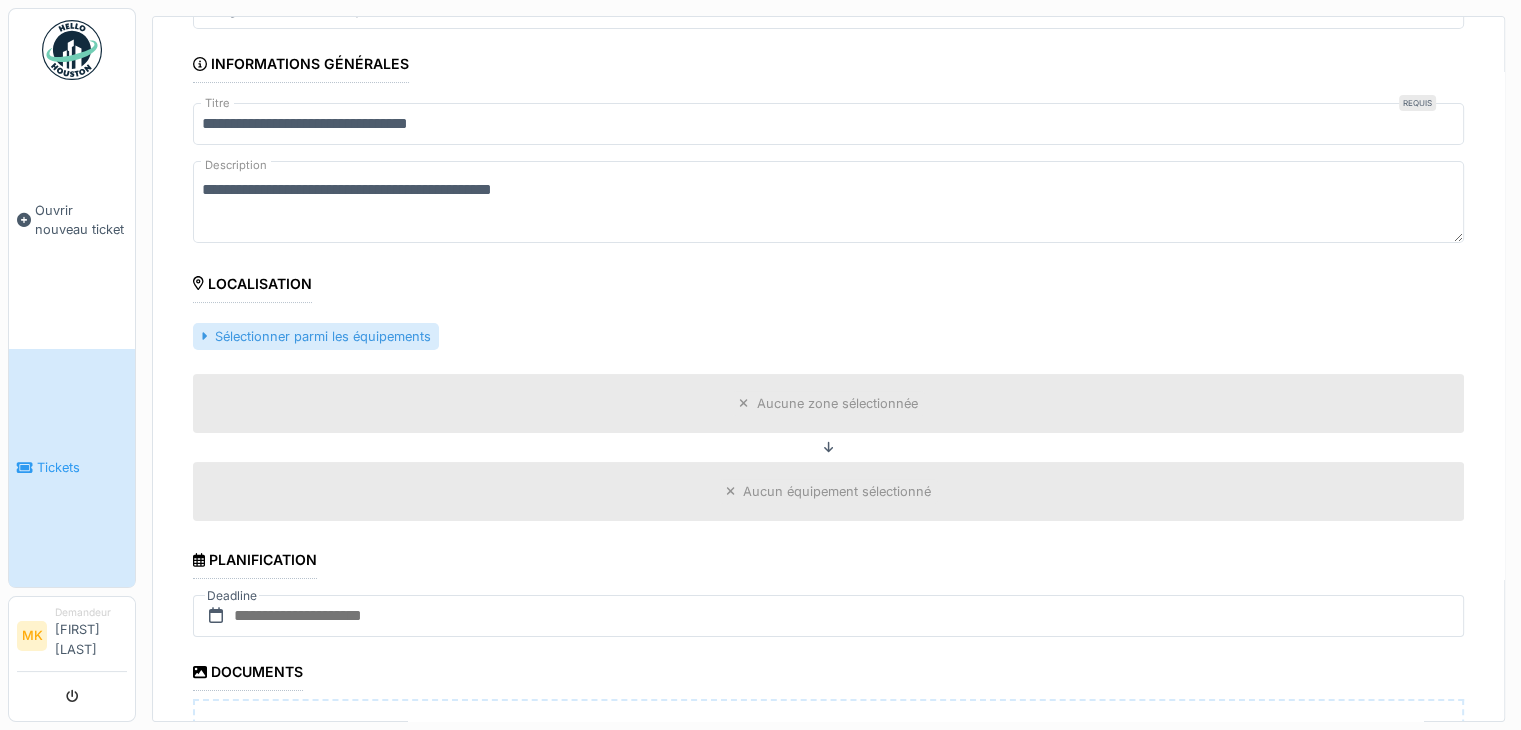 click on "Sélectionner parmi les équipements" at bounding box center (316, 336) 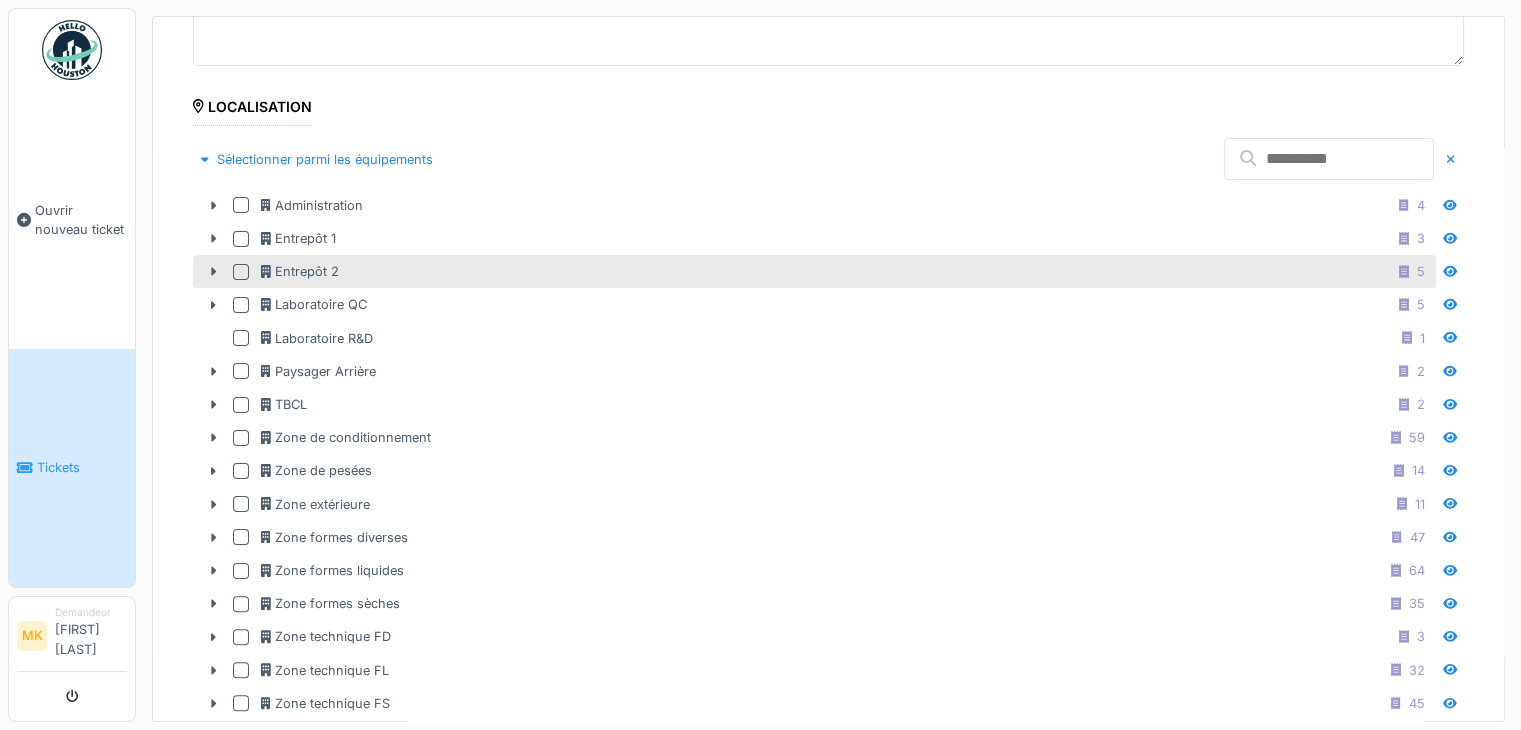 scroll, scrollTop: 500, scrollLeft: 0, axis: vertical 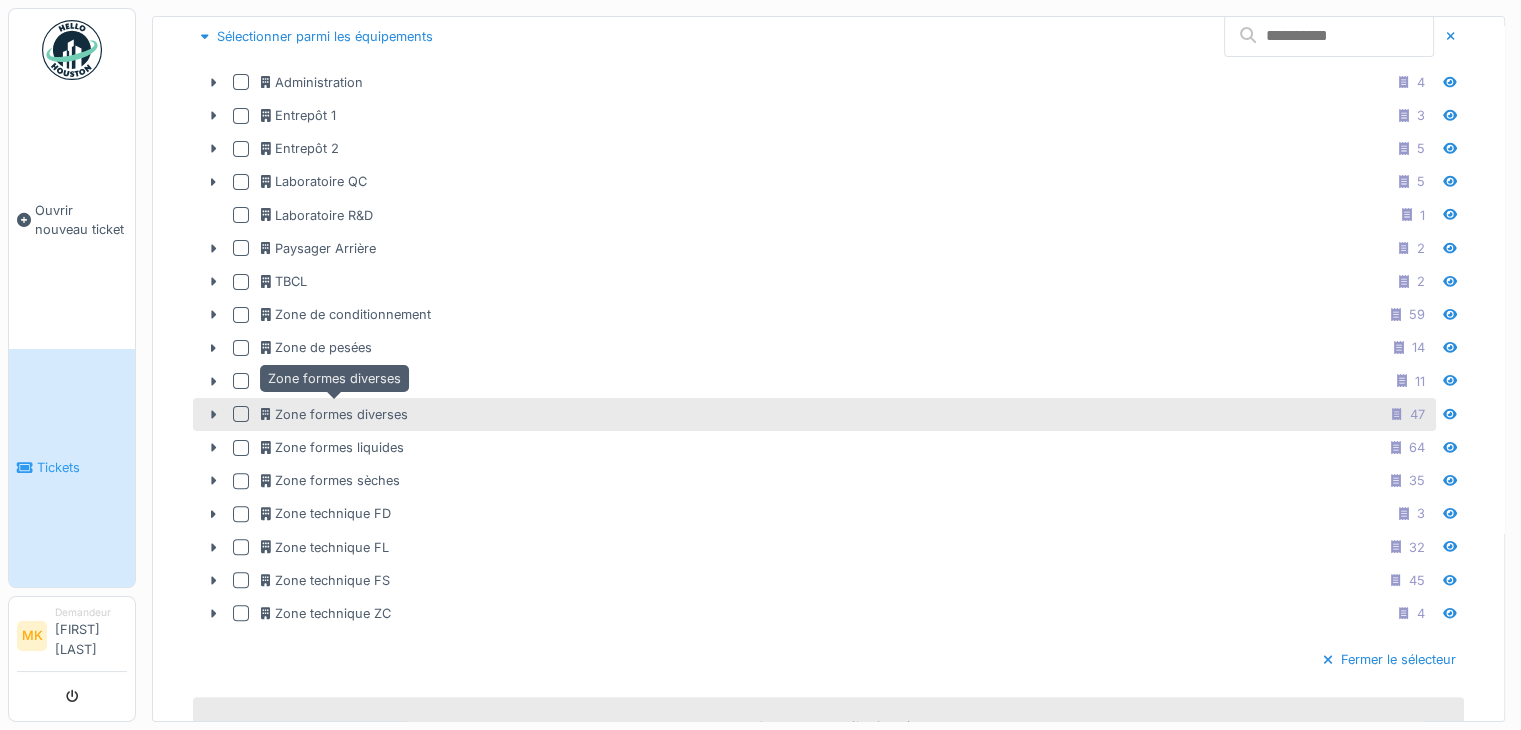 click on "Zone formes diverses" at bounding box center [334, 414] 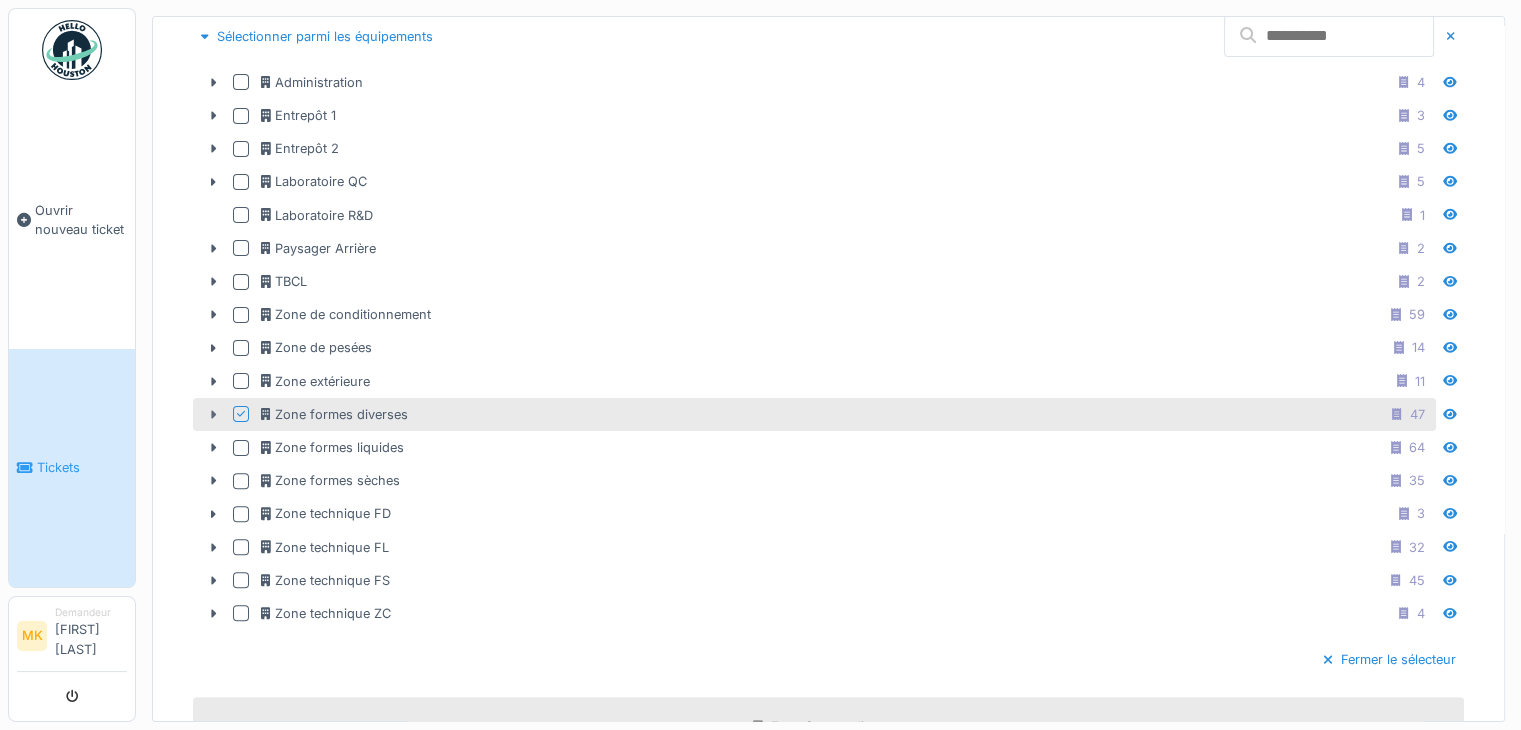 click 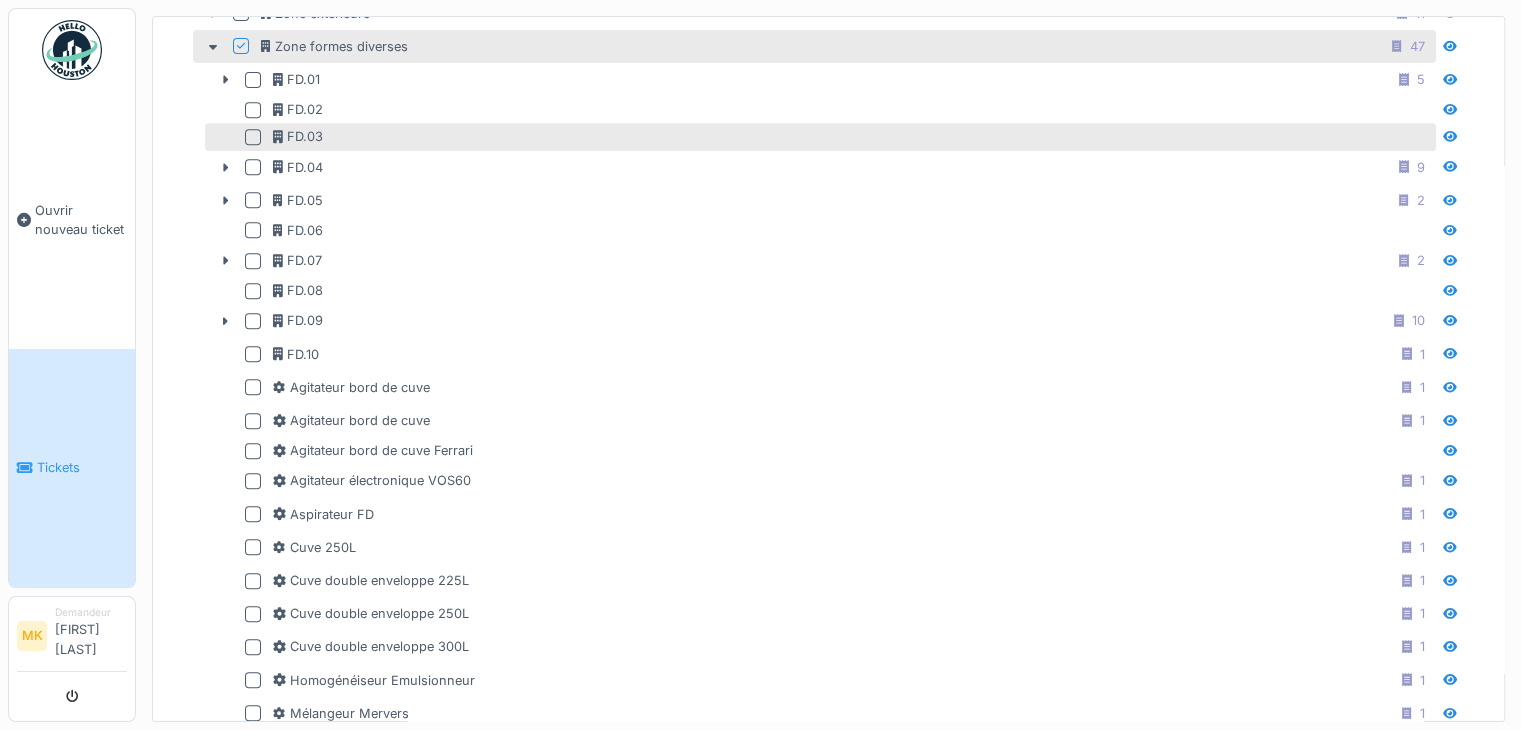 scroll, scrollTop: 900, scrollLeft: 0, axis: vertical 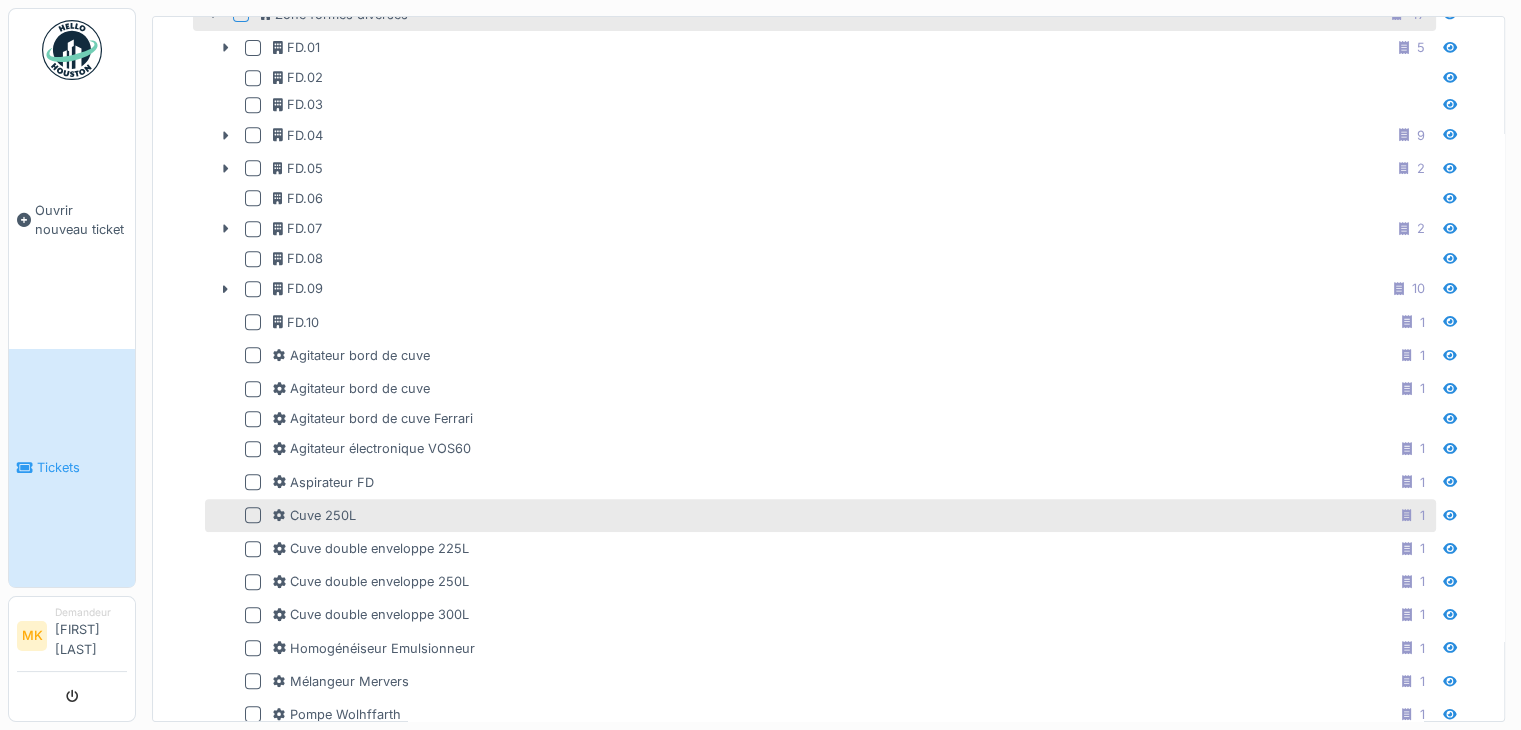 click at bounding box center [253, 515] 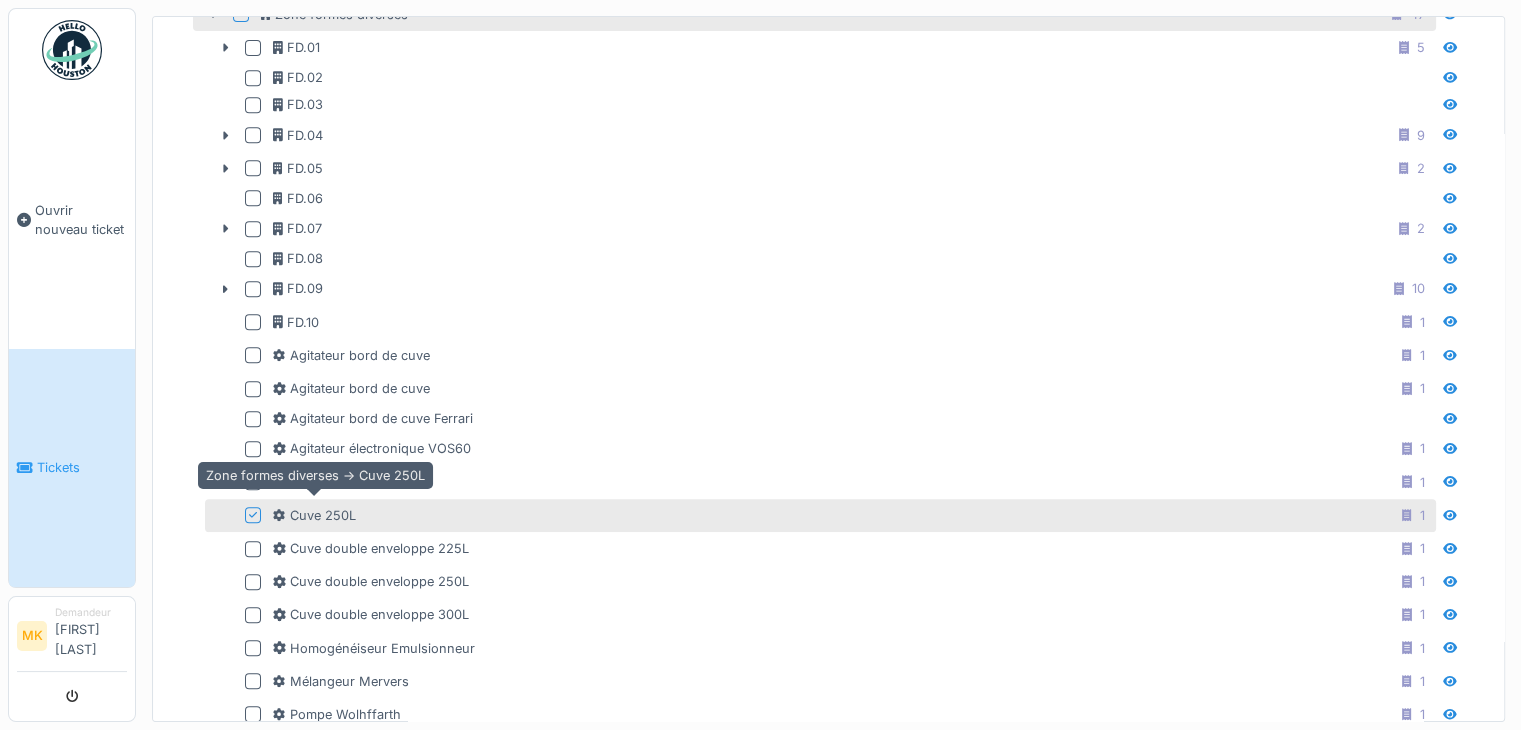 click 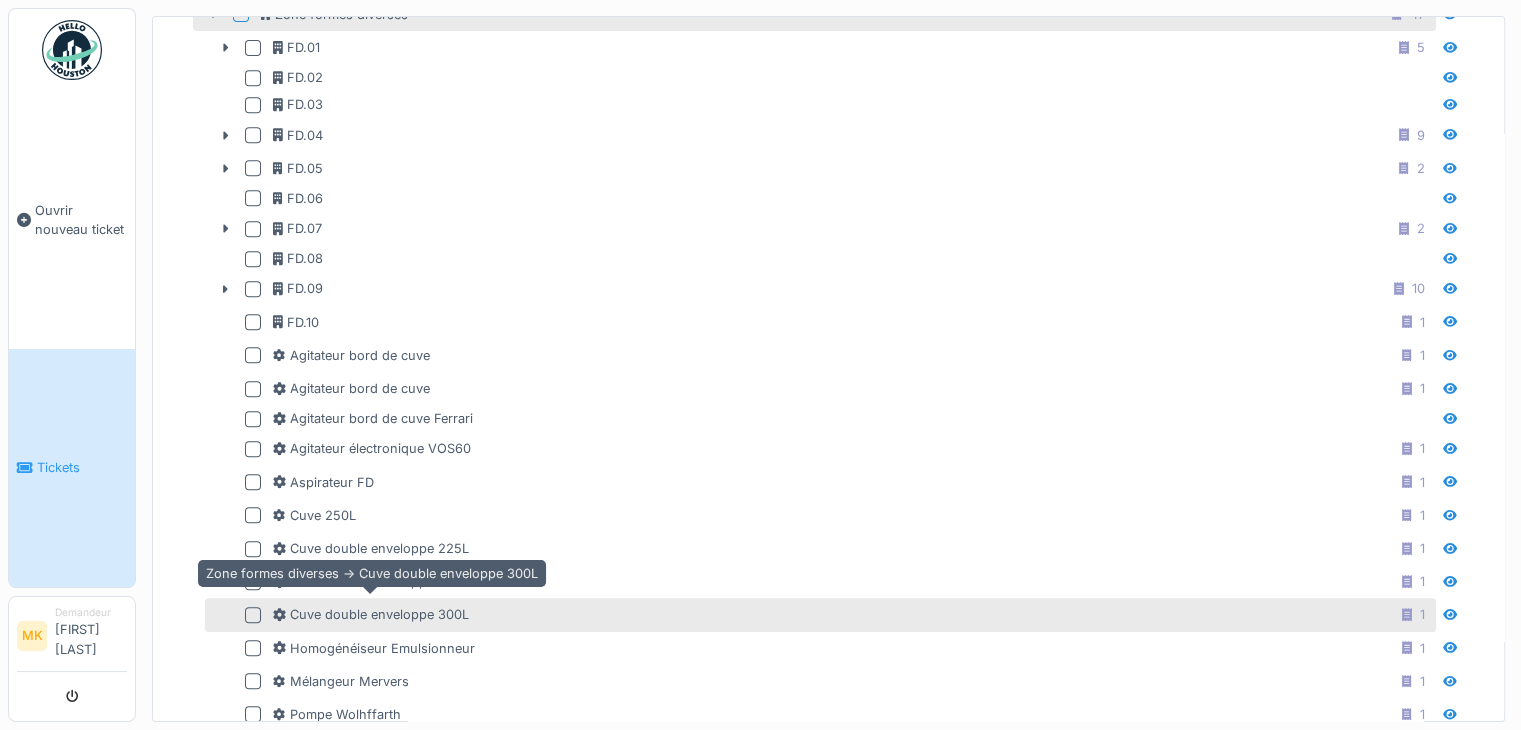 click on "Cuve double enveloppe 300L" at bounding box center (371, 614) 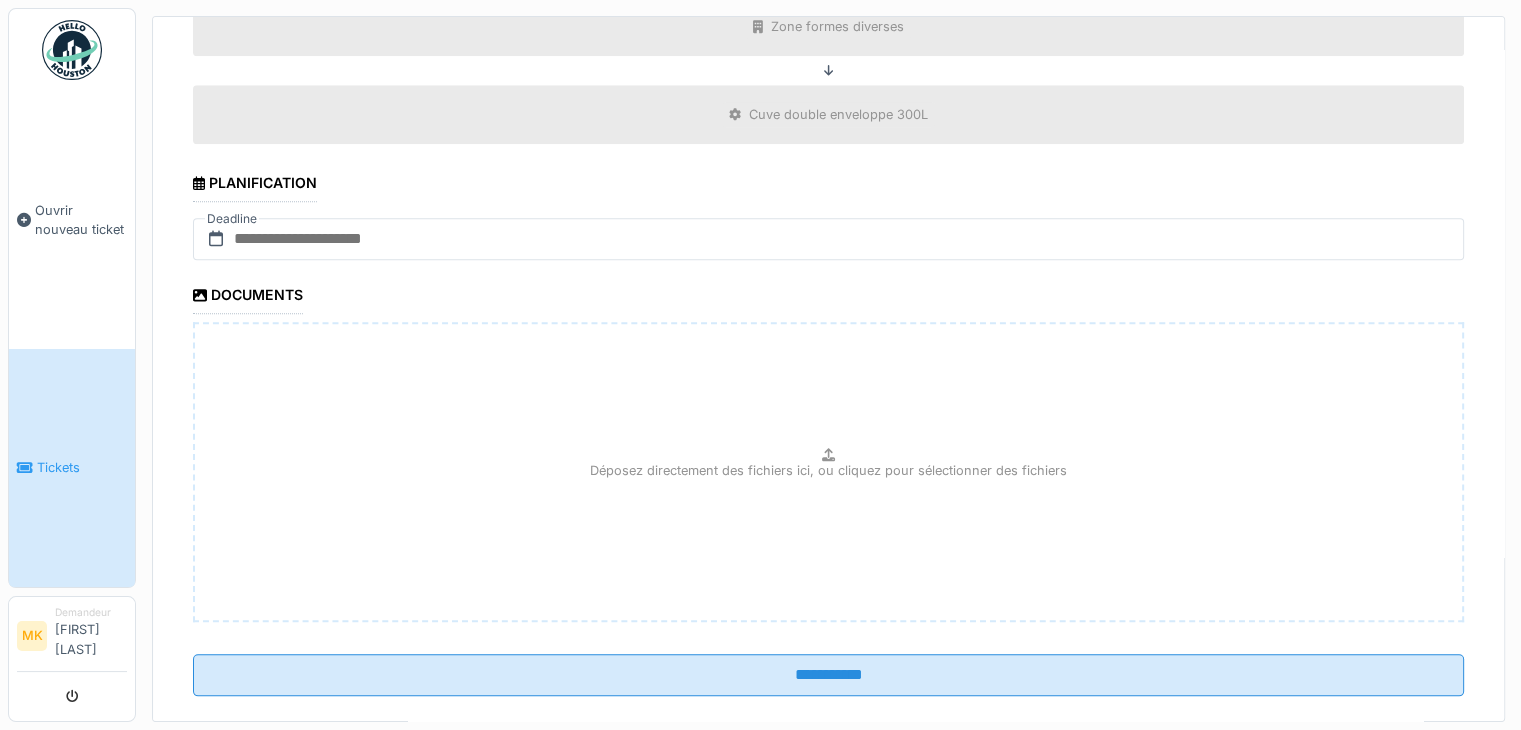 scroll, scrollTop: 2012, scrollLeft: 0, axis: vertical 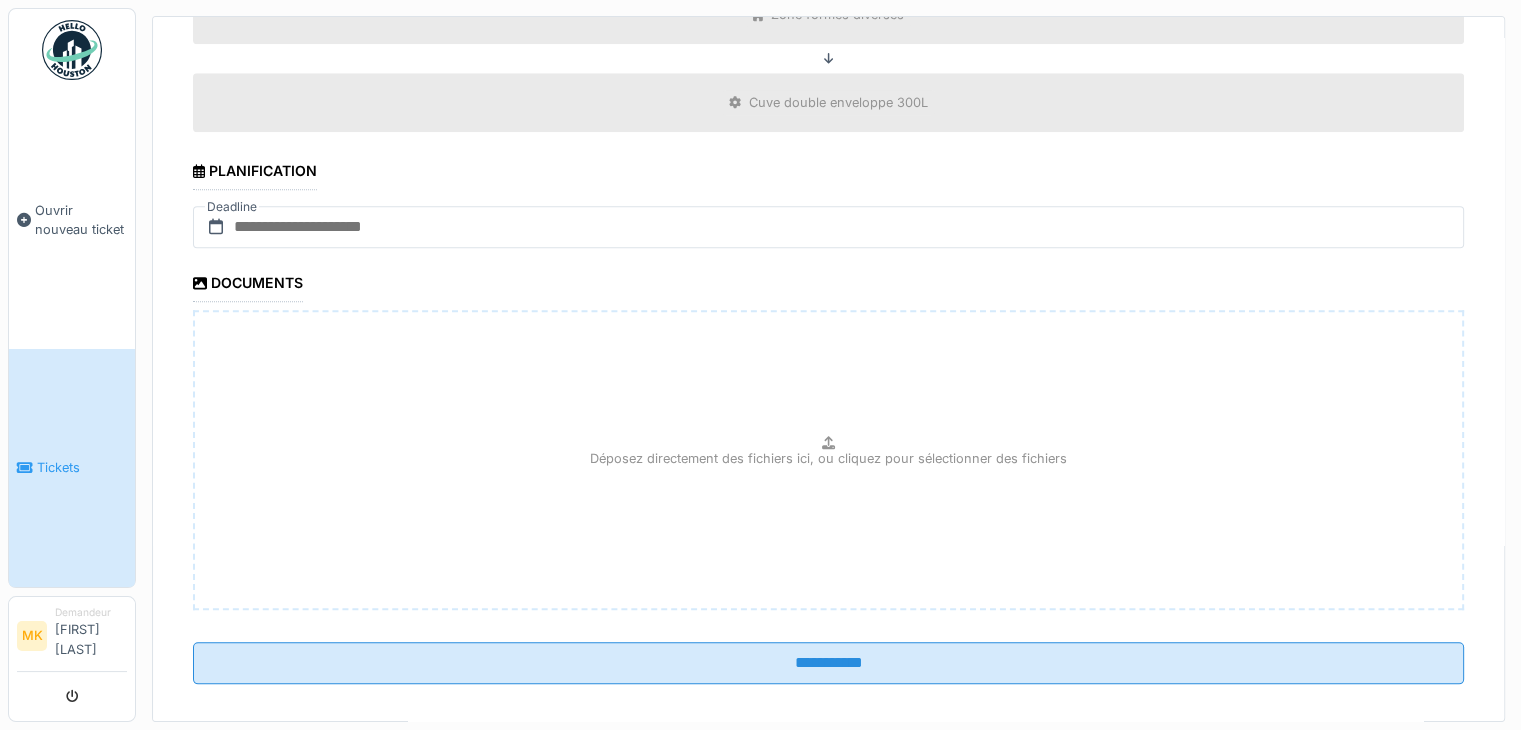 click on "Déposez directement des fichiers ici, ou cliquez pour sélectionner des fichiers" at bounding box center [828, 460] 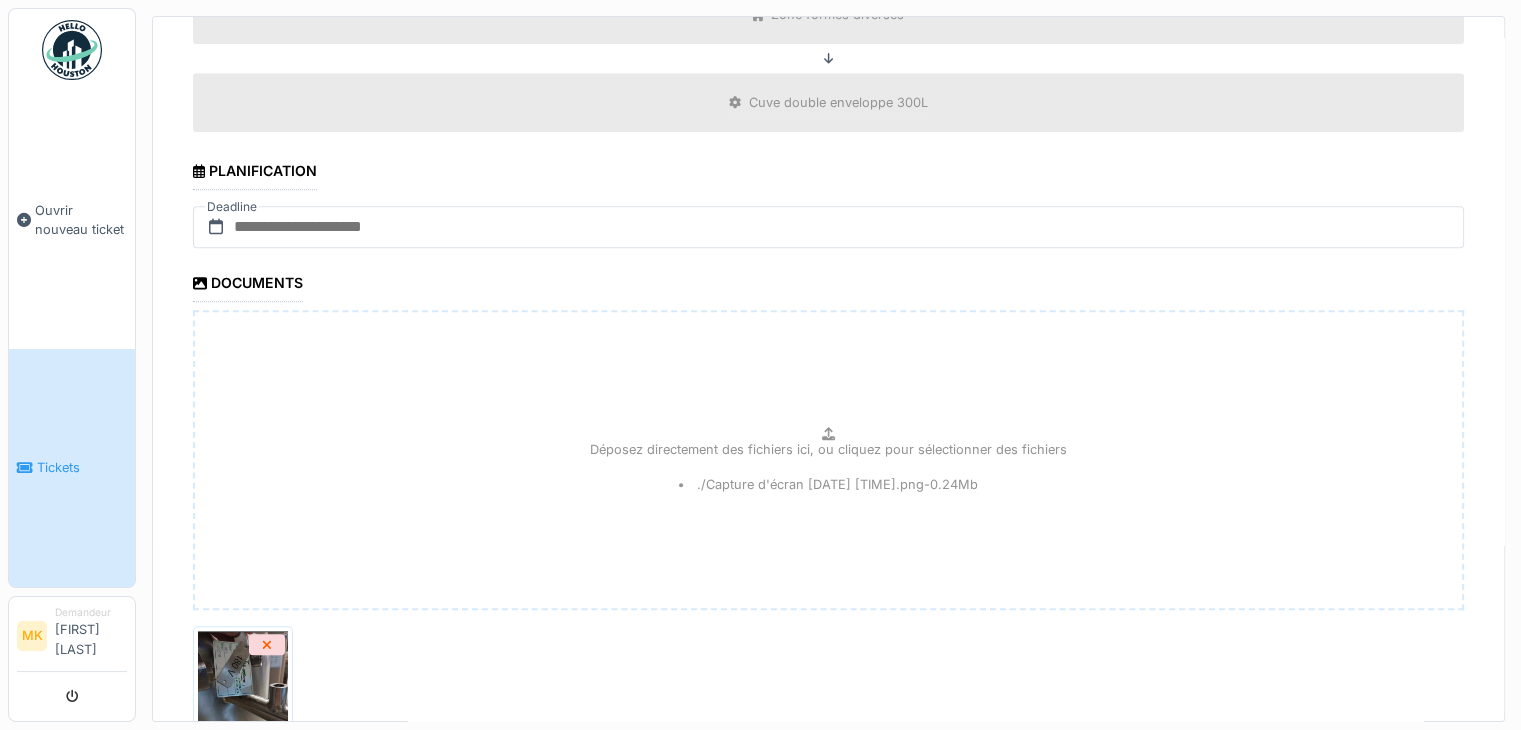 click on "Déposez directement des fichiers ici, ou cliquez pour sélectionner des fichiers ./Capture d'écran 2025-07-30 124601.png  -  0.24  Mb" at bounding box center [828, 460] 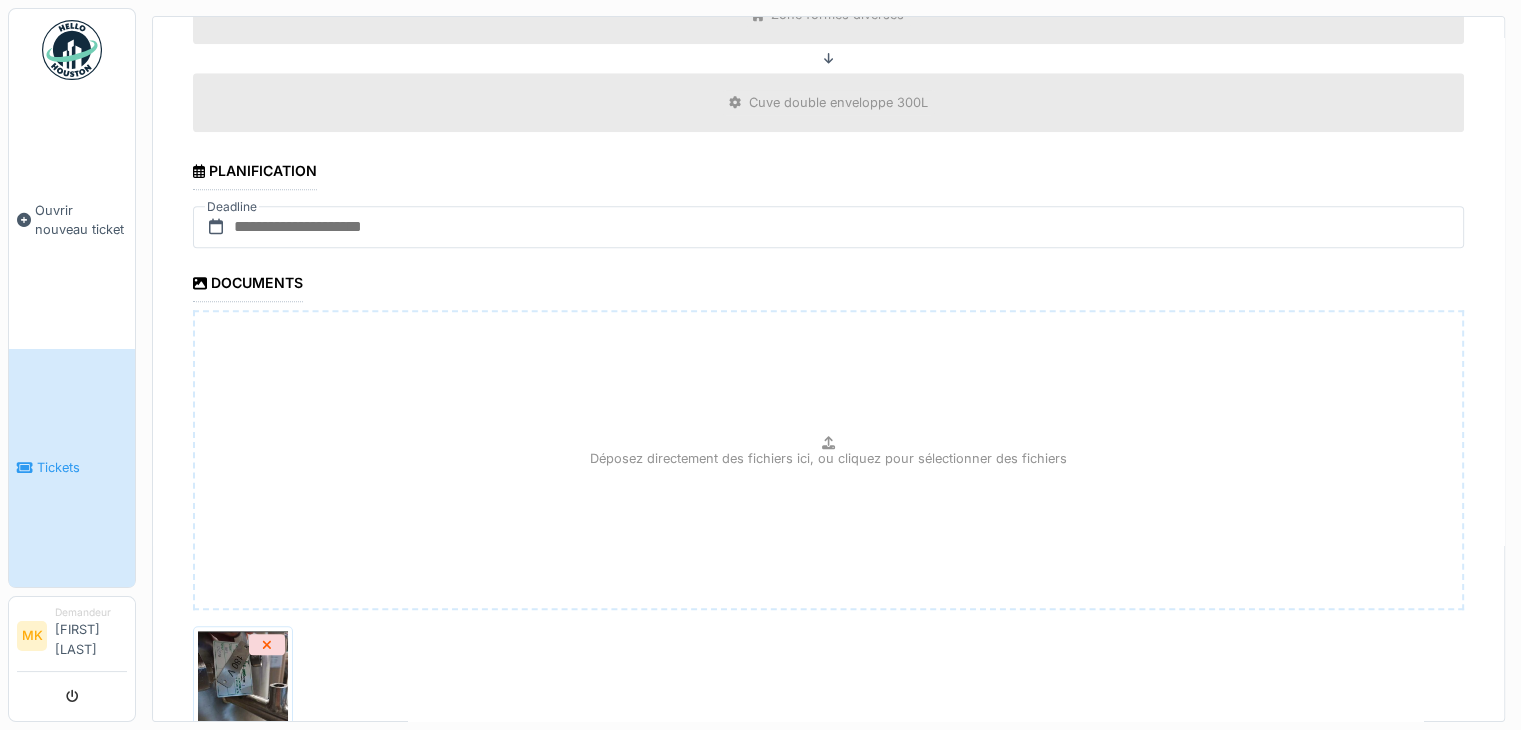 type on "**********" 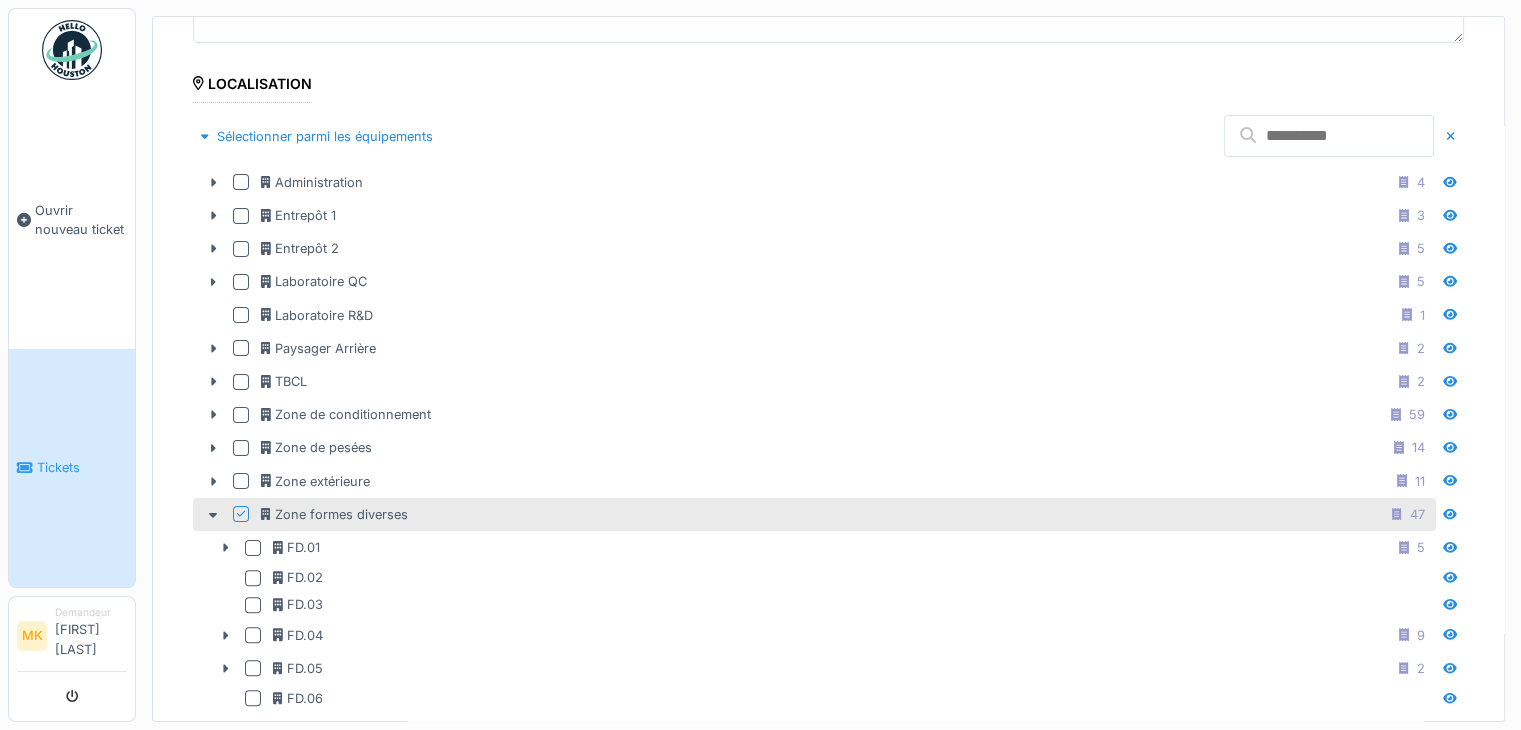scroll, scrollTop: 0, scrollLeft: 0, axis: both 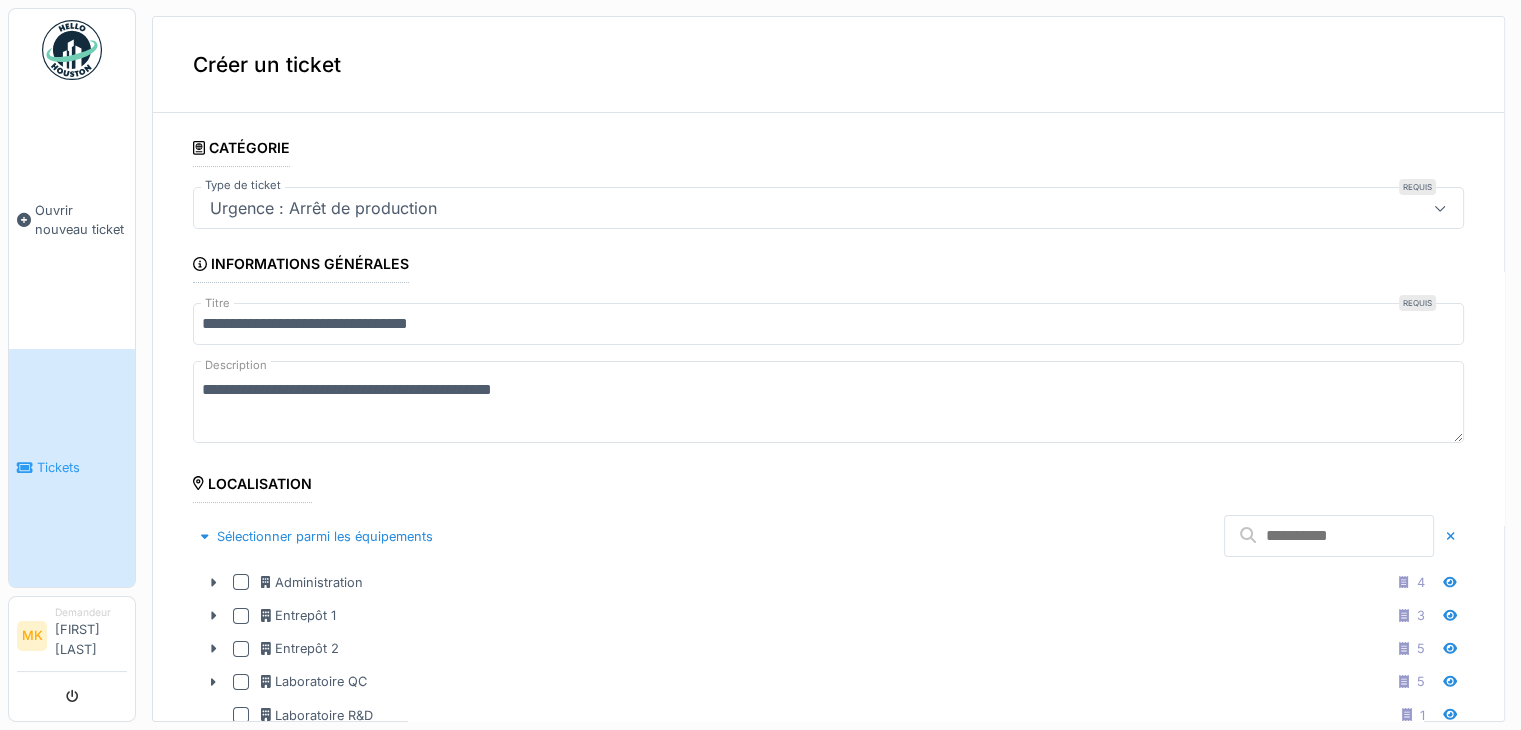 click on "**********" at bounding box center (828, 402) 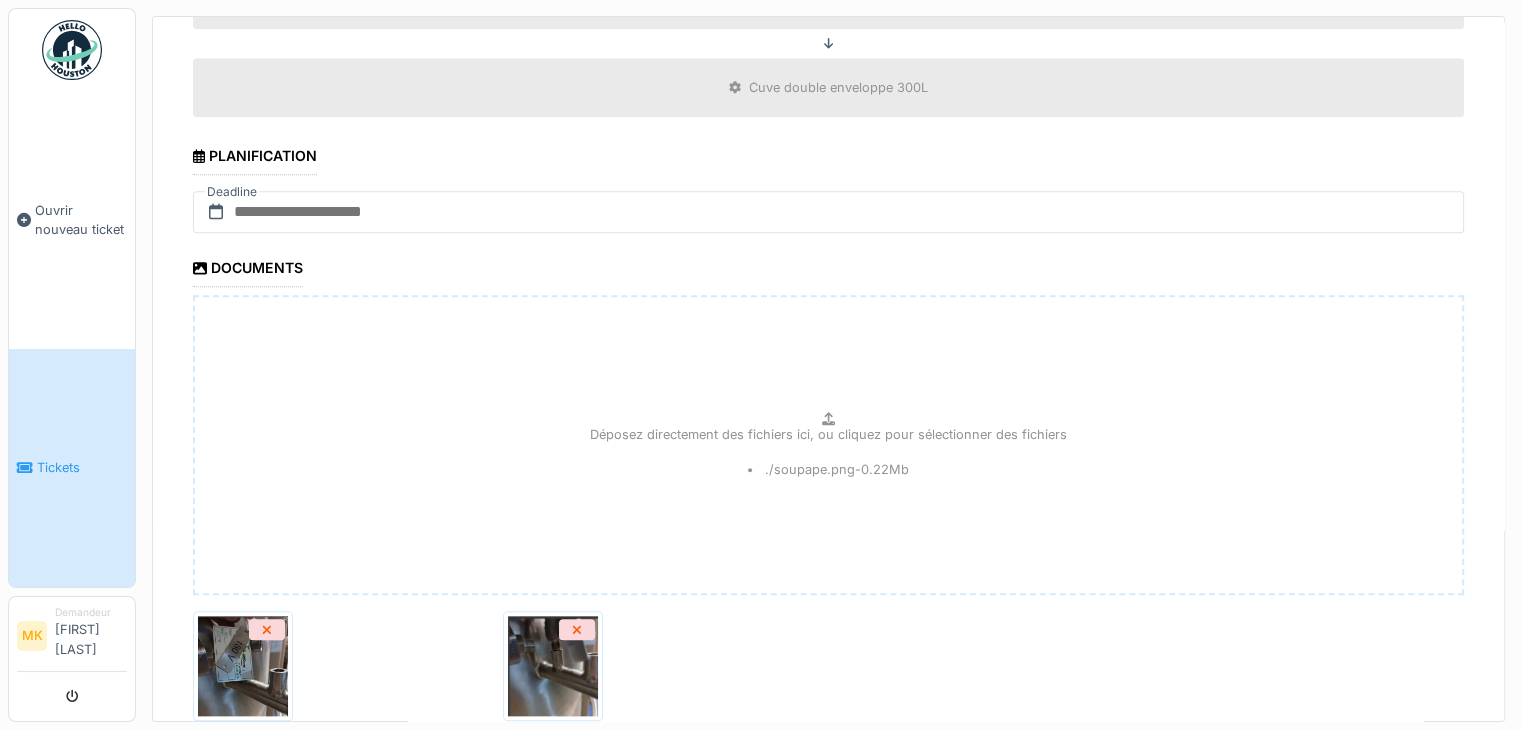 scroll, scrollTop: 2156, scrollLeft: 0, axis: vertical 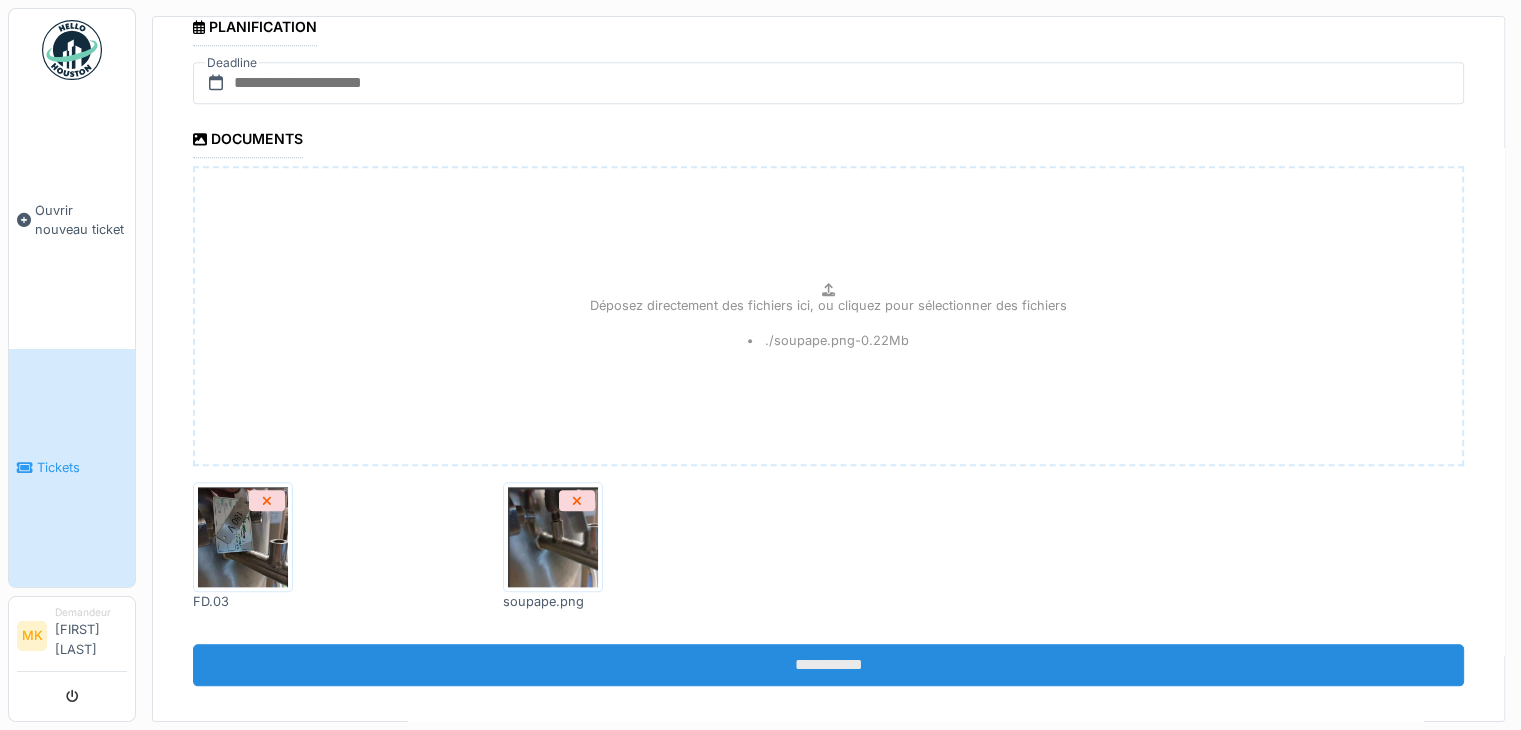 type on "**********" 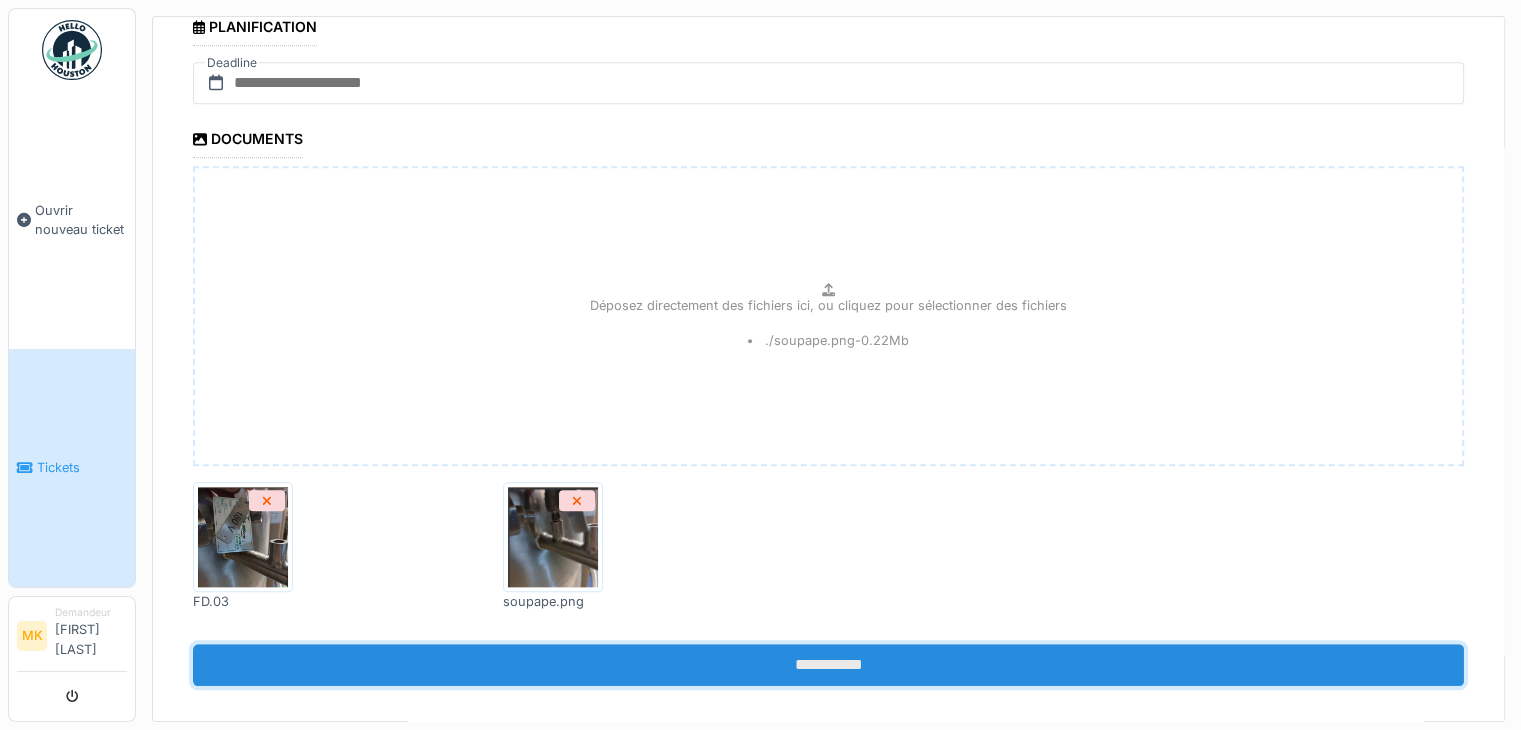click on "**********" at bounding box center [828, 665] 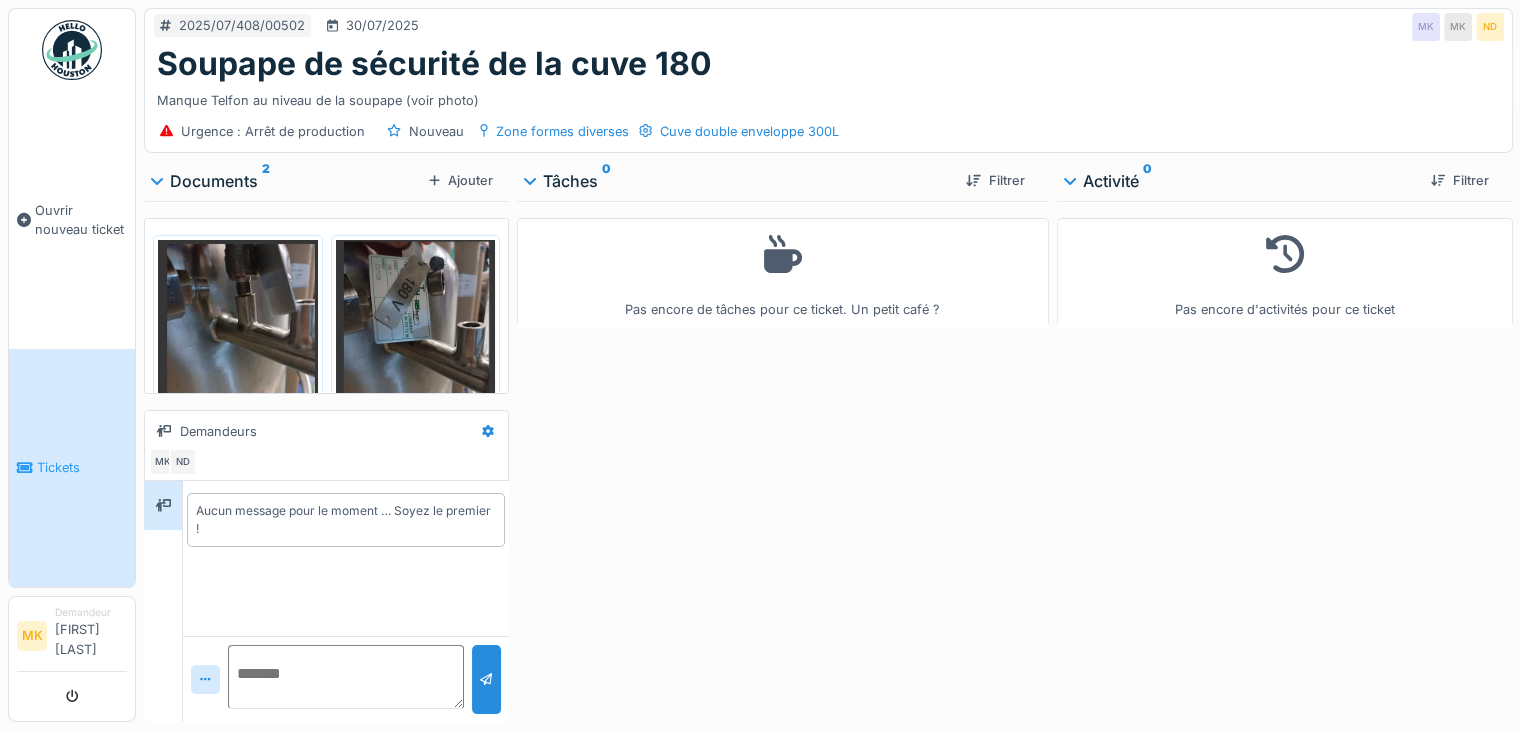 scroll, scrollTop: 0, scrollLeft: 0, axis: both 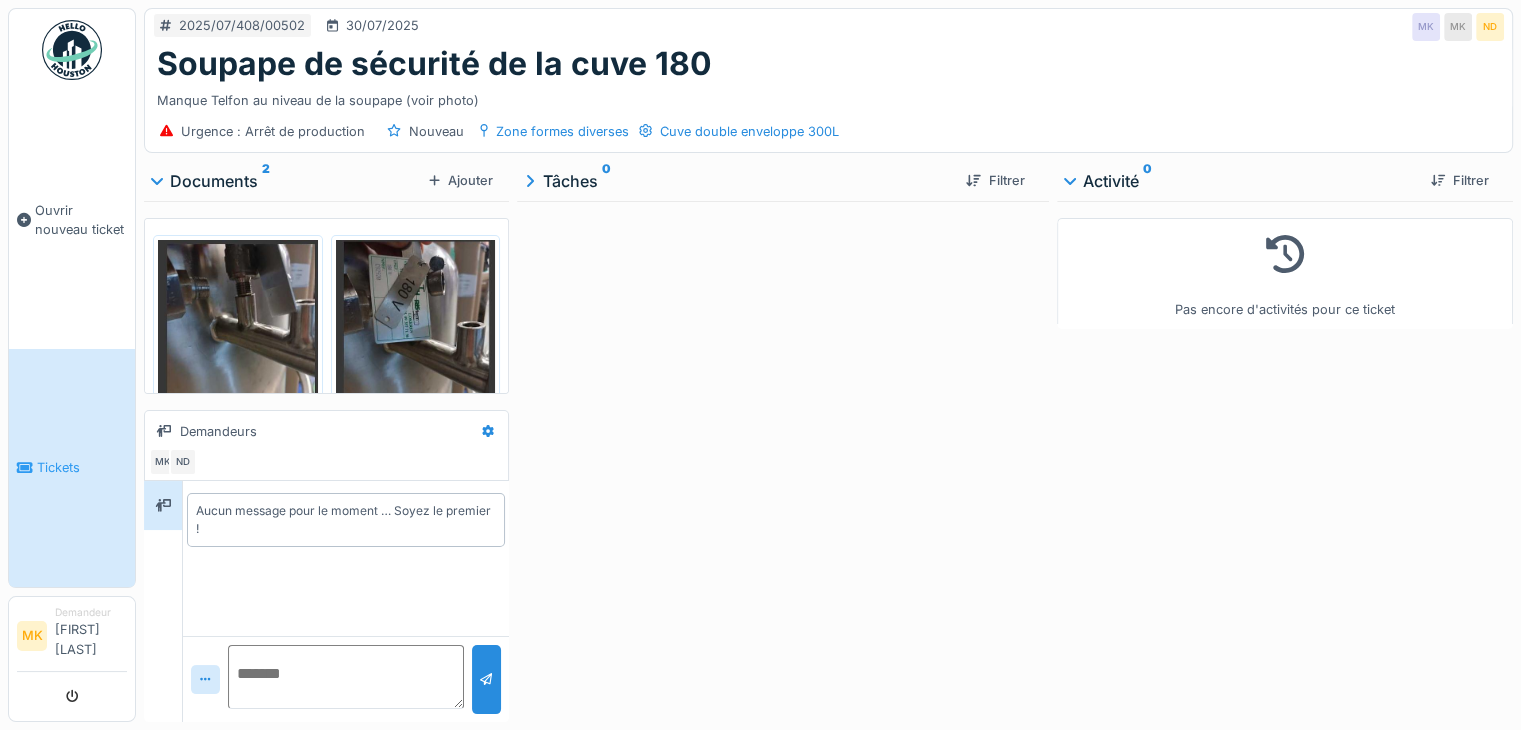 click on "Tâches 0 Filtrer" at bounding box center (783, 181) 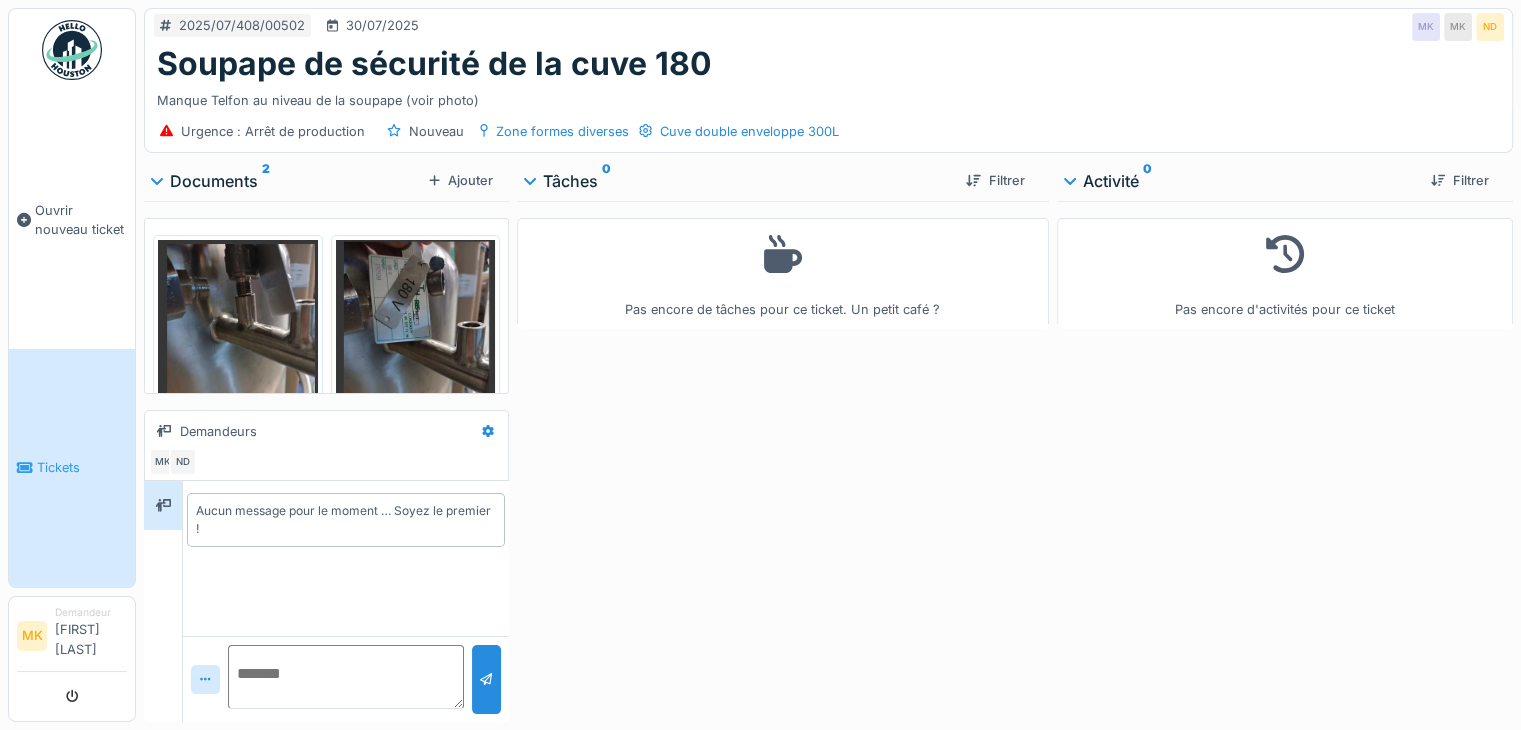 click 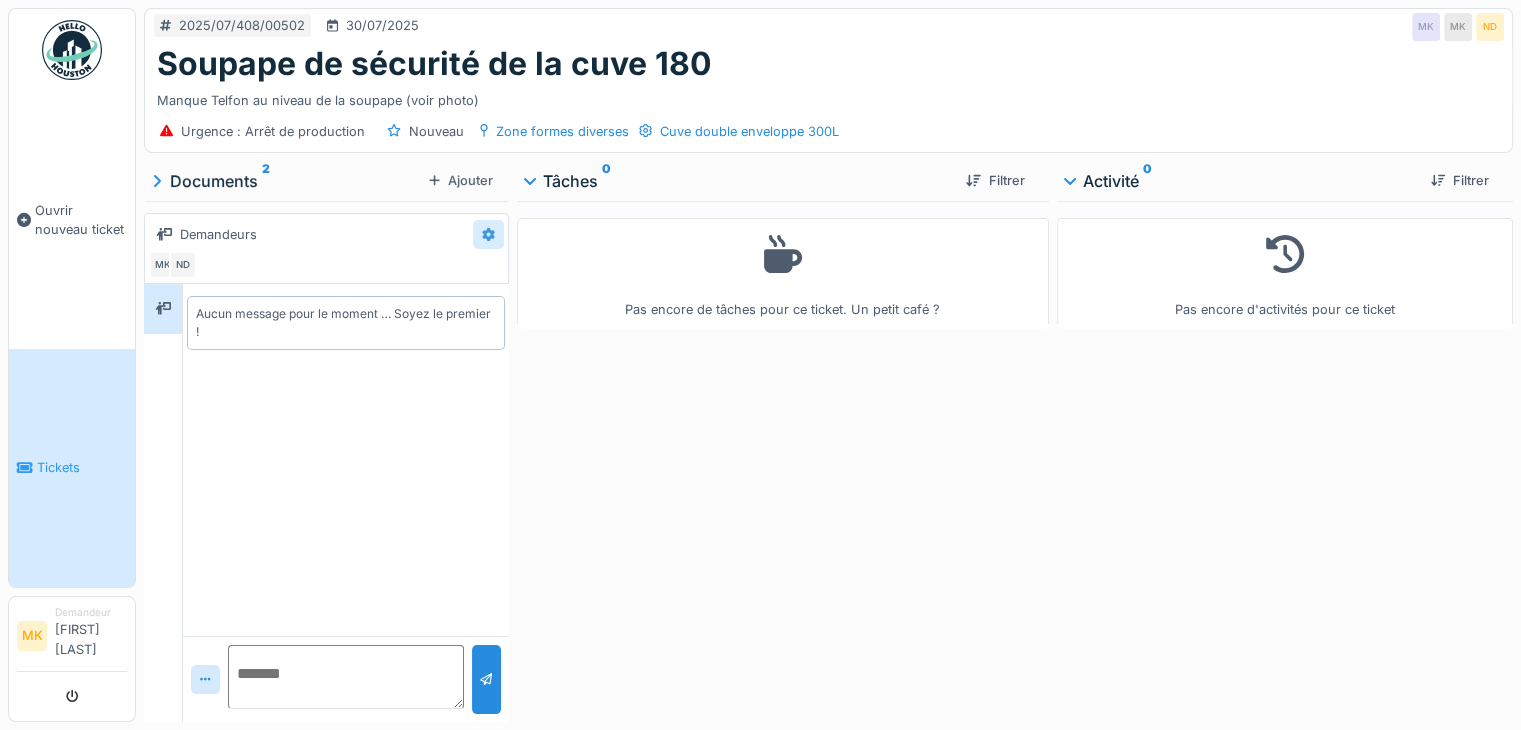 click 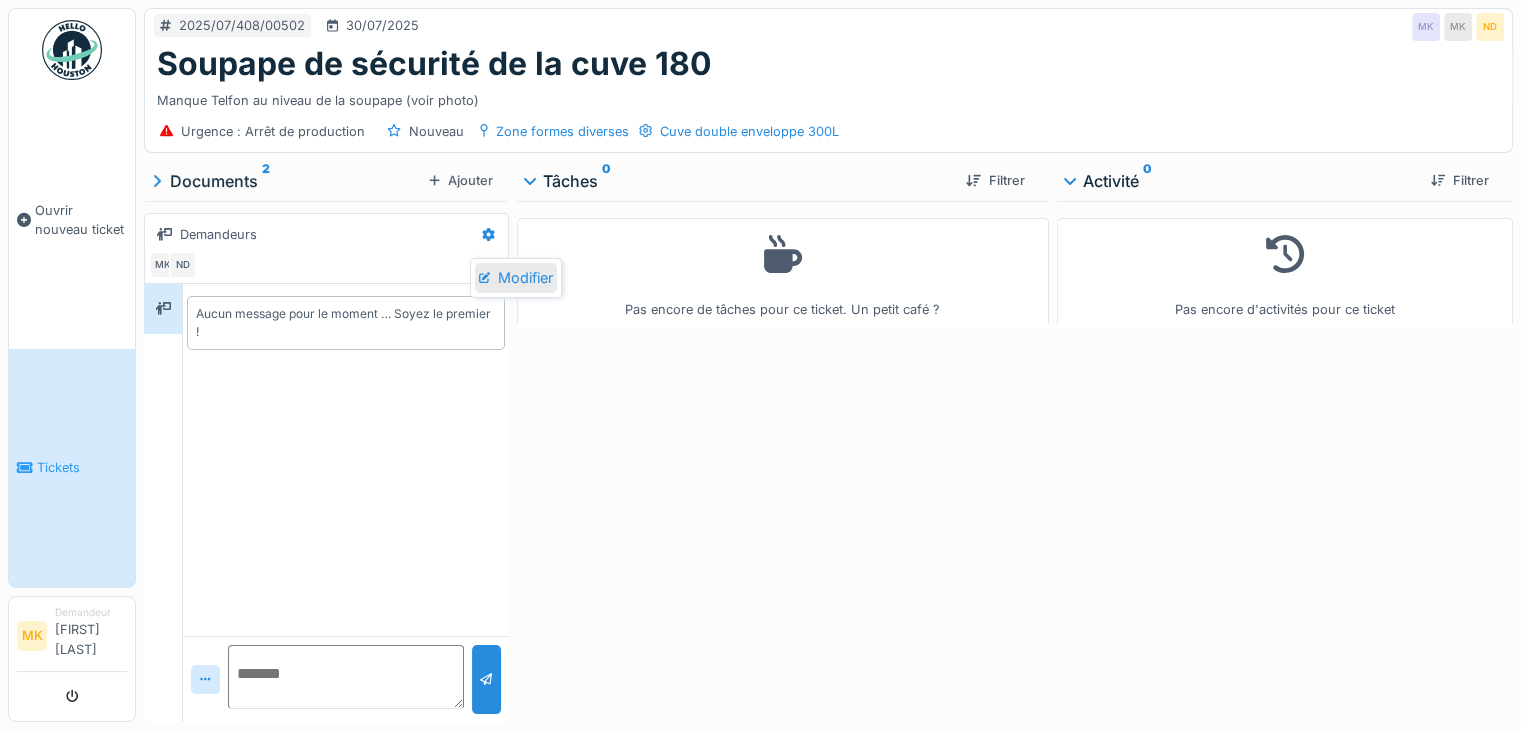 click on "Modifier" at bounding box center (516, 278) 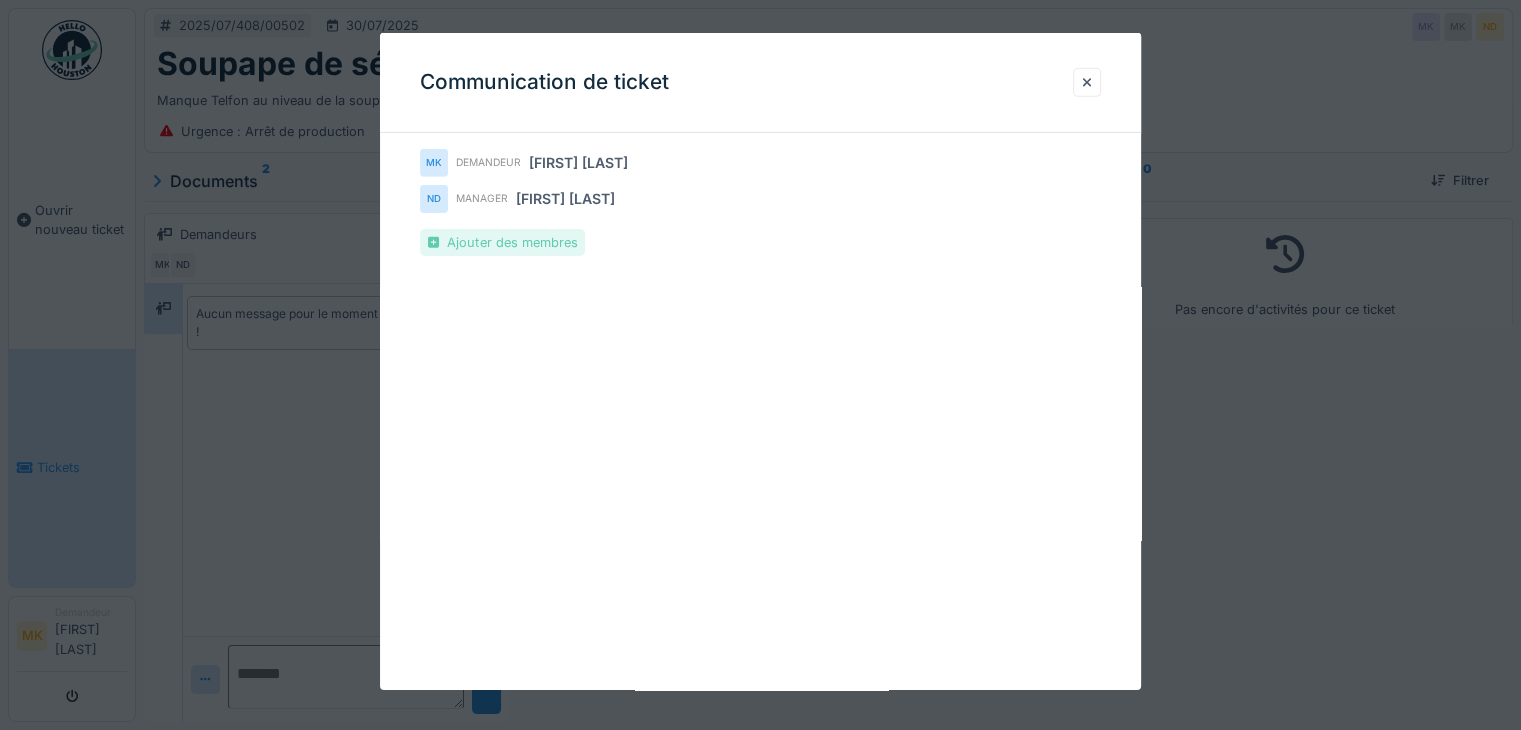 click on "Ajouter des membres" at bounding box center (502, 242) 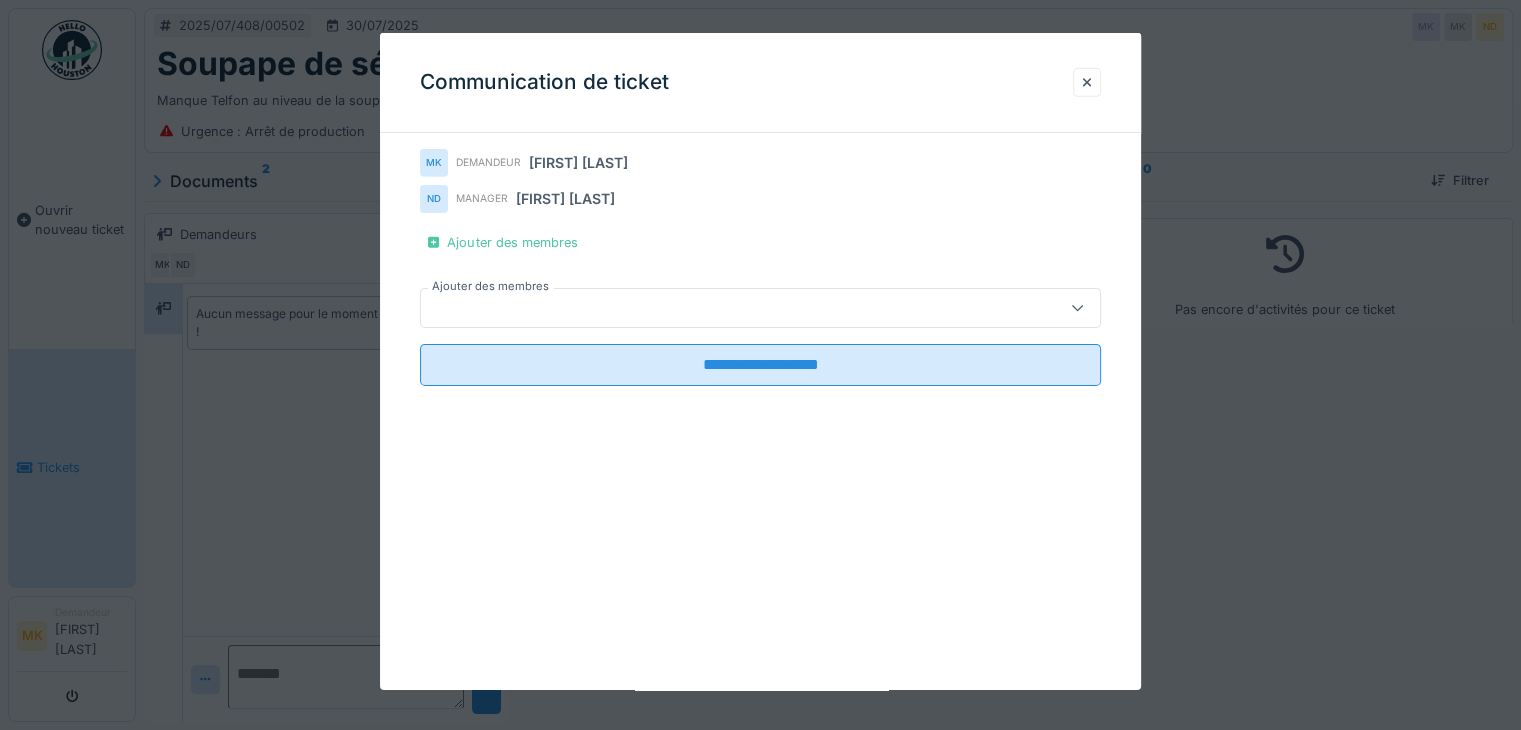 click at bounding box center (726, 308) 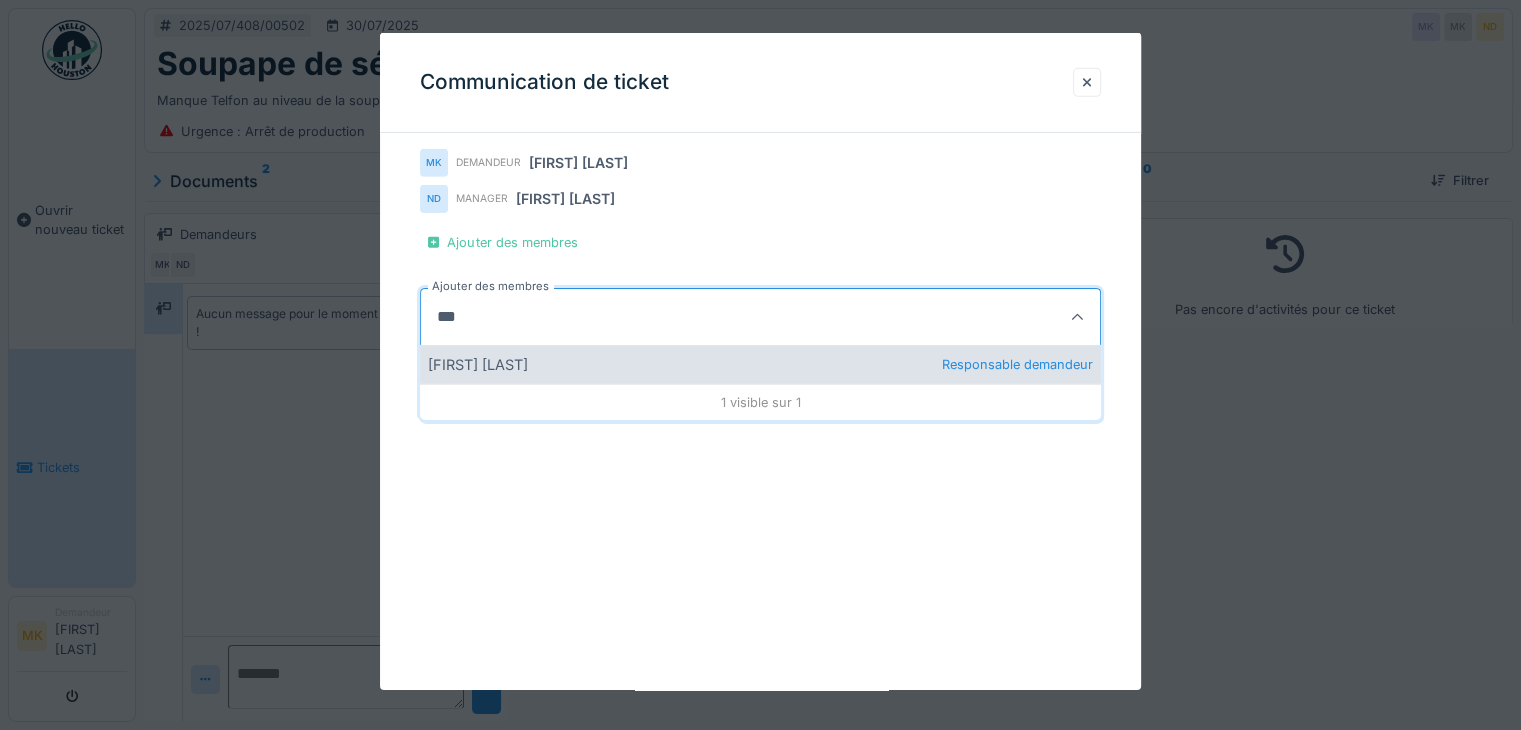 type on "***" 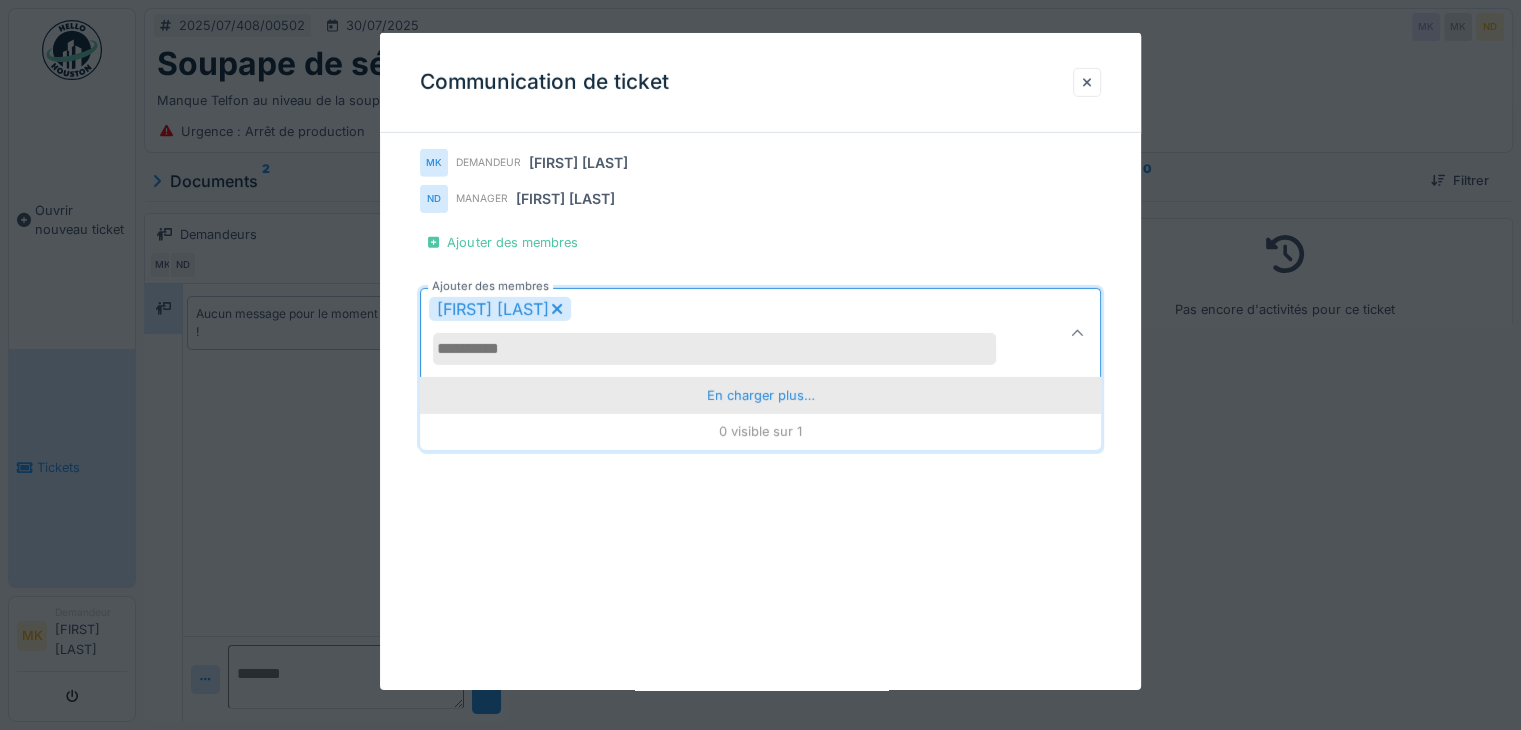 click on "En charger plus…" at bounding box center [760, 395] 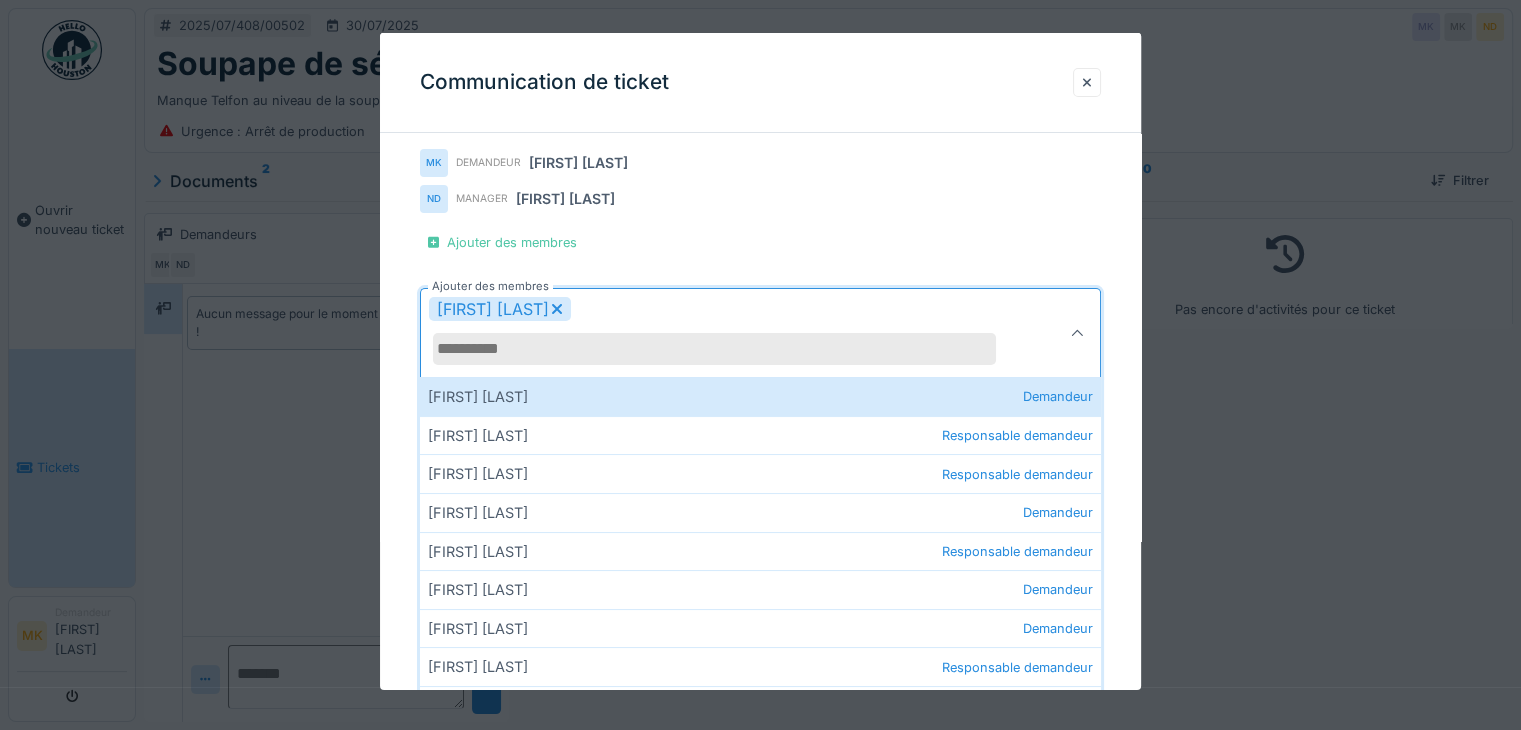 click at bounding box center [1077, 333] 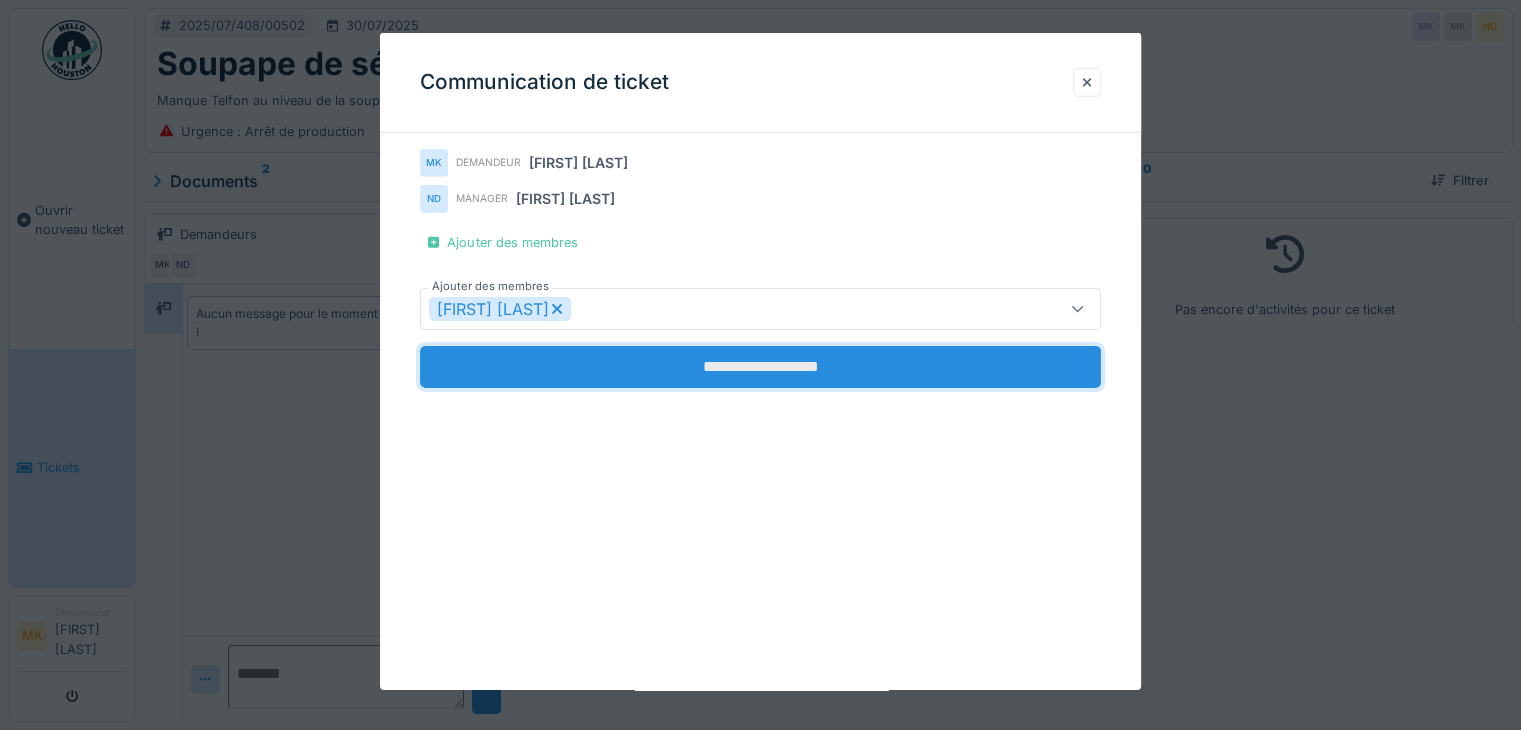 click on "**********" at bounding box center (760, 367) 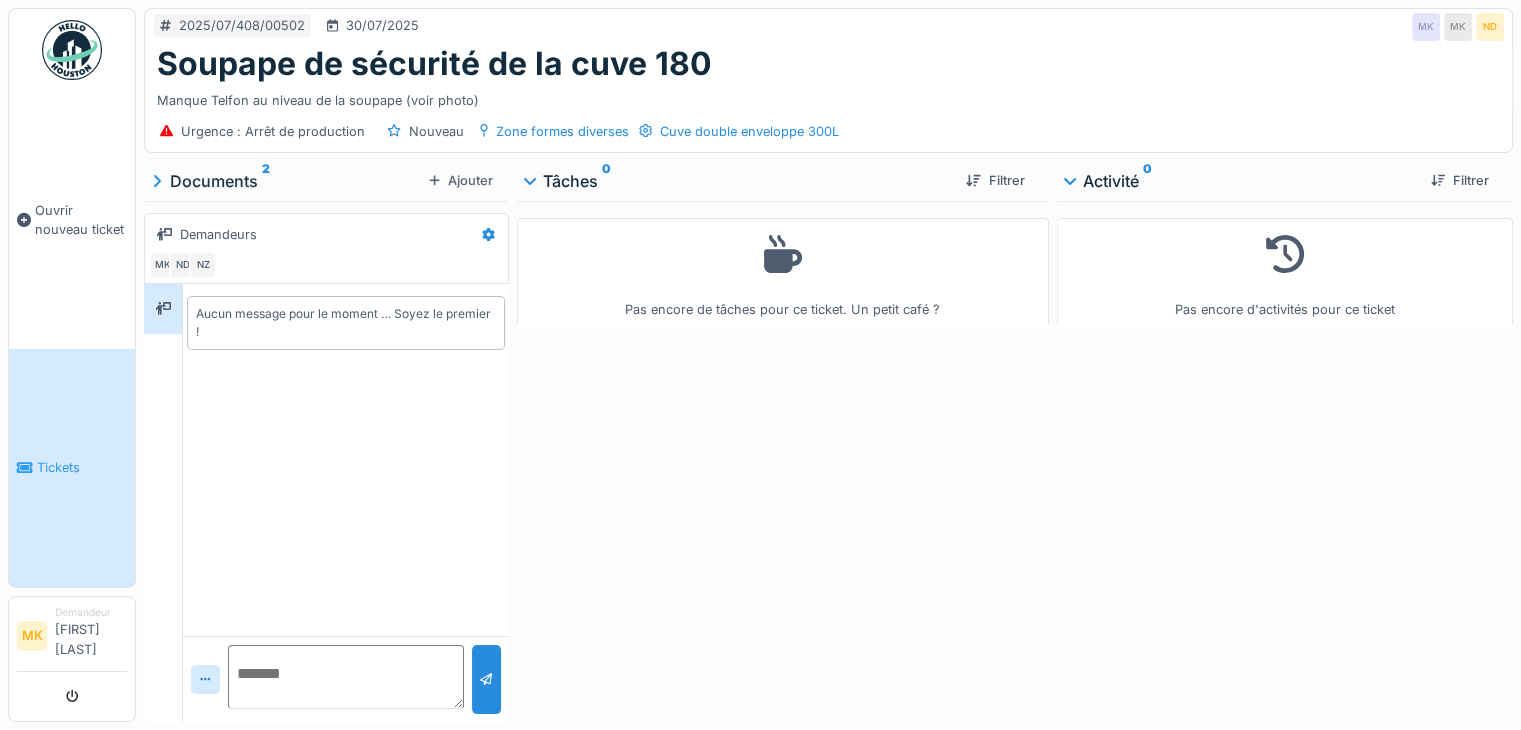 scroll, scrollTop: 15, scrollLeft: 0, axis: vertical 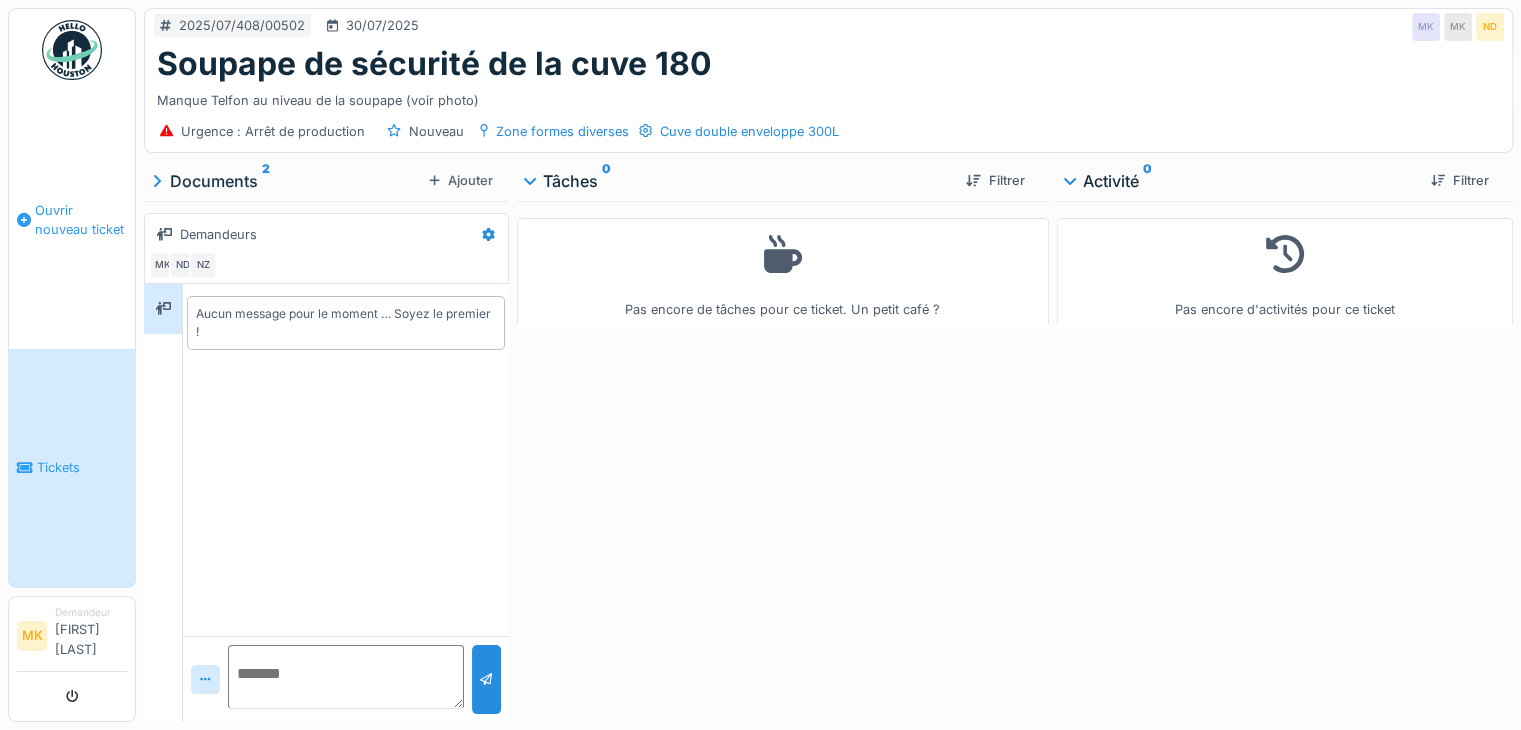 click on "Ouvrir nouveau ticket" at bounding box center (72, 220) 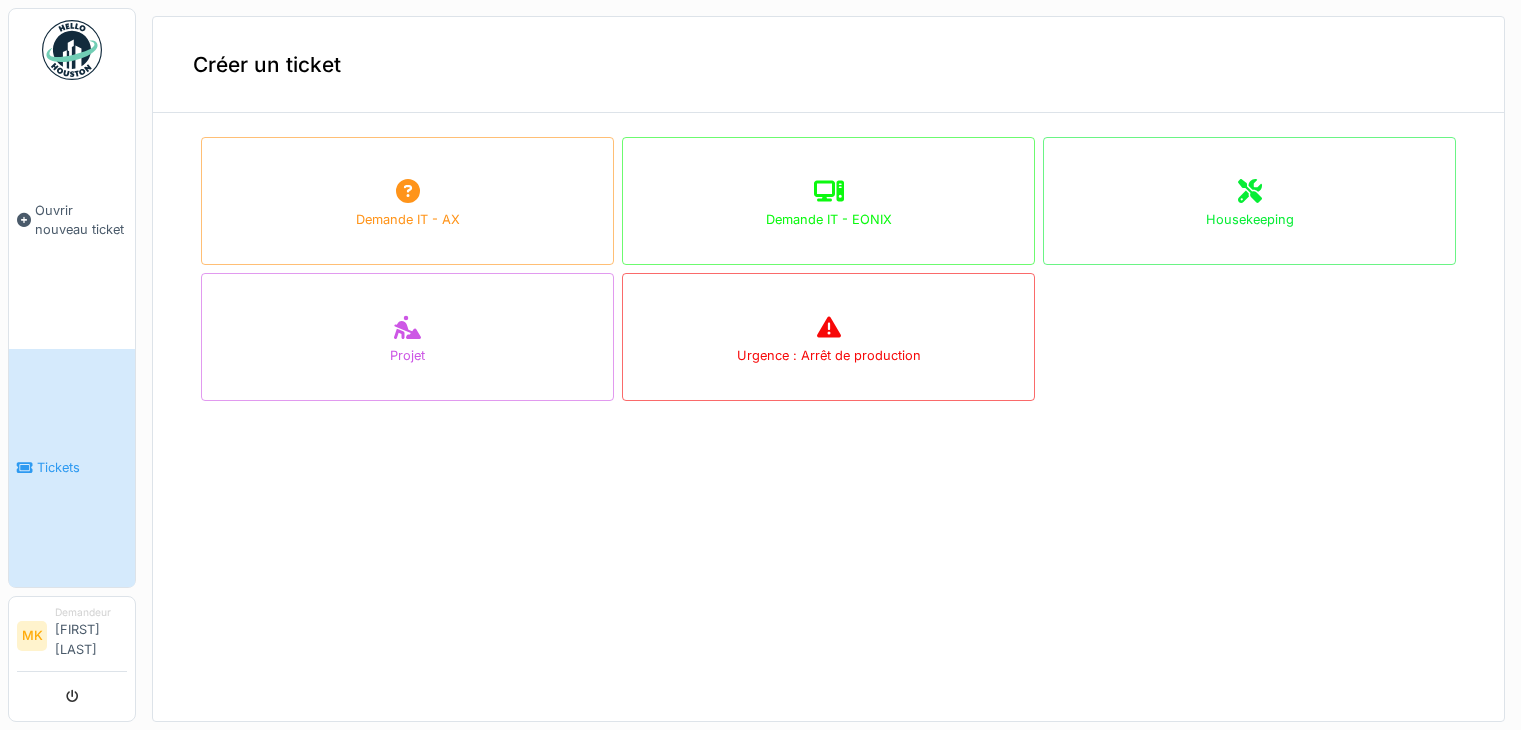 scroll, scrollTop: 0, scrollLeft: 0, axis: both 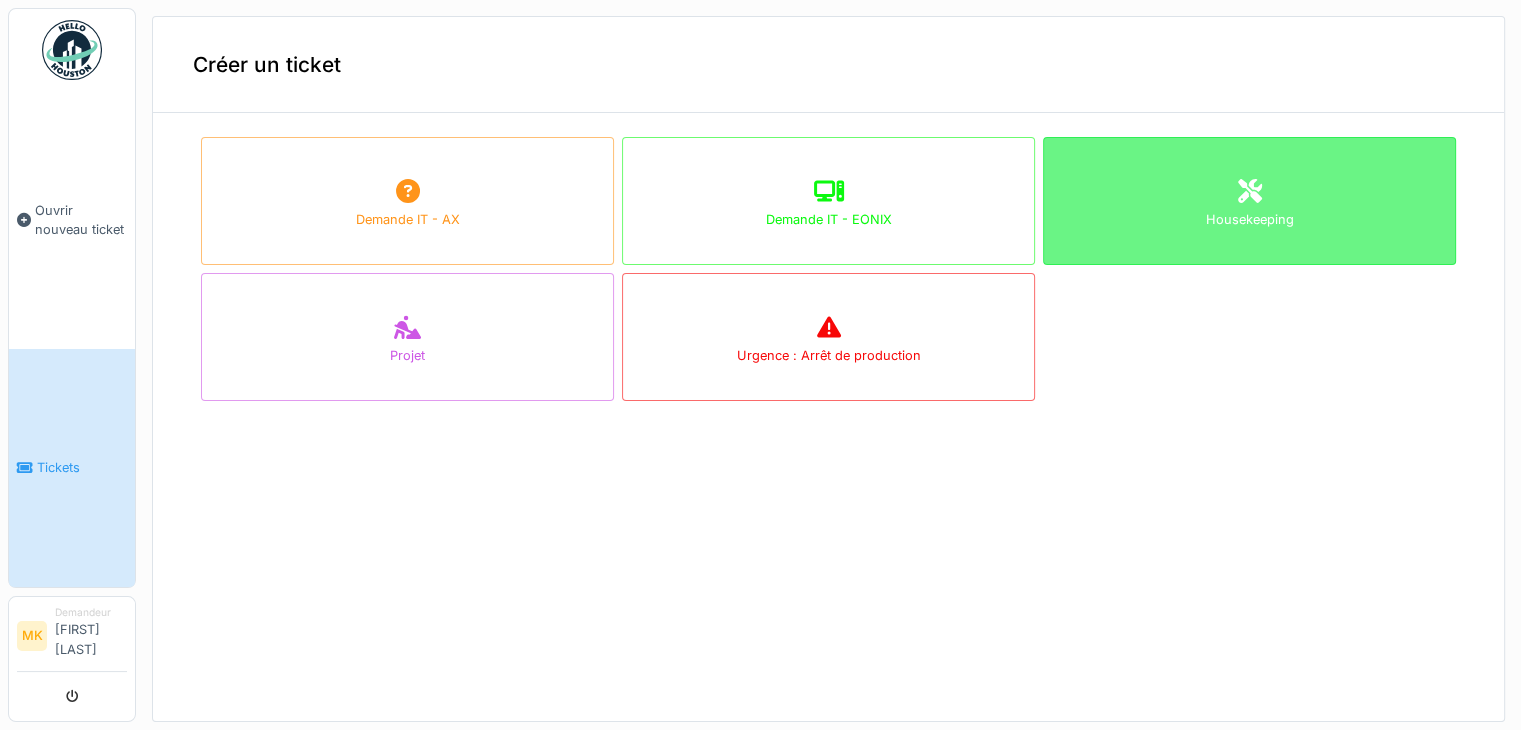 click on "Housekeeping" at bounding box center (1249, 201) 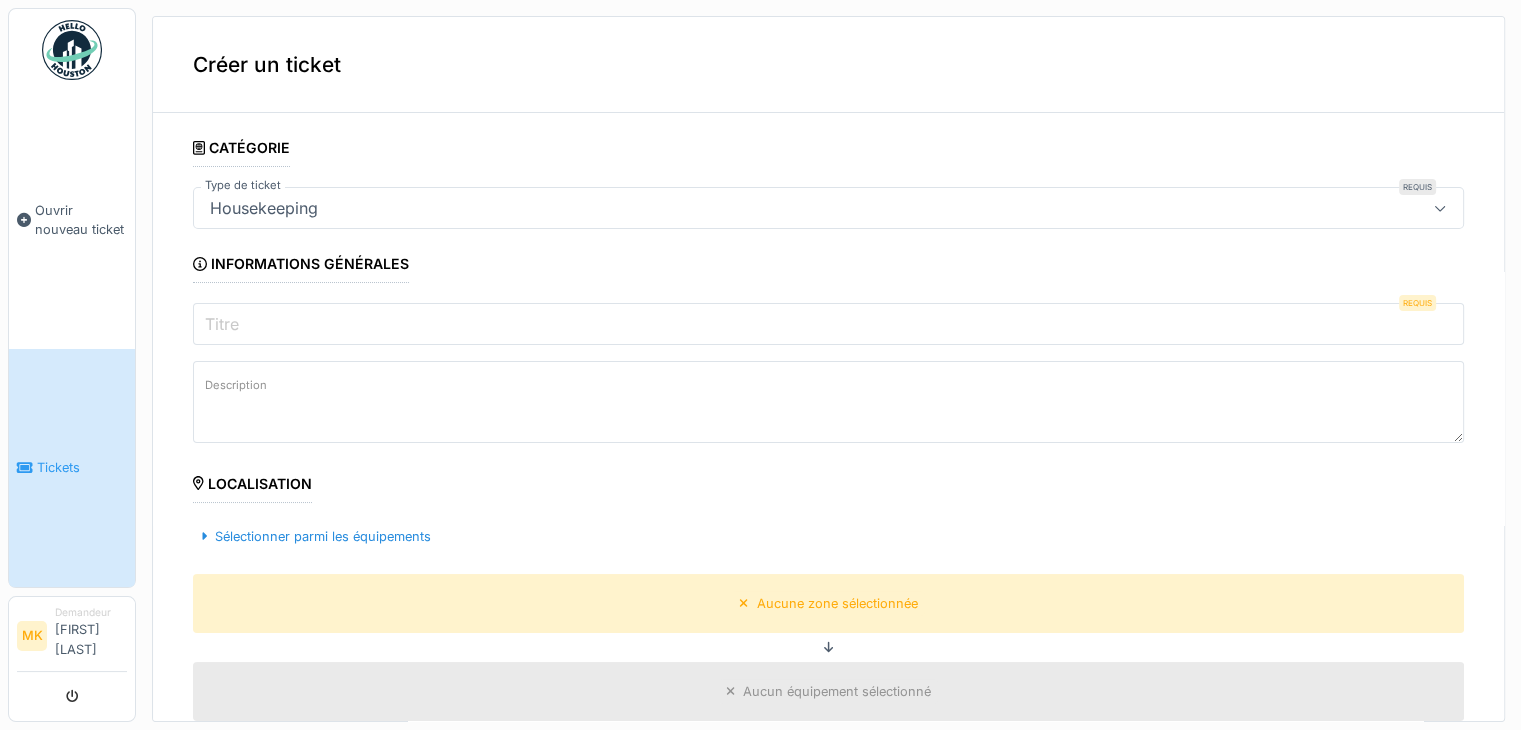 click on "Titre" at bounding box center (828, 324) 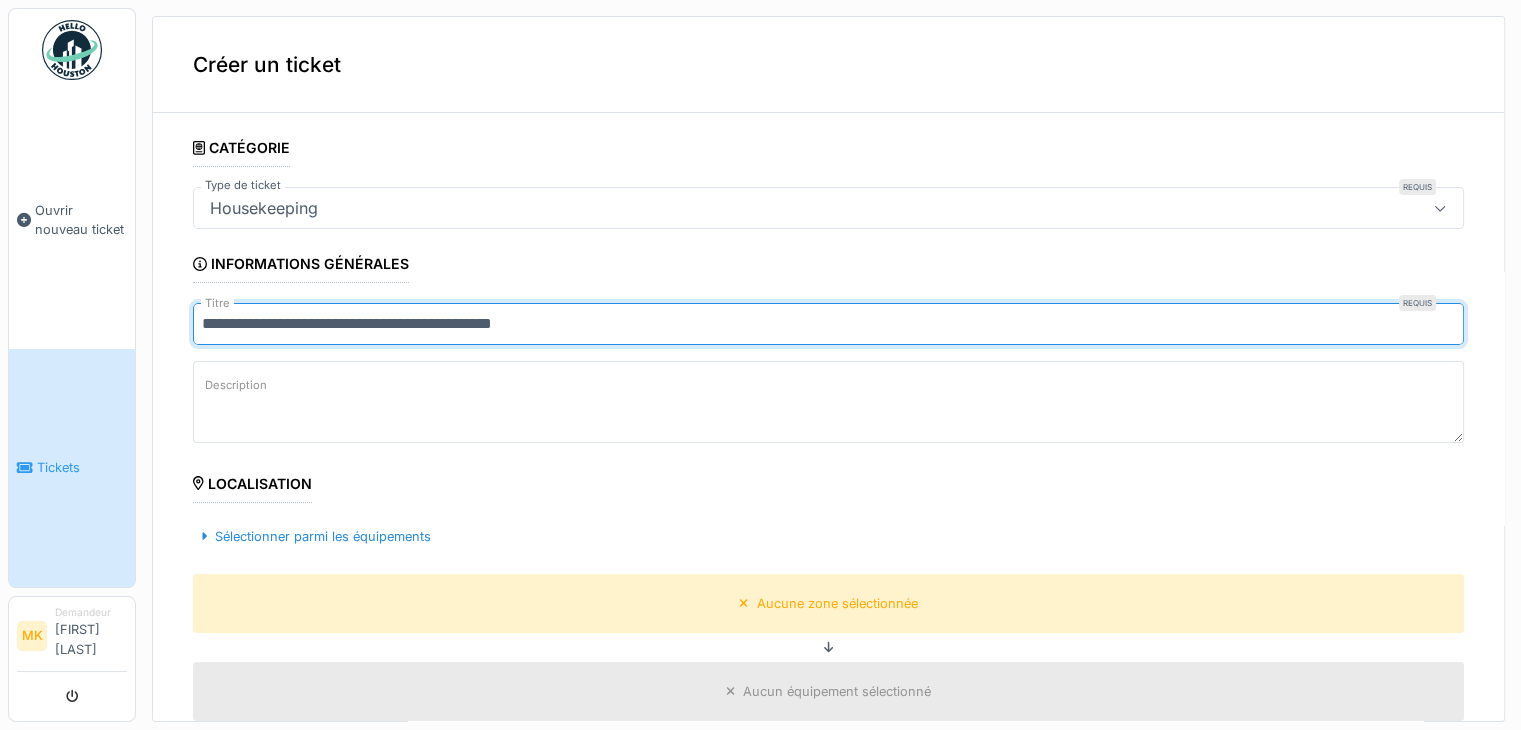 click on "**********" at bounding box center [828, 324] 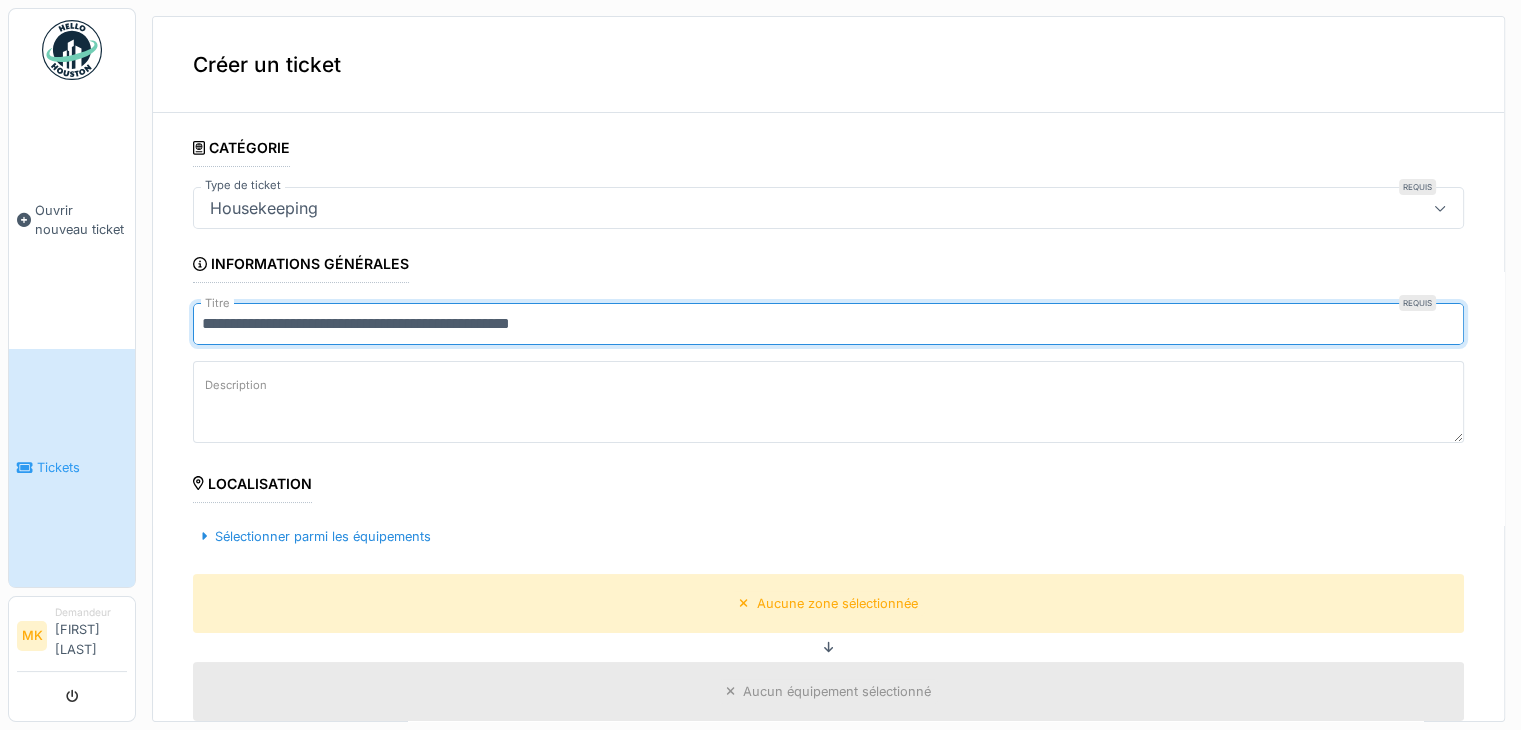 type on "**********" 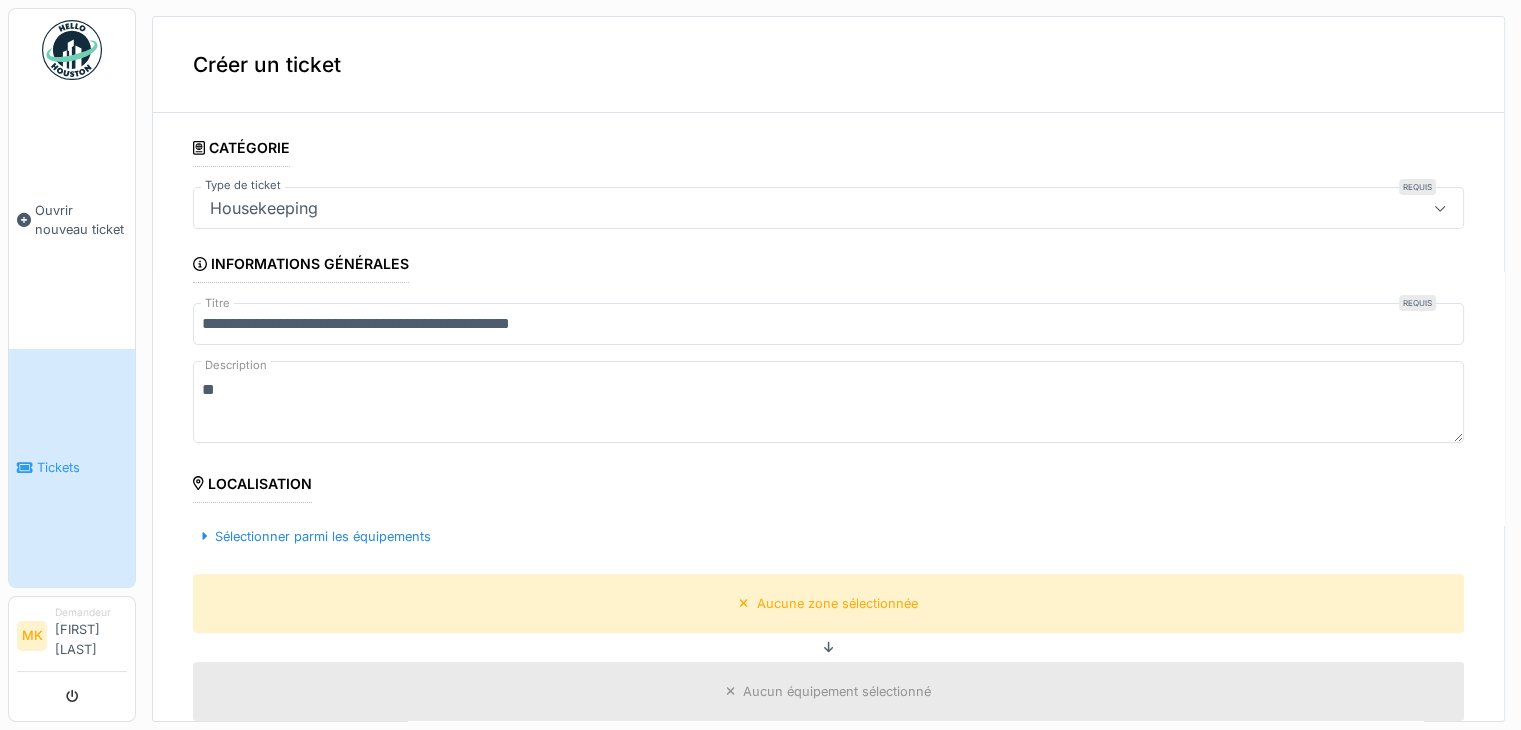 type on "*" 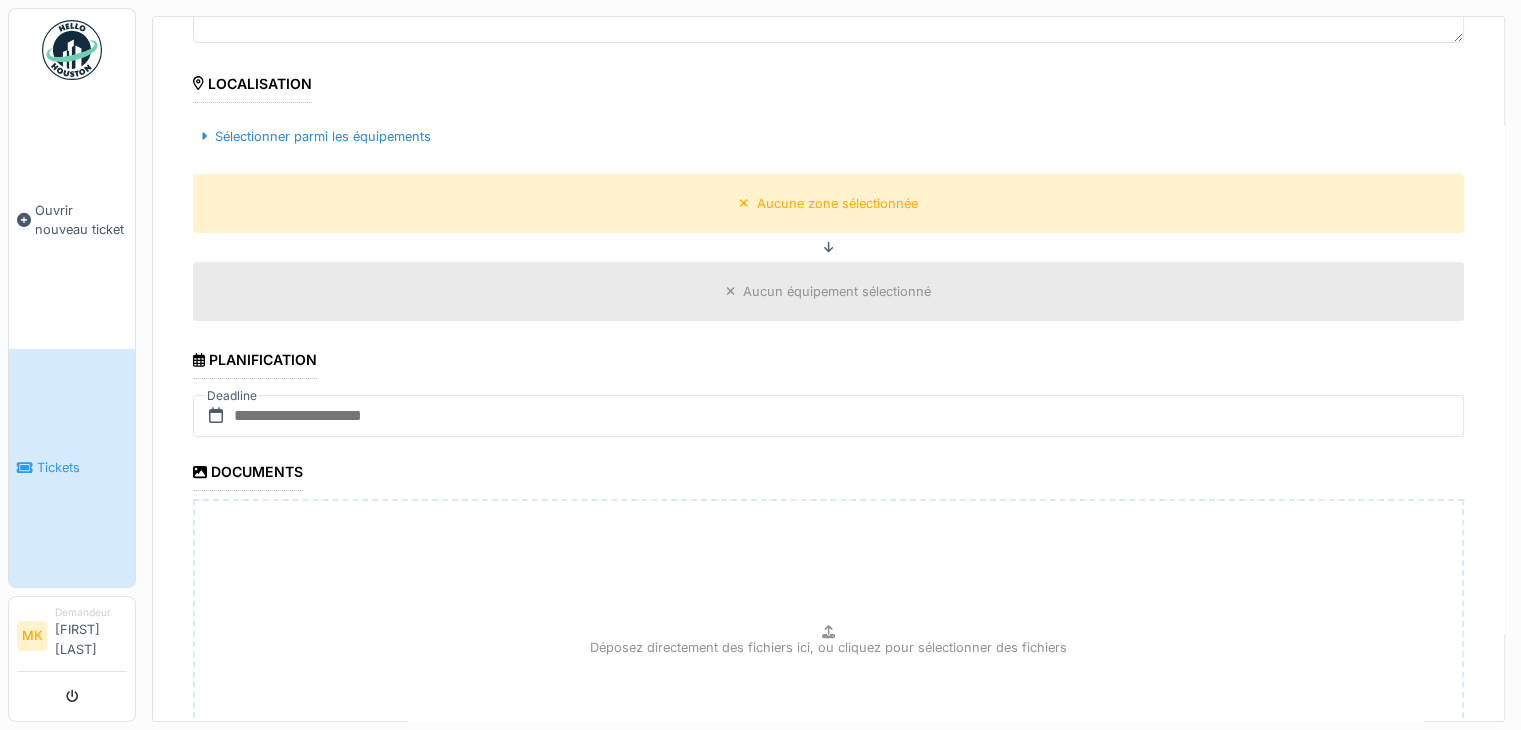 scroll, scrollTop: 603, scrollLeft: 0, axis: vertical 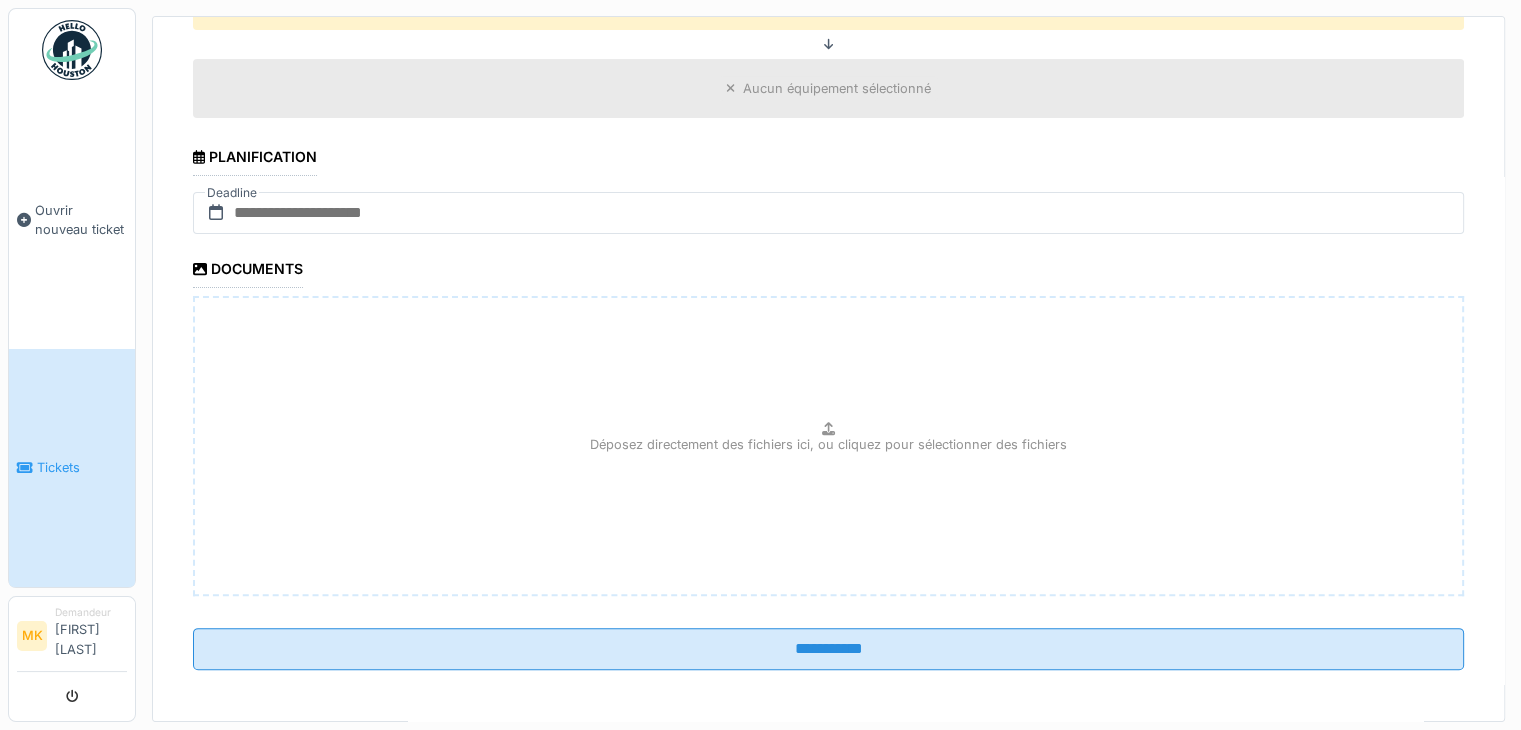type on "**********" 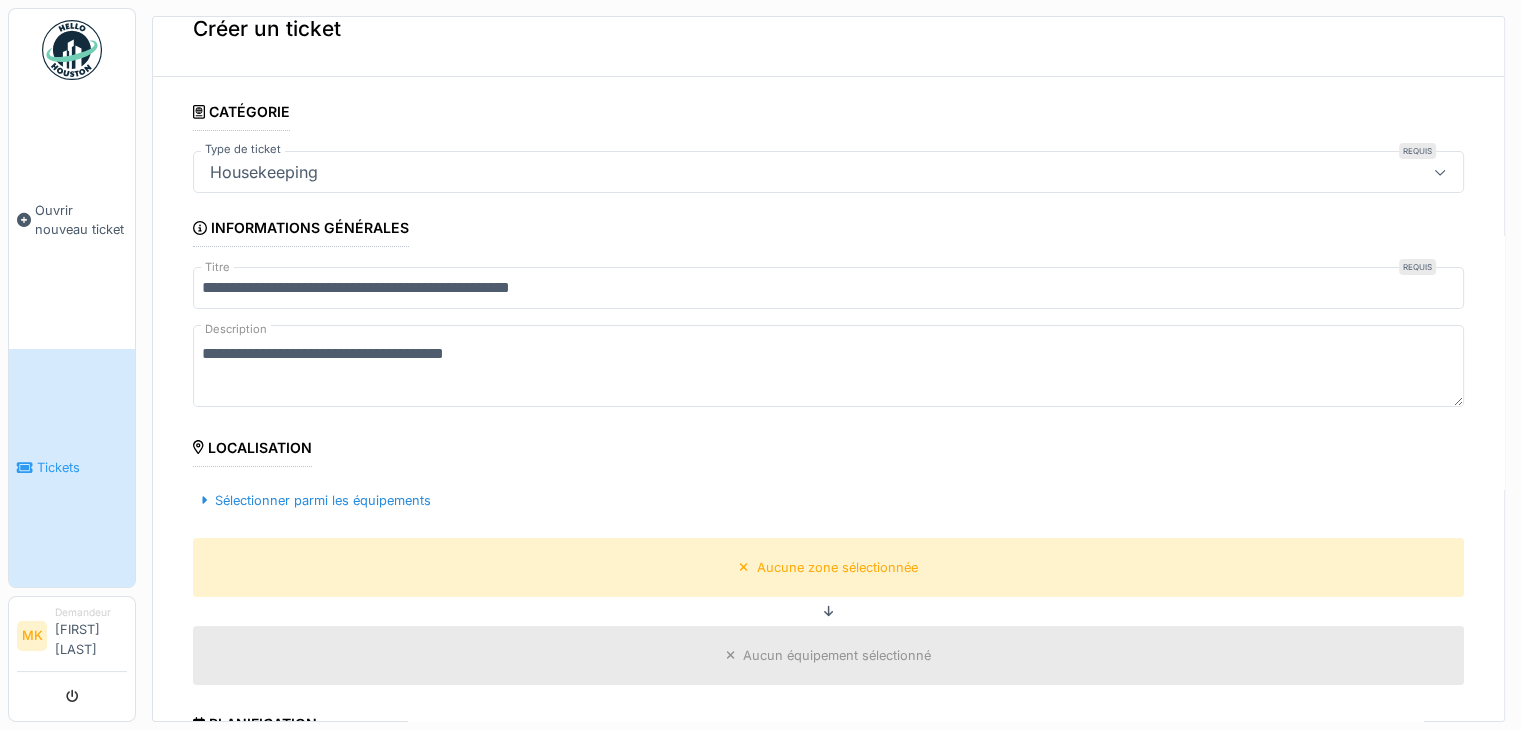 scroll, scrollTop: 3, scrollLeft: 0, axis: vertical 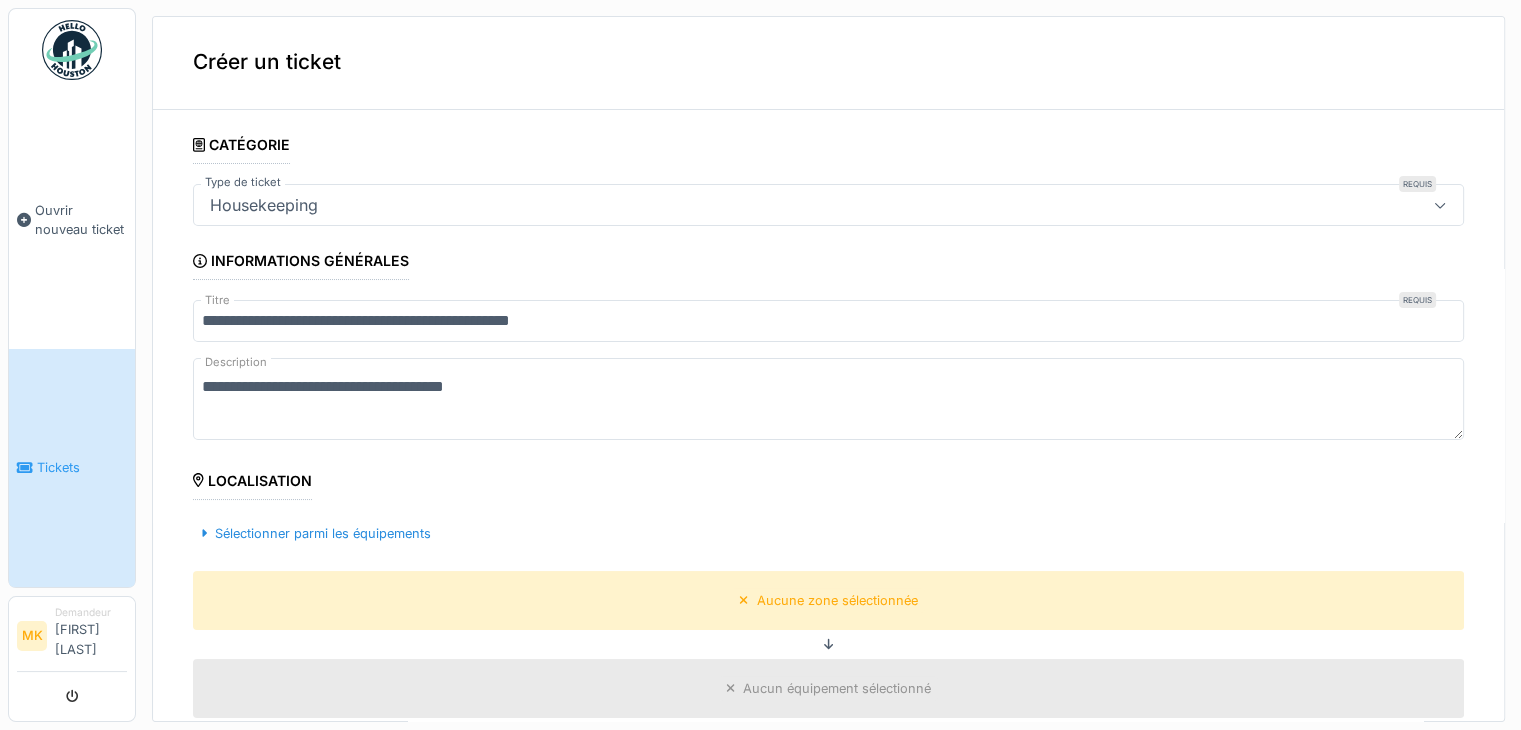 click on "**********" at bounding box center (828, 321) 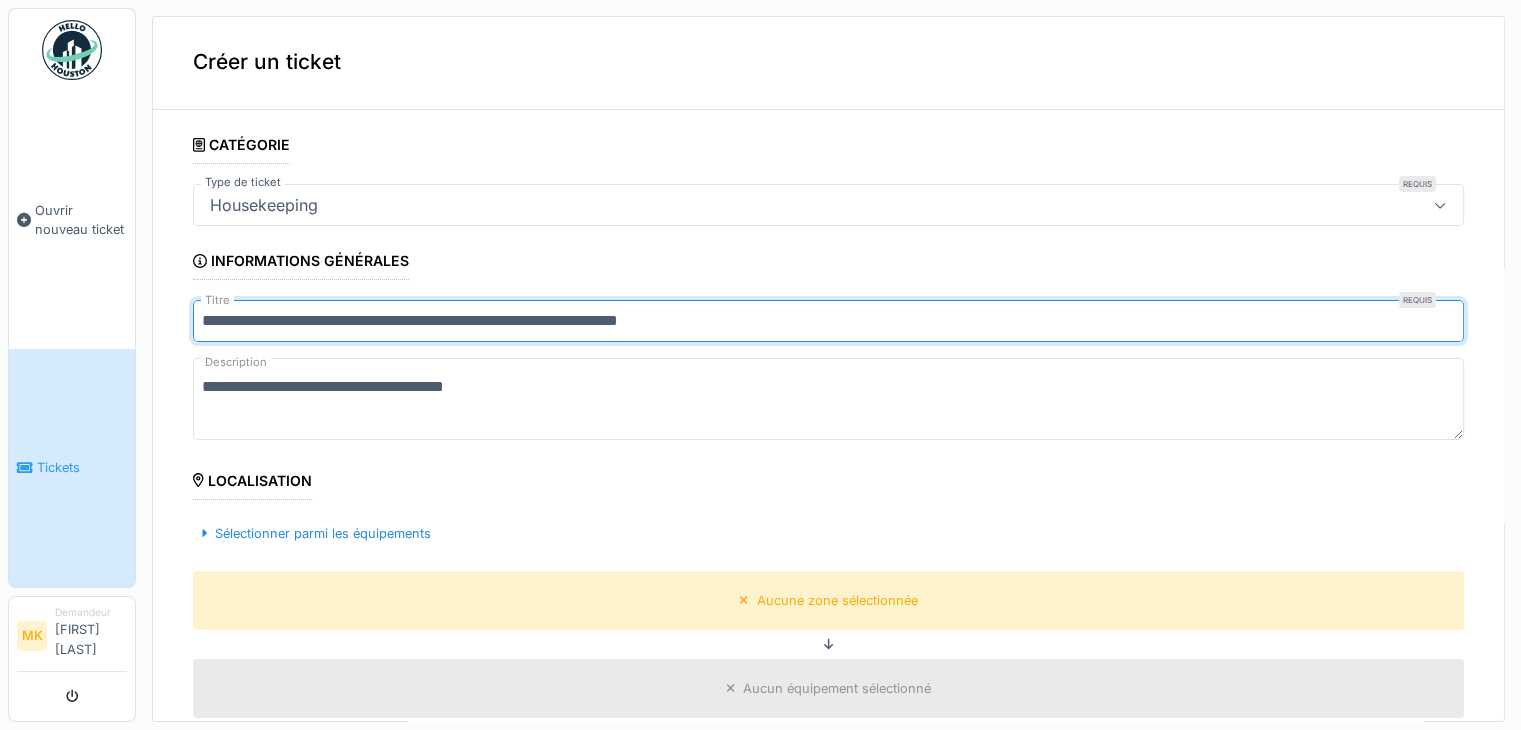 scroll, scrollTop: 0, scrollLeft: 0, axis: both 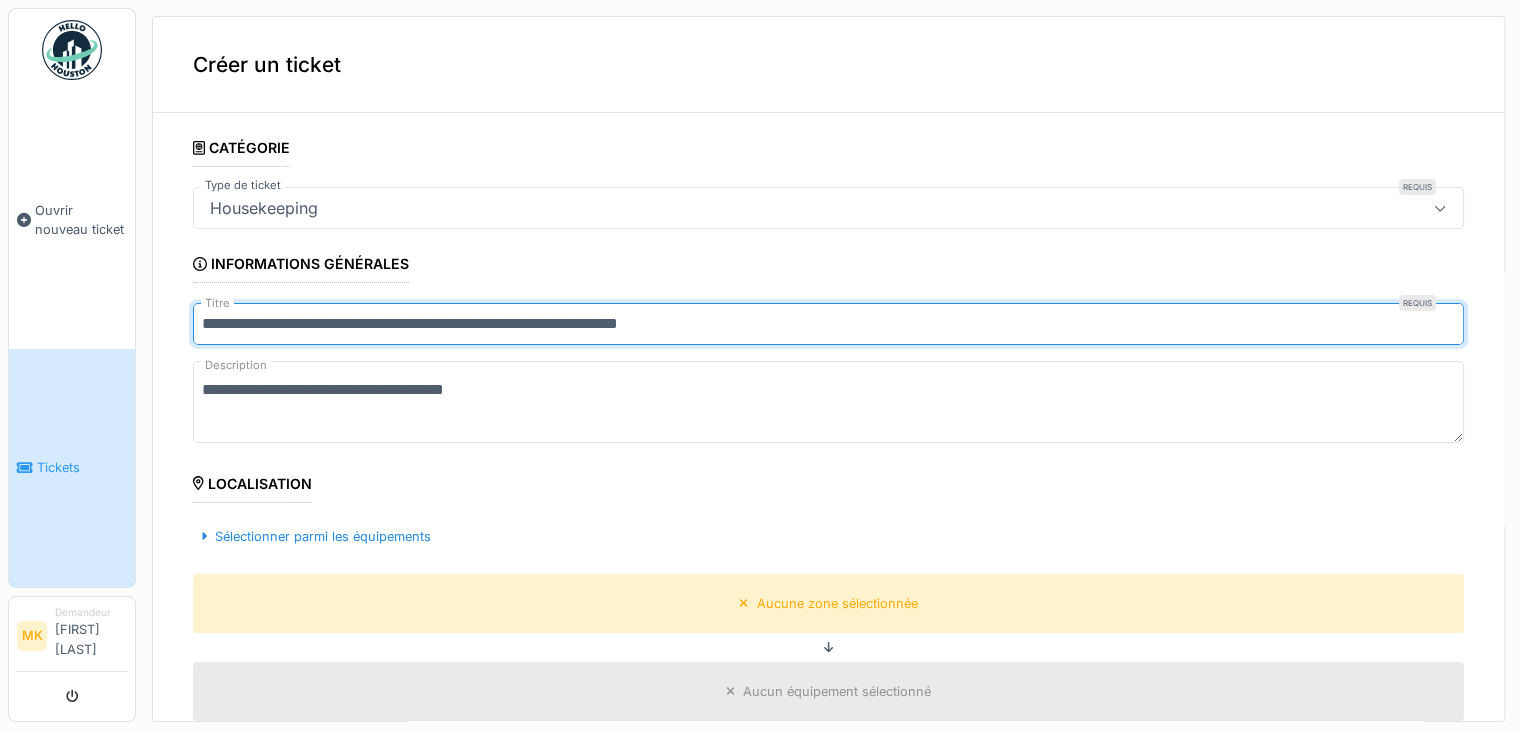 click on "**********" at bounding box center (828, 324) 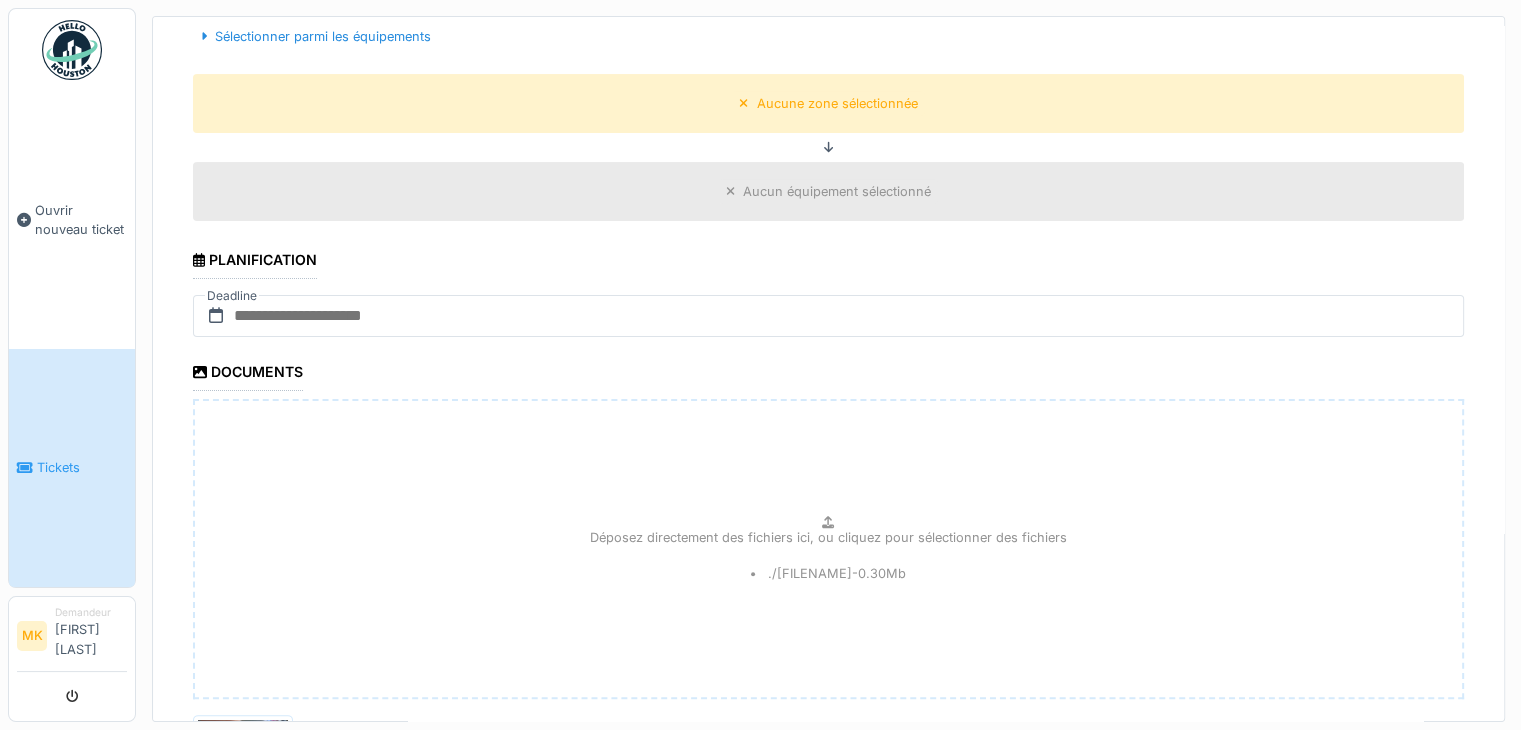 scroll, scrollTop: 748, scrollLeft: 0, axis: vertical 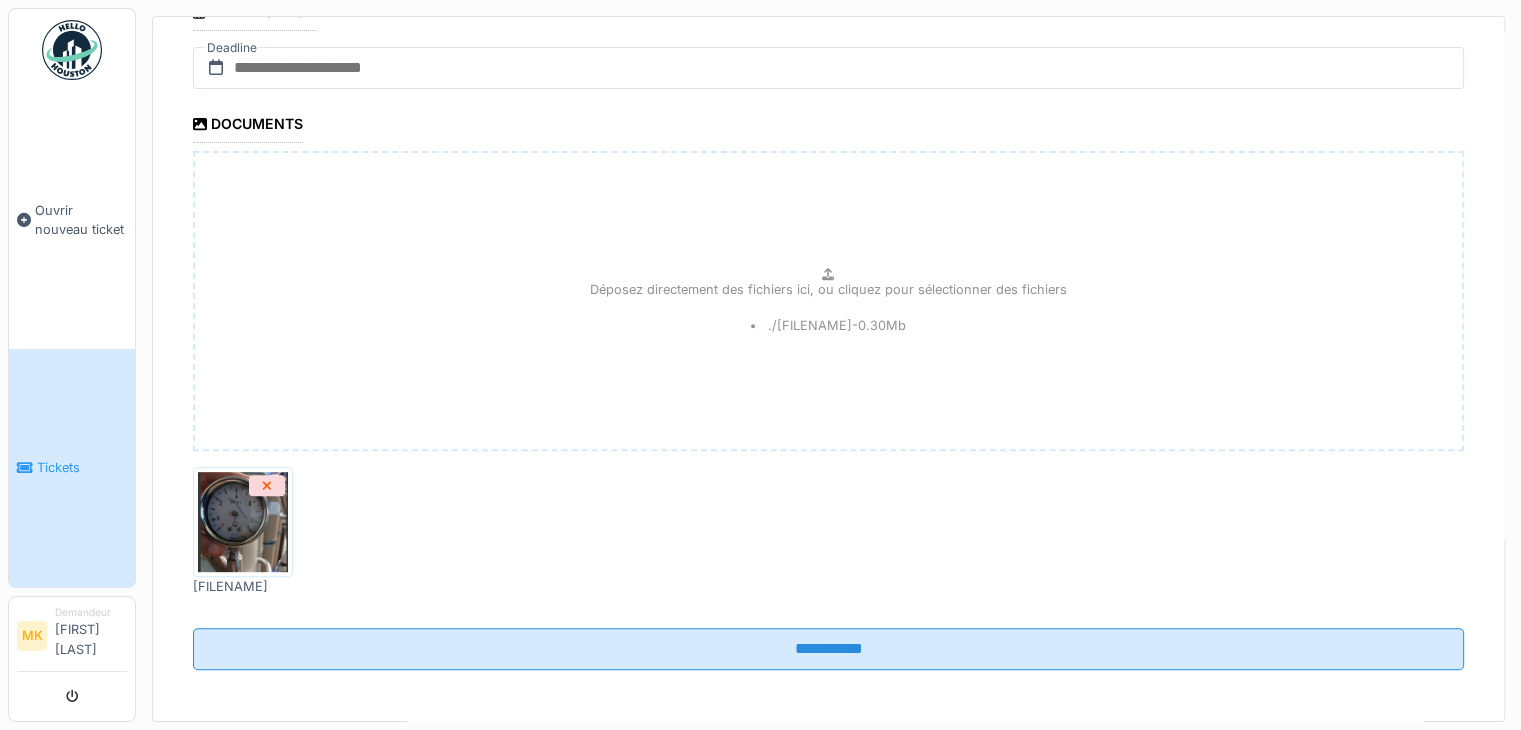 click at bounding box center [243, 522] 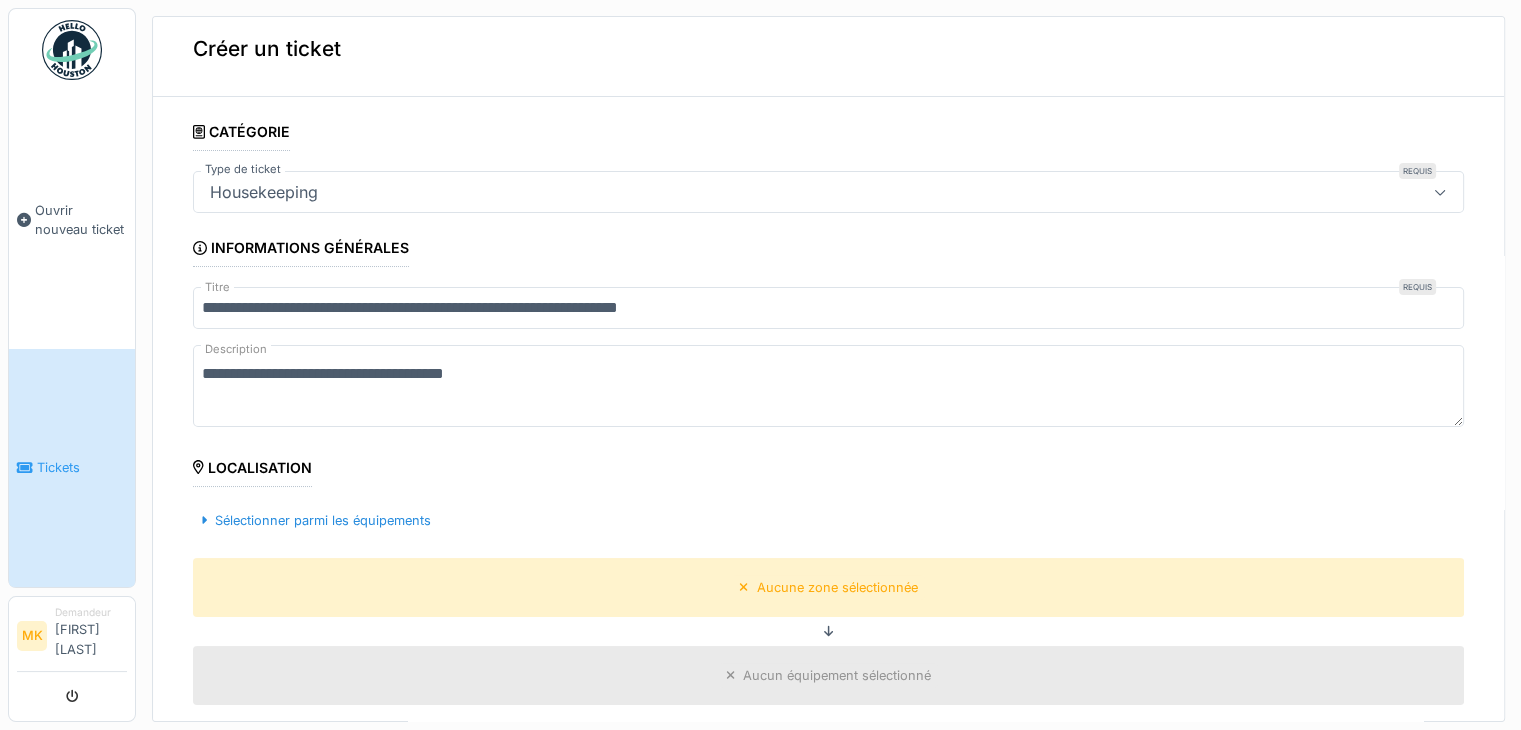 scroll, scrollTop: 0, scrollLeft: 0, axis: both 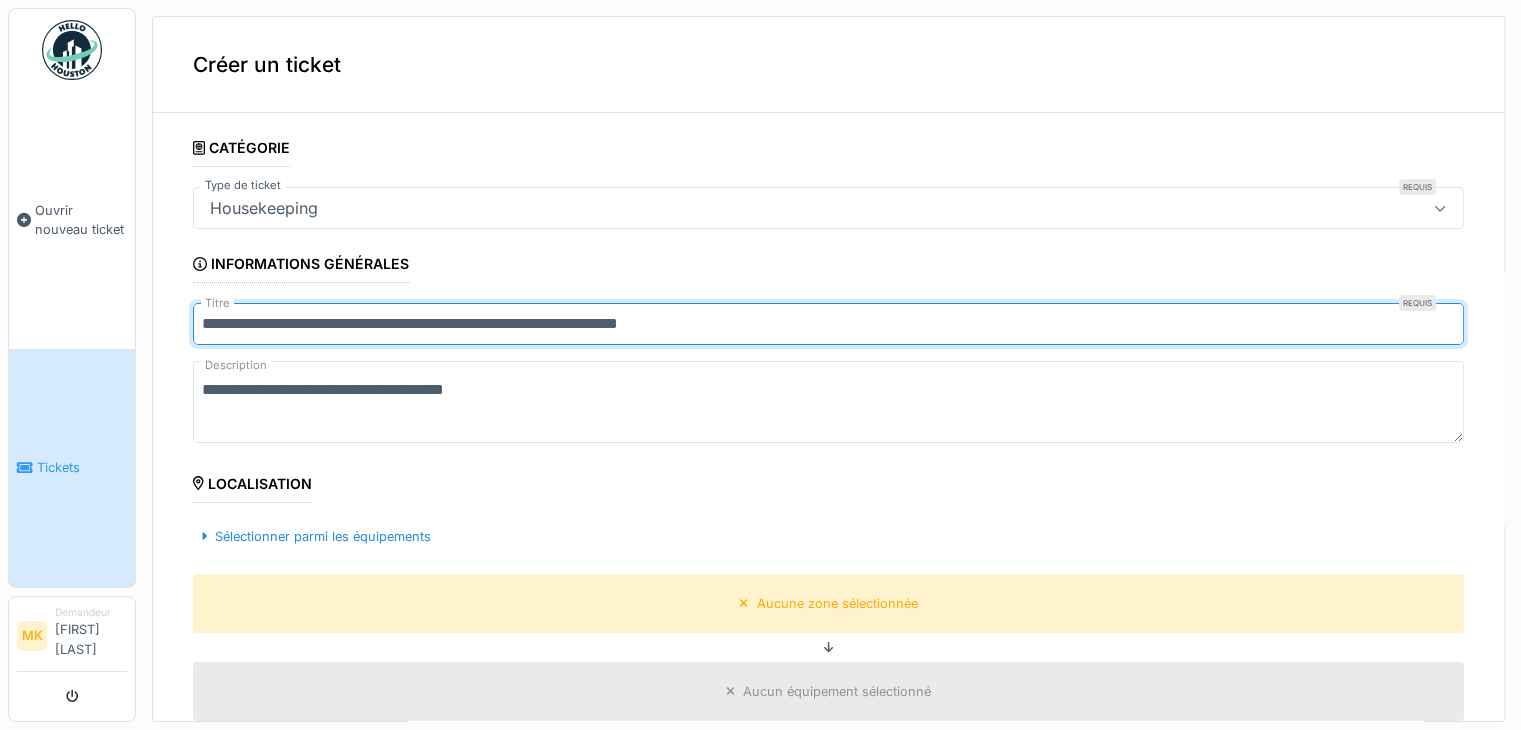 click on "**********" at bounding box center (828, 324) 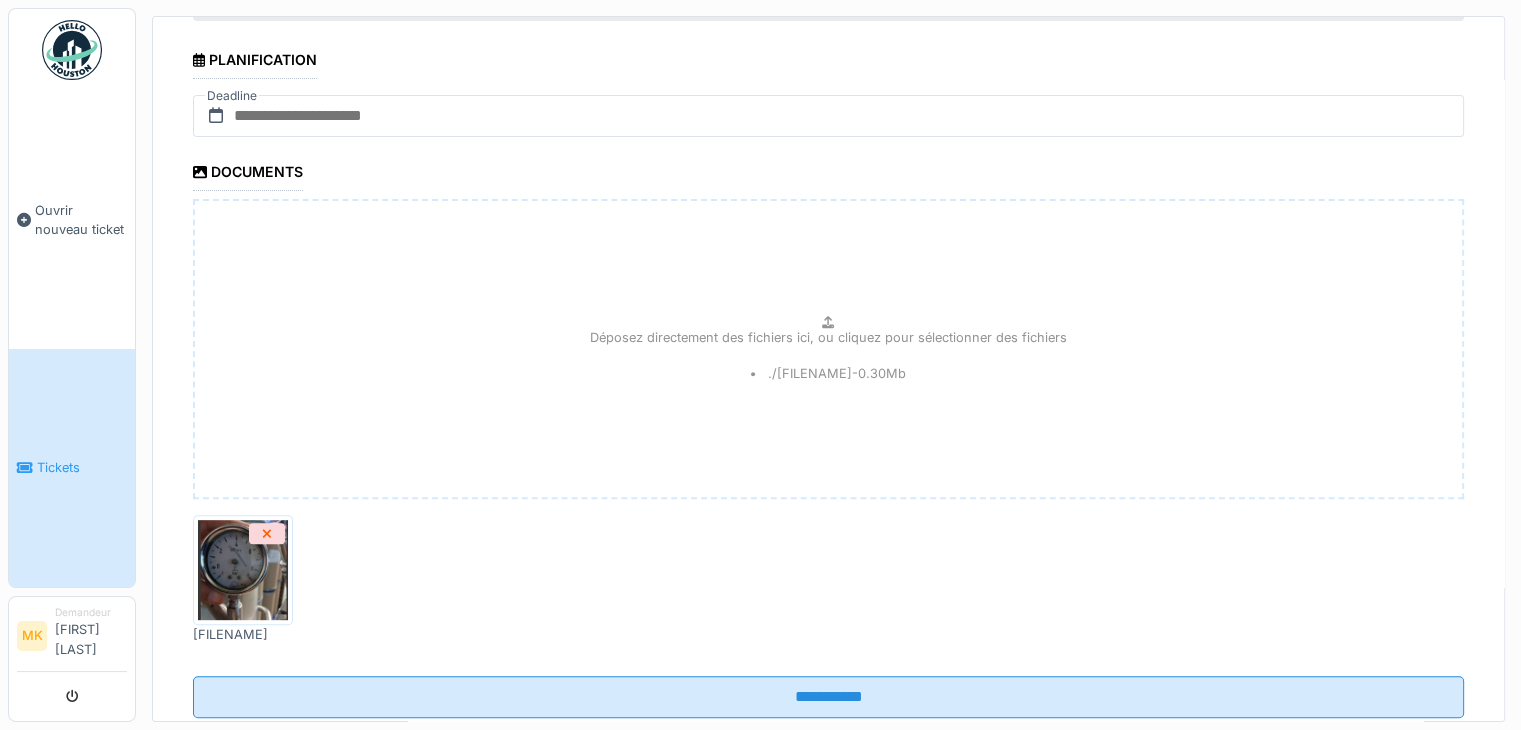 scroll, scrollTop: 748, scrollLeft: 0, axis: vertical 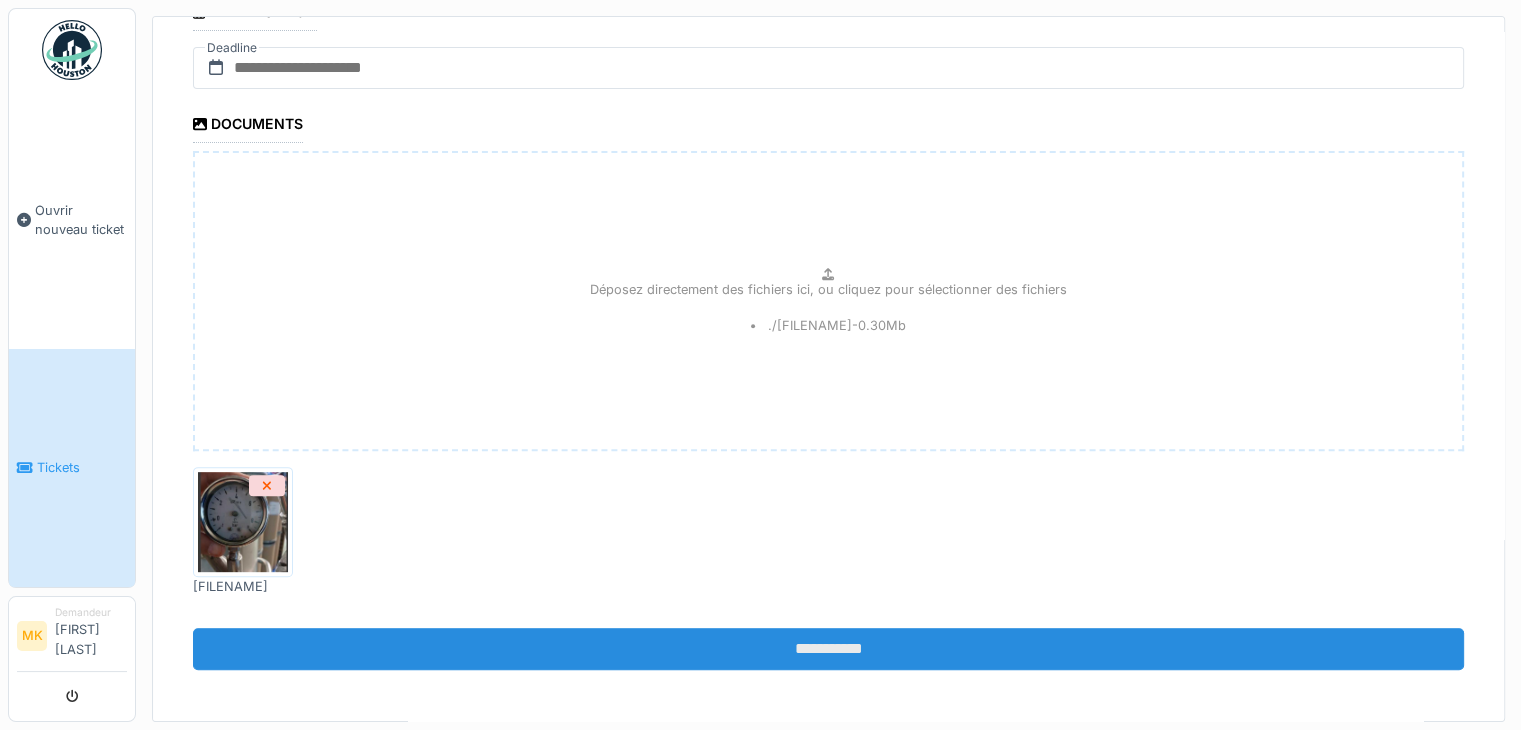 type on "**********" 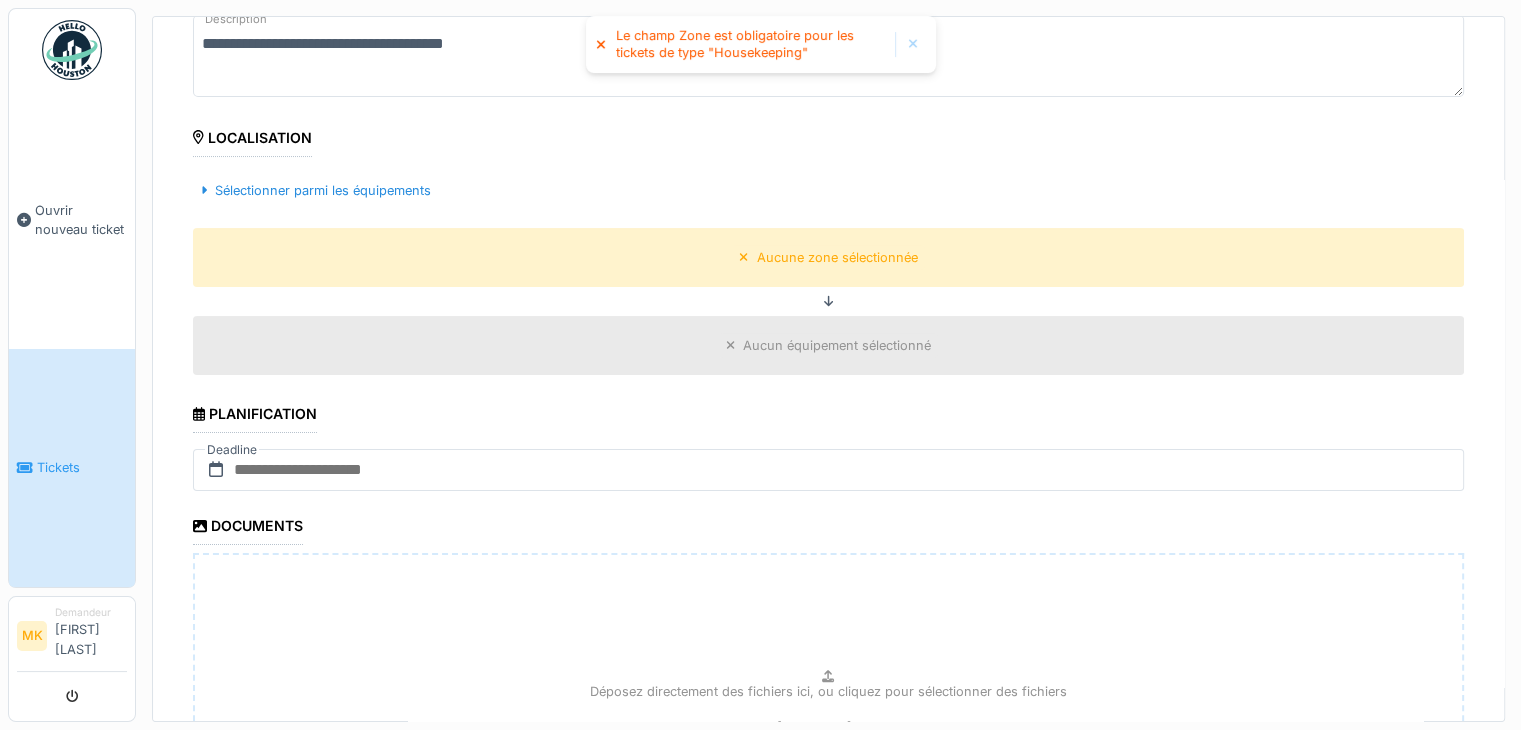 scroll, scrollTop: 300, scrollLeft: 0, axis: vertical 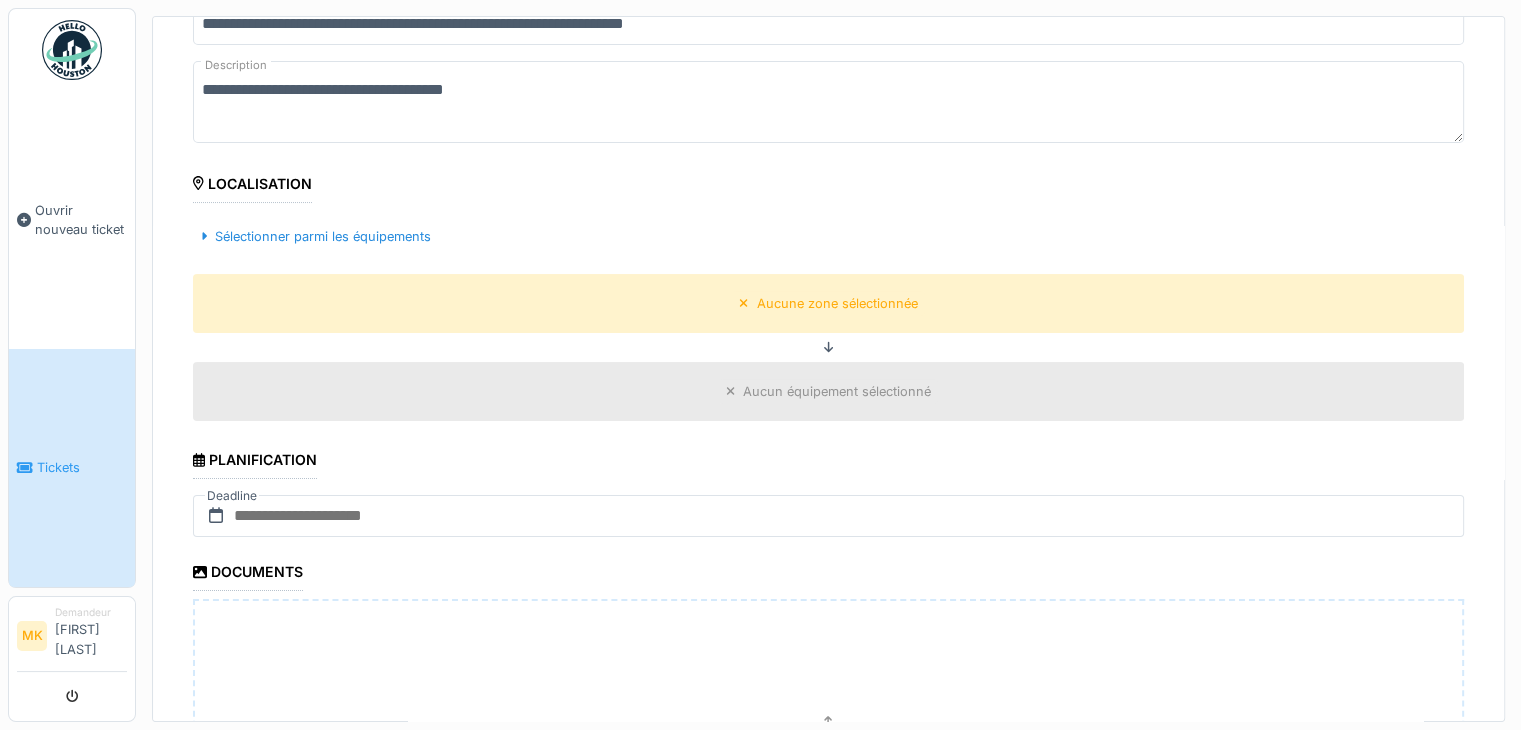 click on "**********" at bounding box center [828, 481] 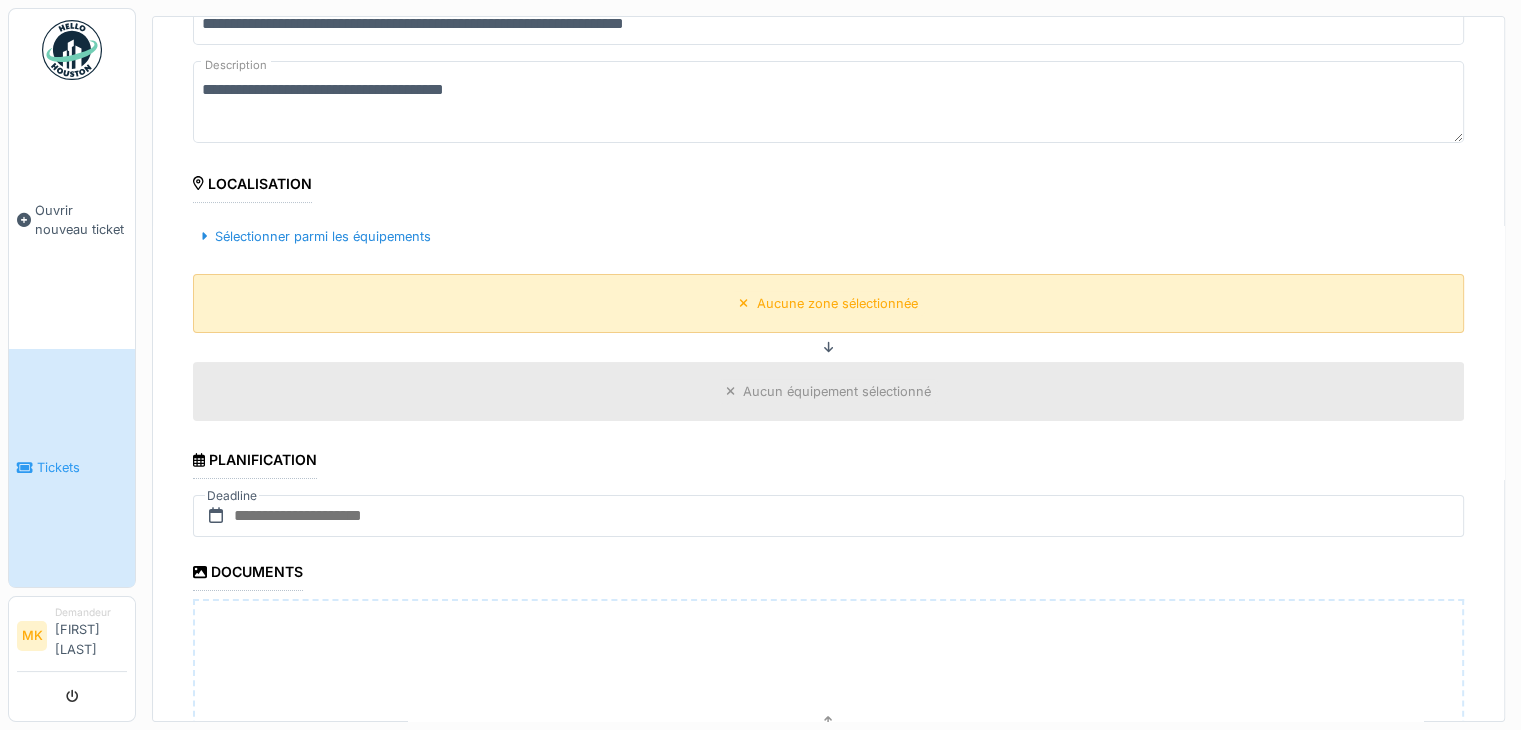 click on "Aucune zone sélectionnée" at bounding box center [837, 303] 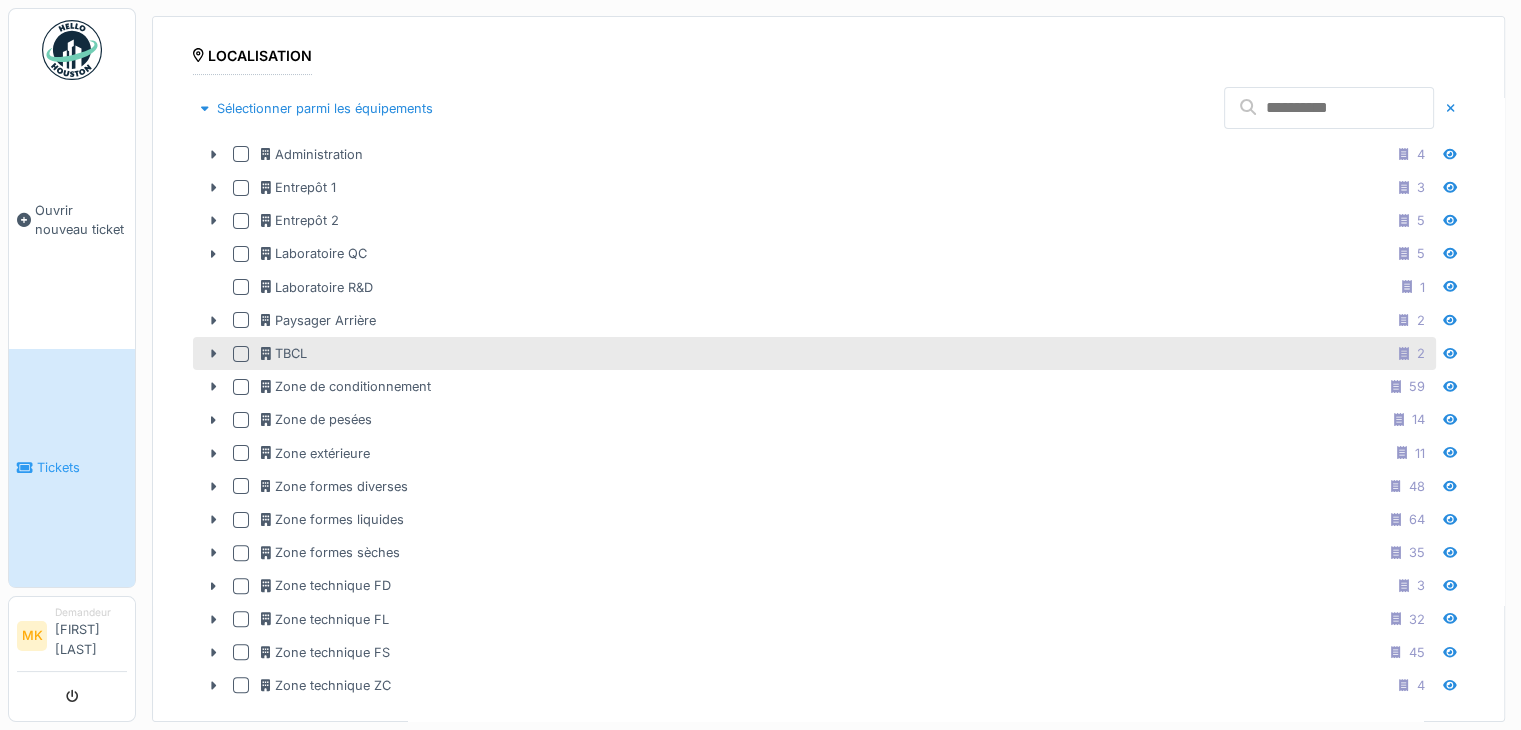 scroll, scrollTop: 500, scrollLeft: 0, axis: vertical 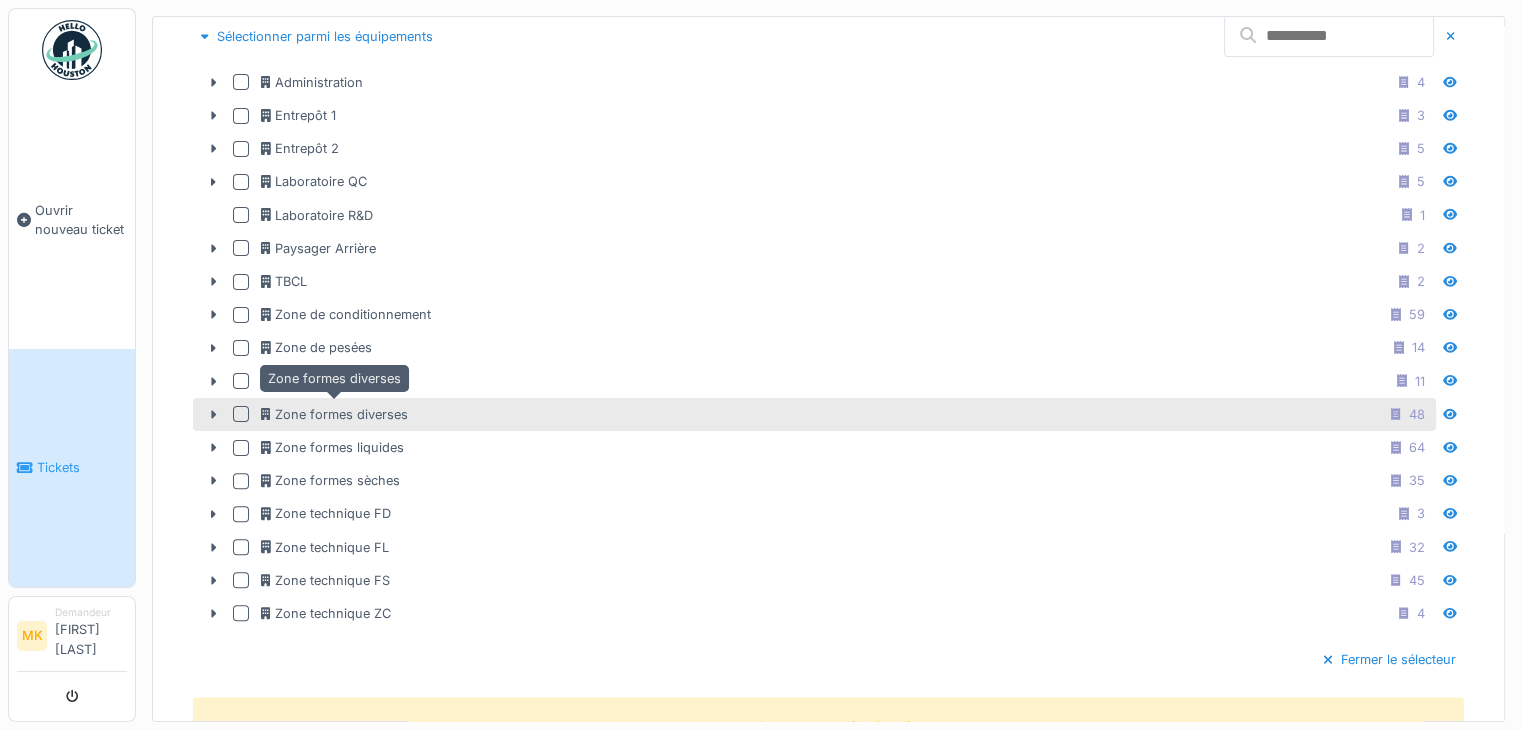 click on "Zone formes diverses" at bounding box center (334, 414) 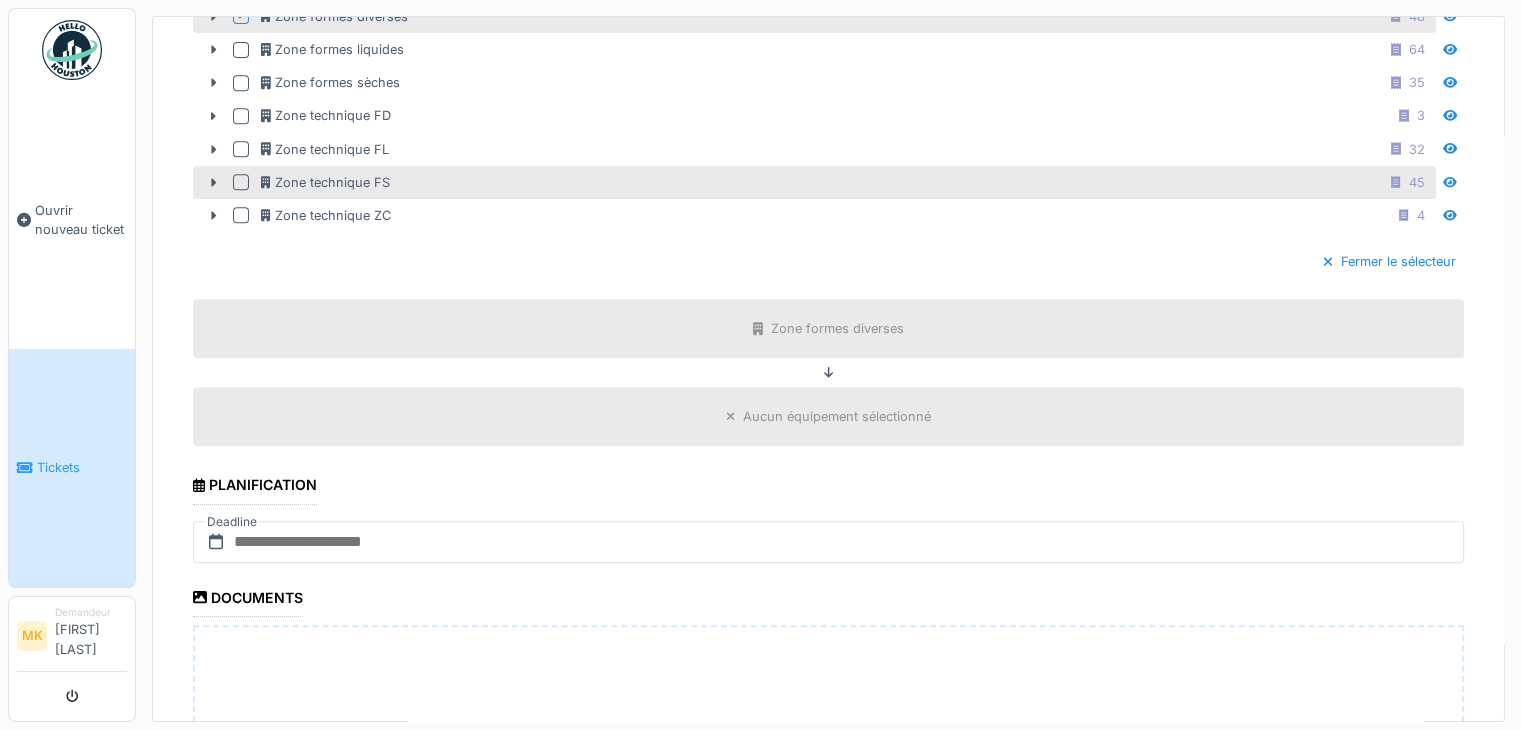scroll, scrollTop: 900, scrollLeft: 0, axis: vertical 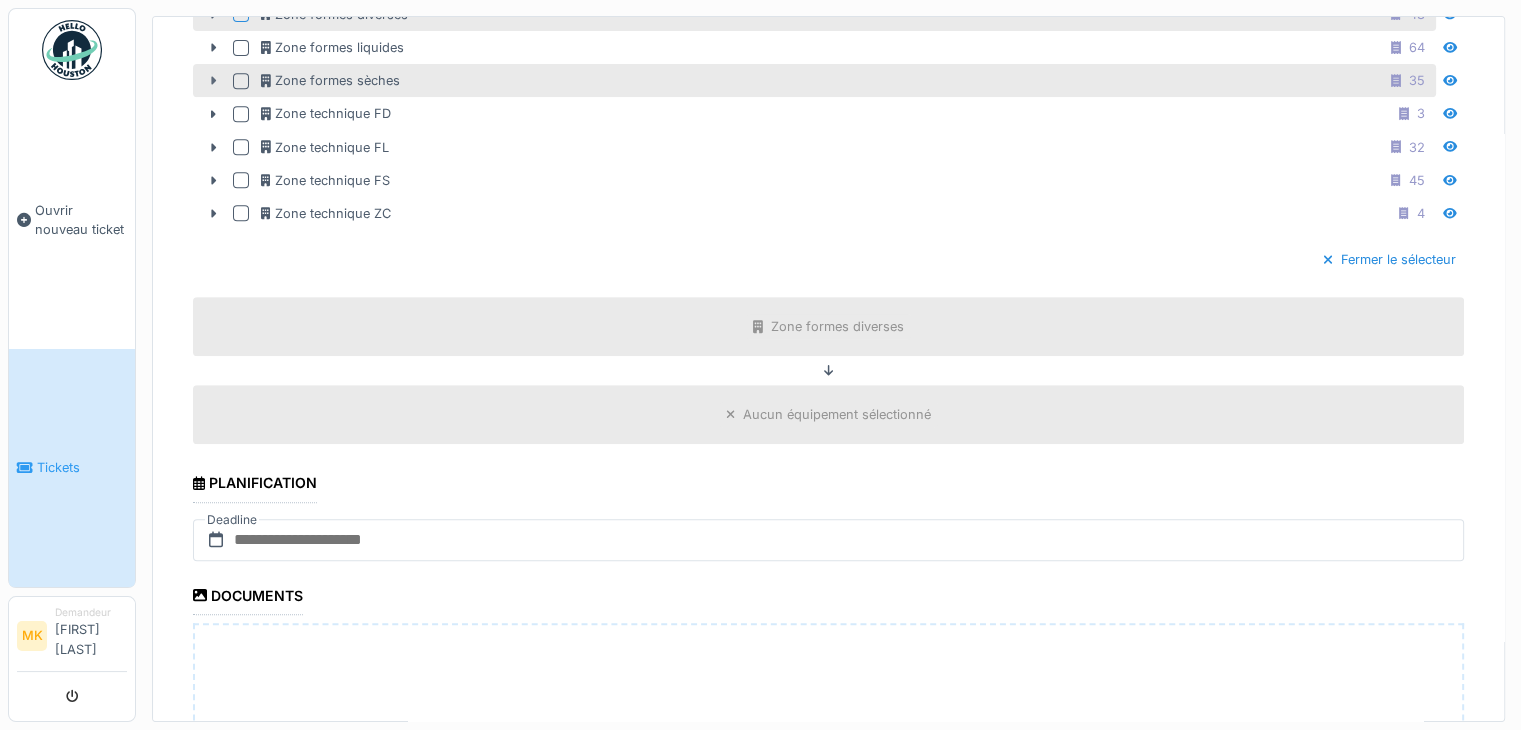 click 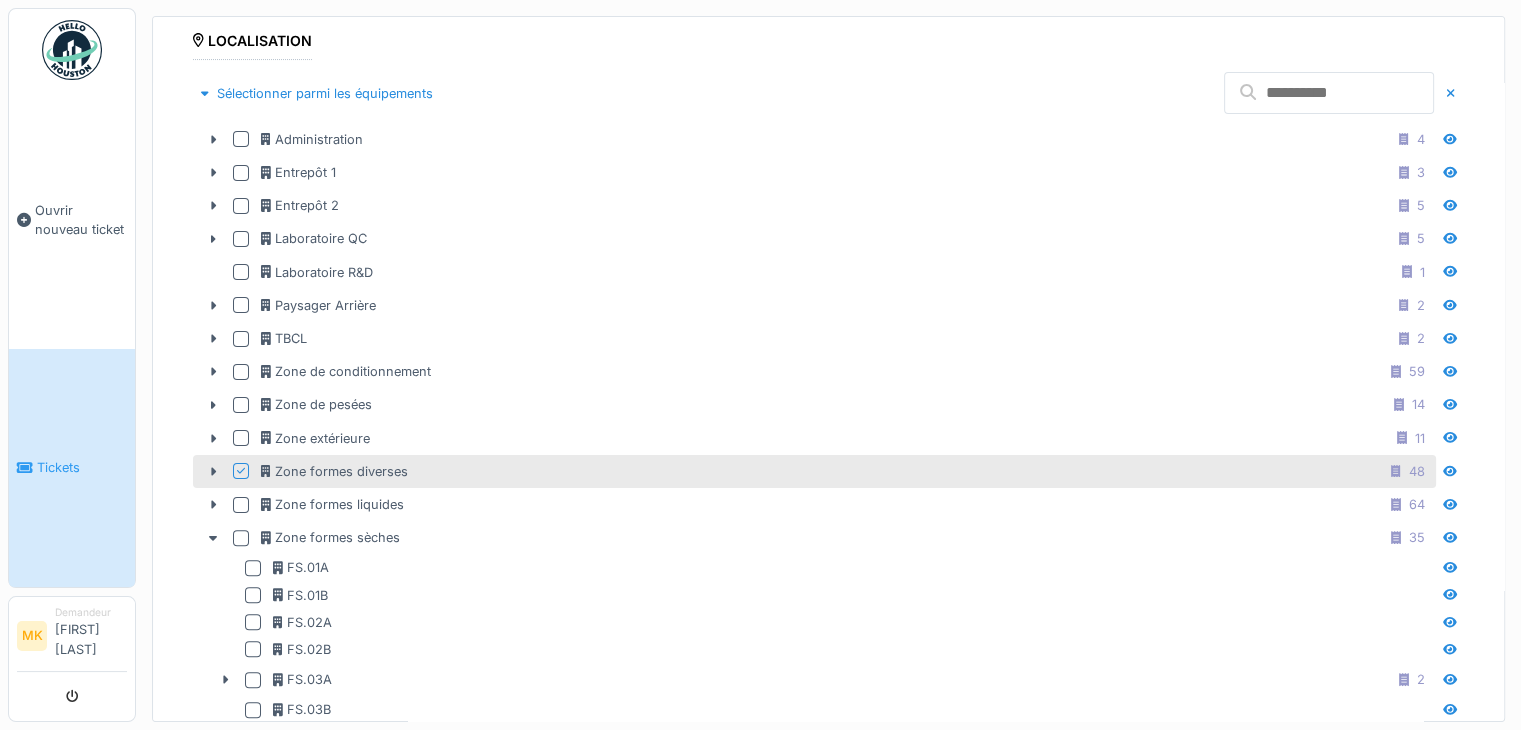 scroll, scrollTop: 600, scrollLeft: 0, axis: vertical 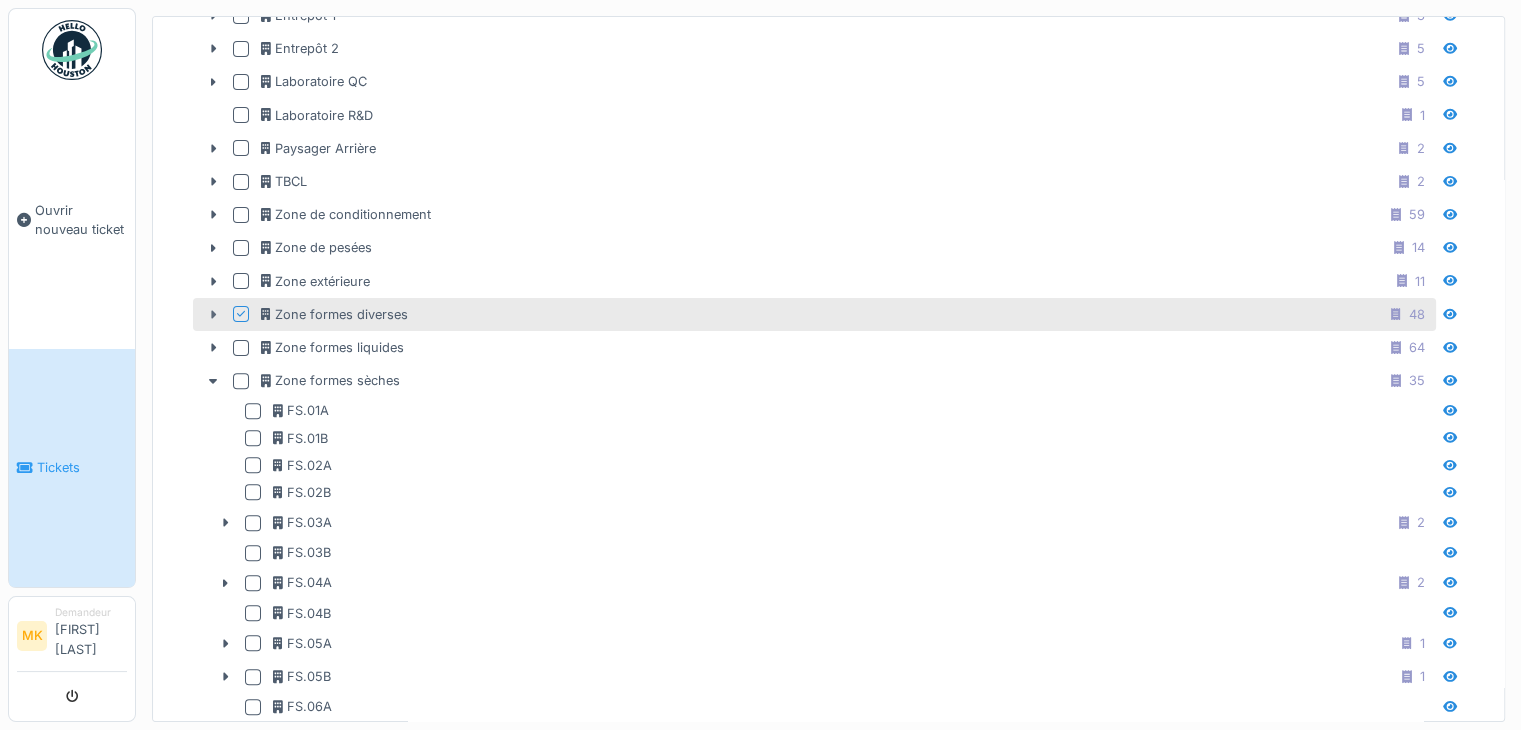 click 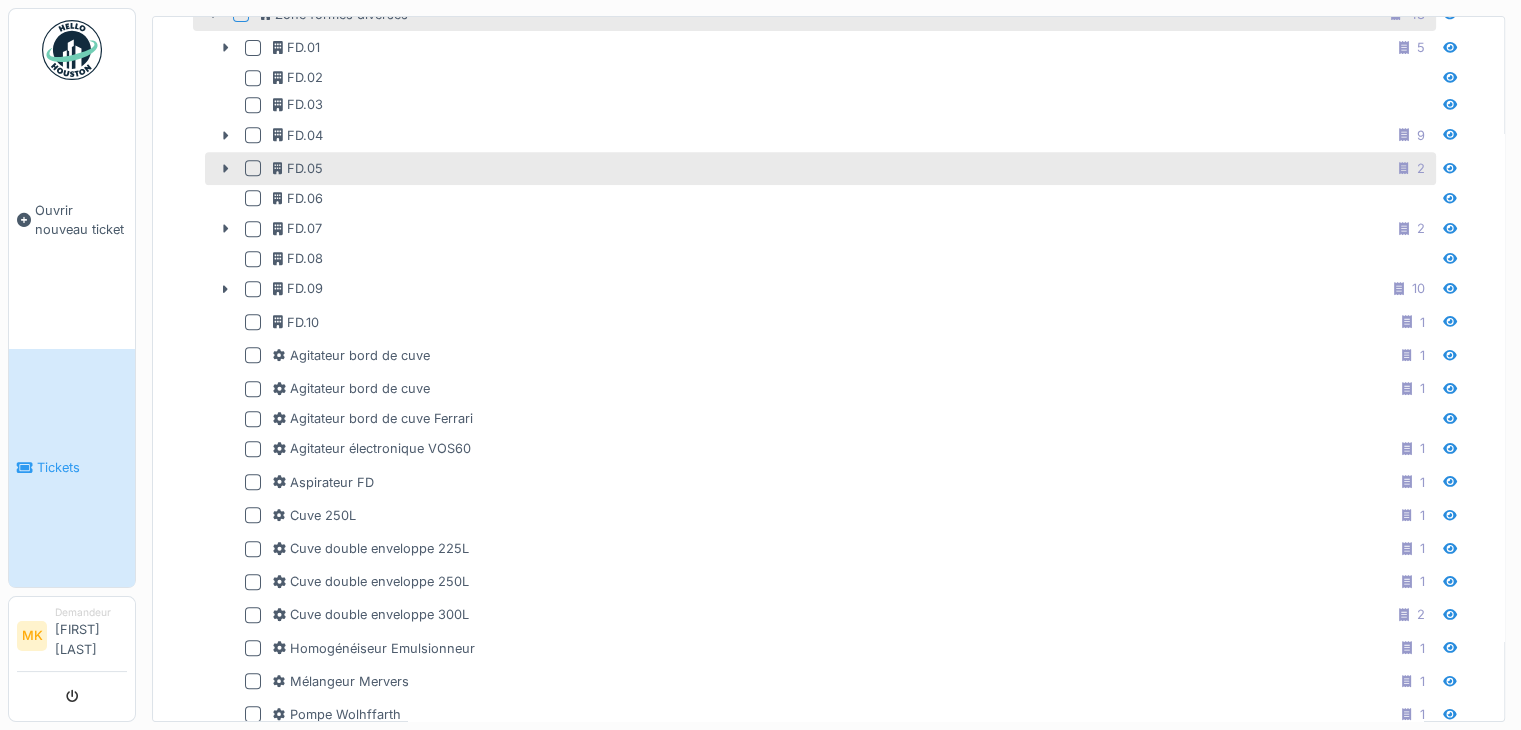 scroll, scrollTop: 1000, scrollLeft: 0, axis: vertical 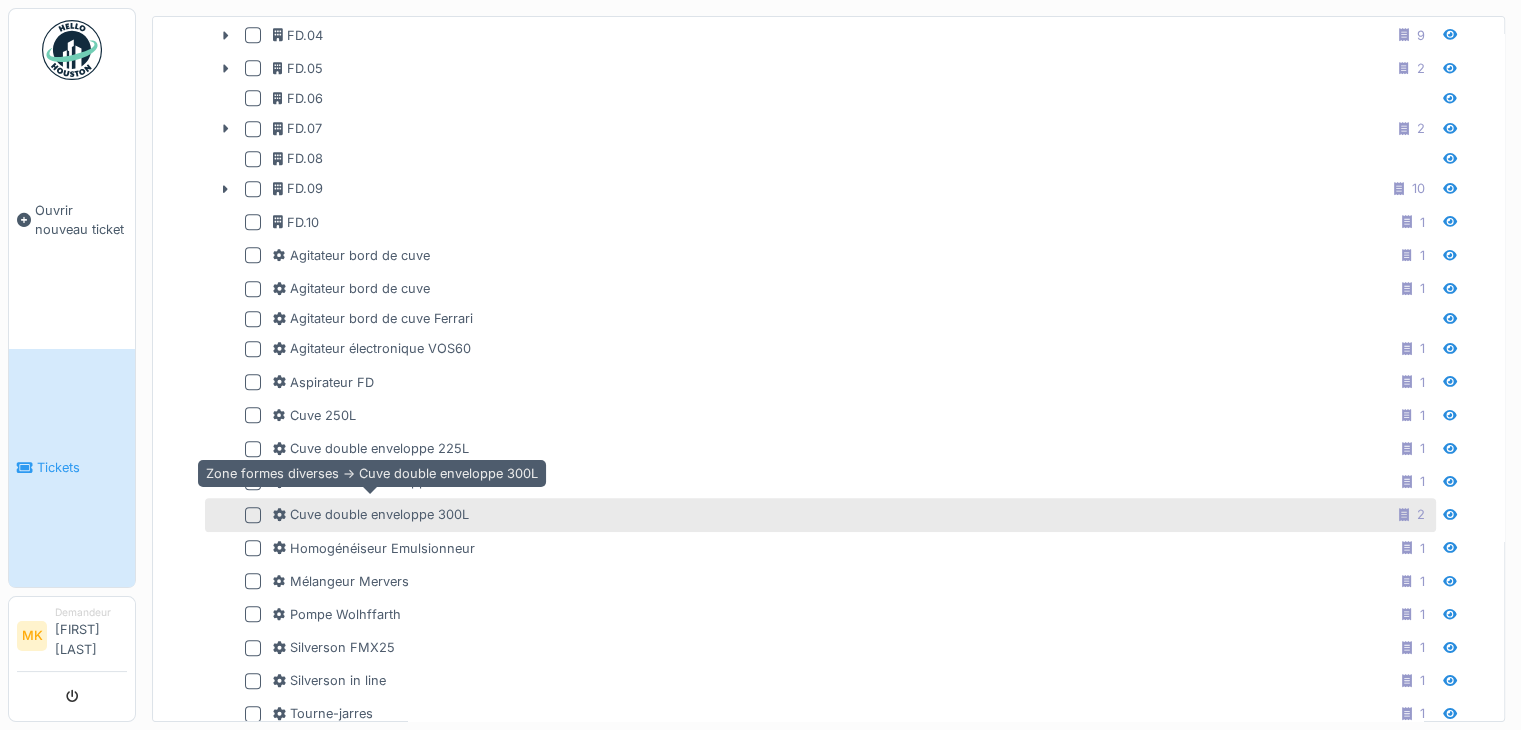 click on "Cuve double enveloppe 300L" at bounding box center (371, 514) 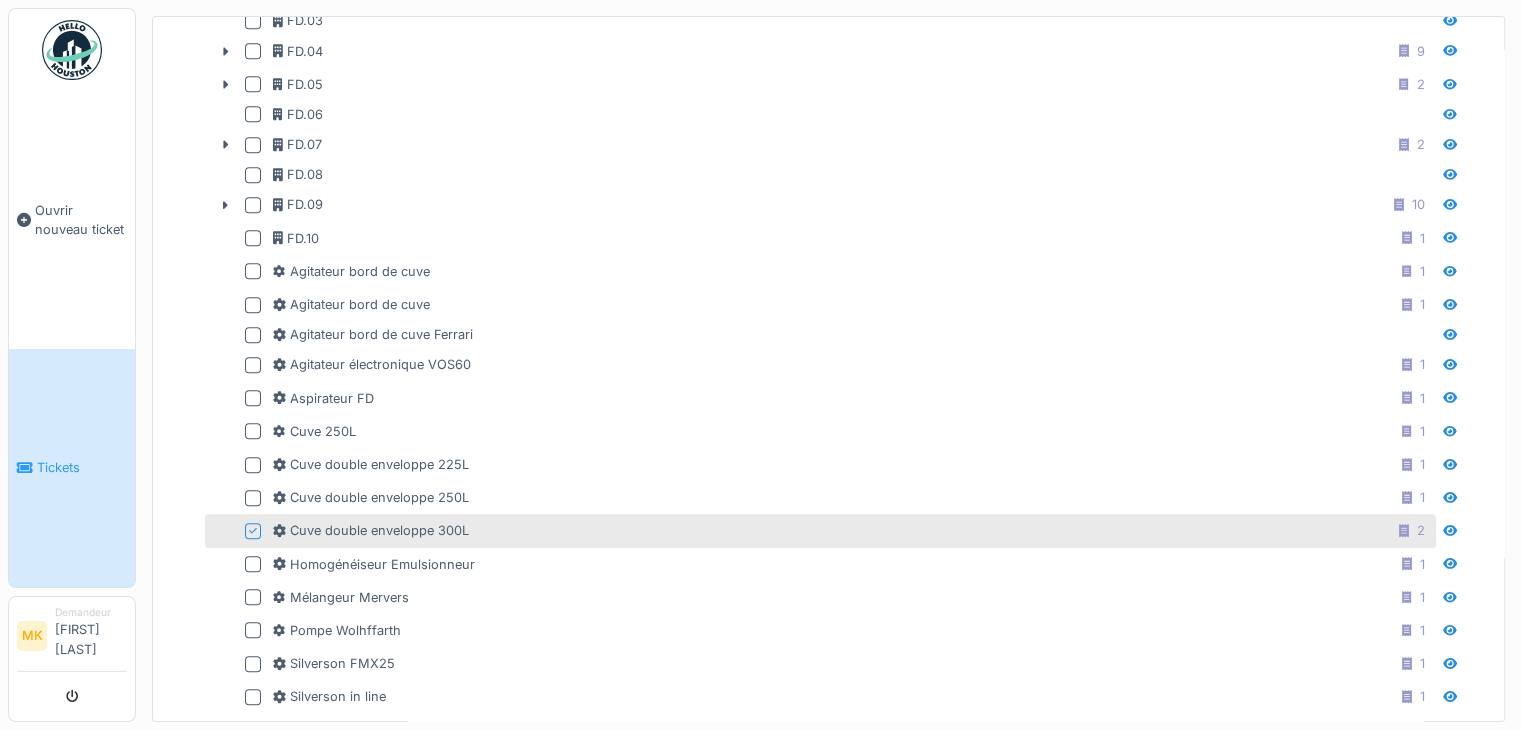 scroll, scrollTop: 1100, scrollLeft: 0, axis: vertical 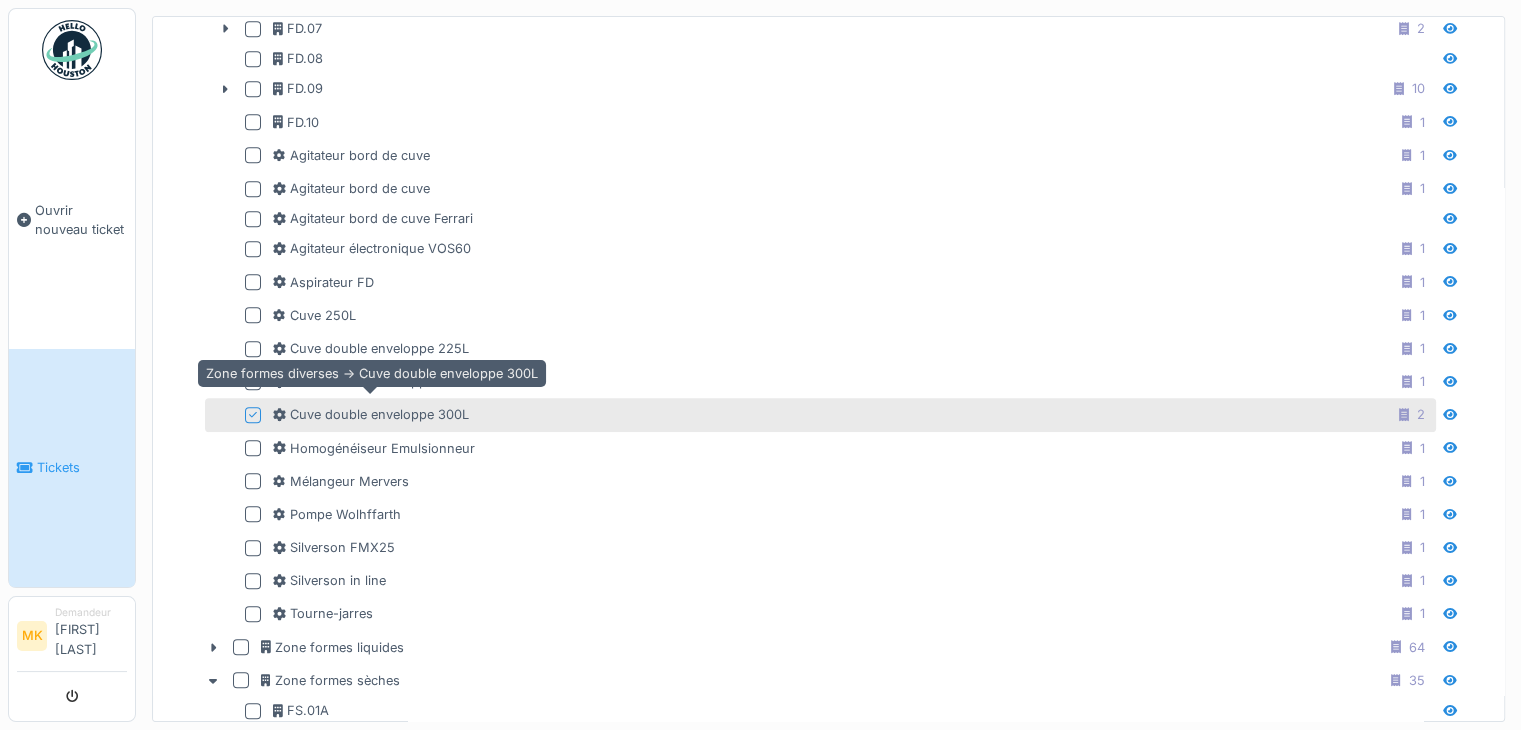 click 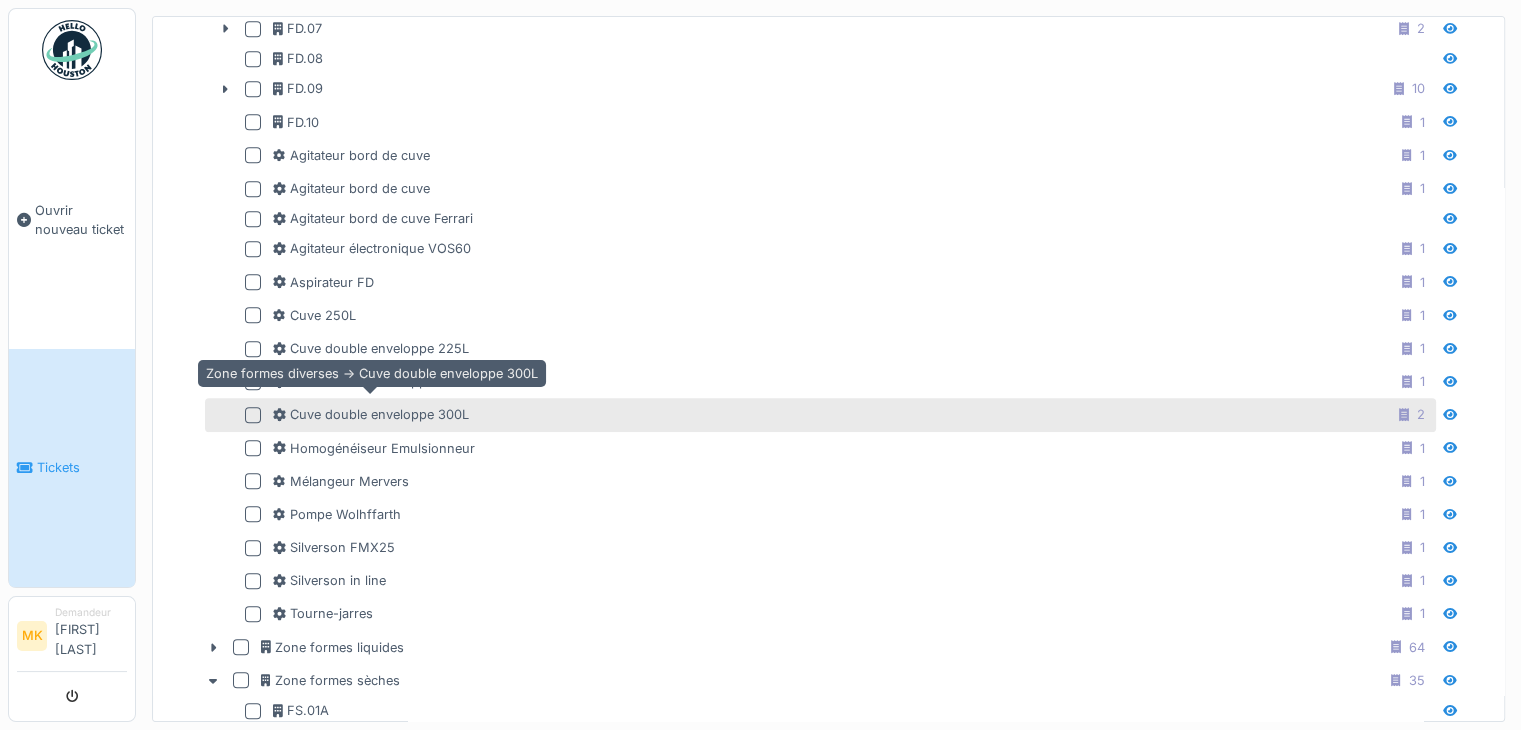 click 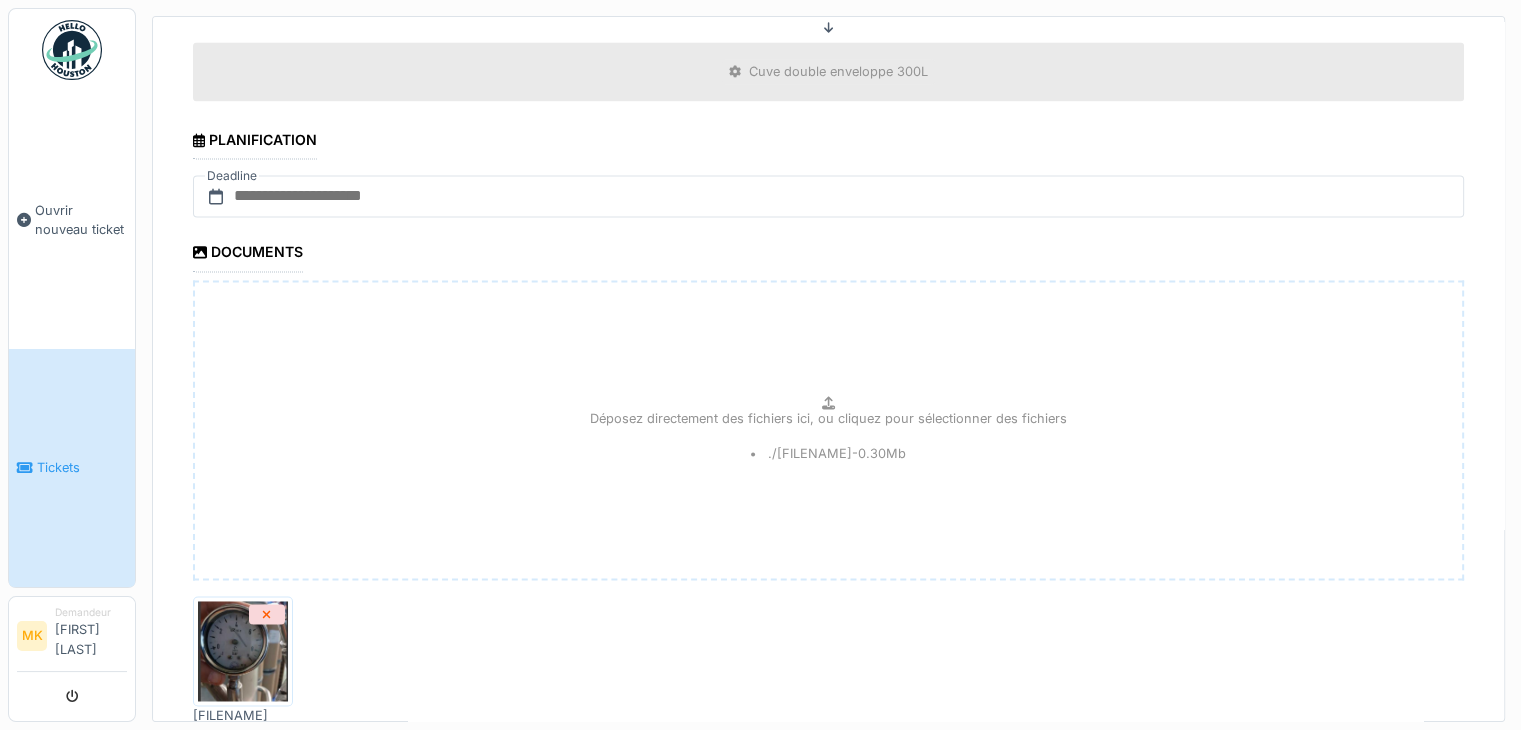 scroll, scrollTop: 3152, scrollLeft: 0, axis: vertical 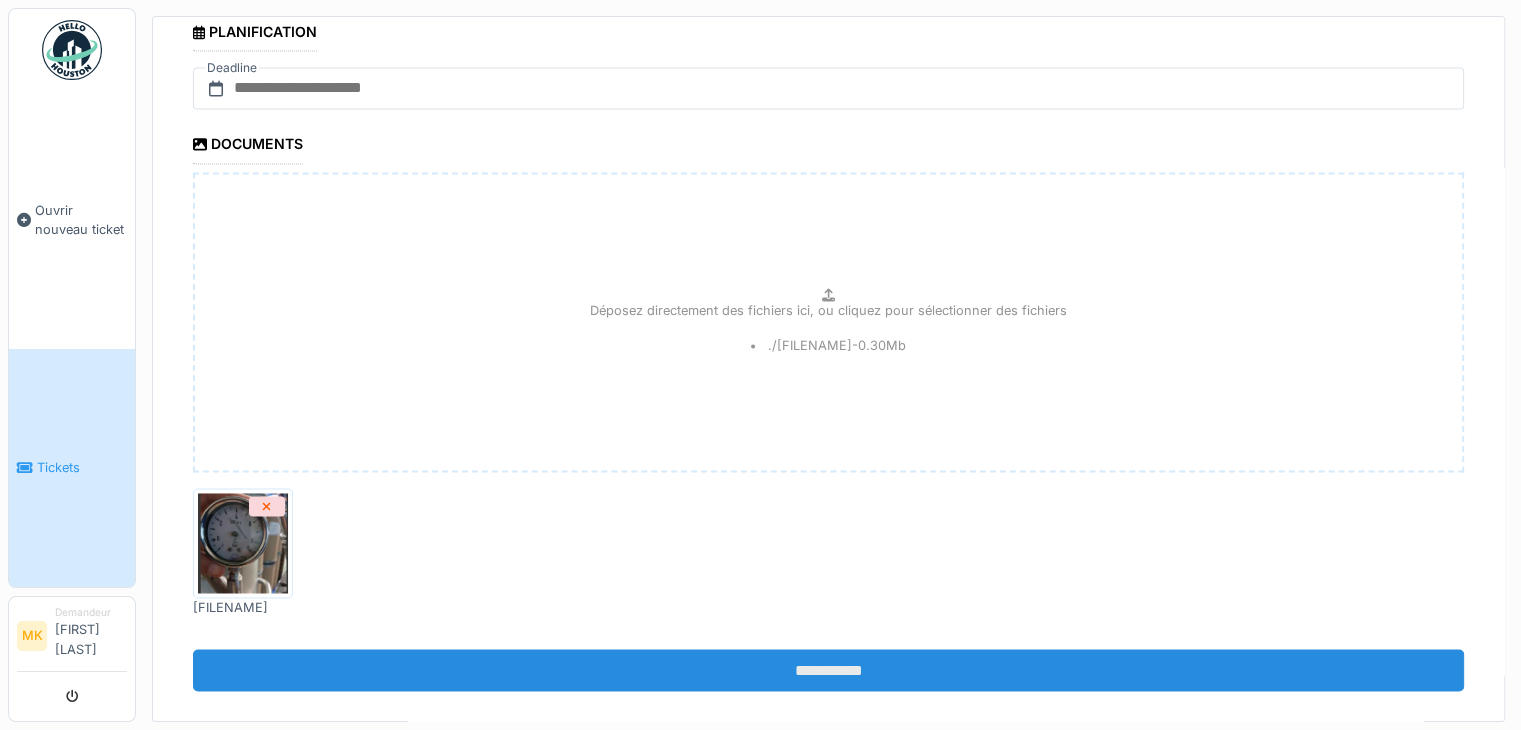 click on "**********" at bounding box center (828, 670) 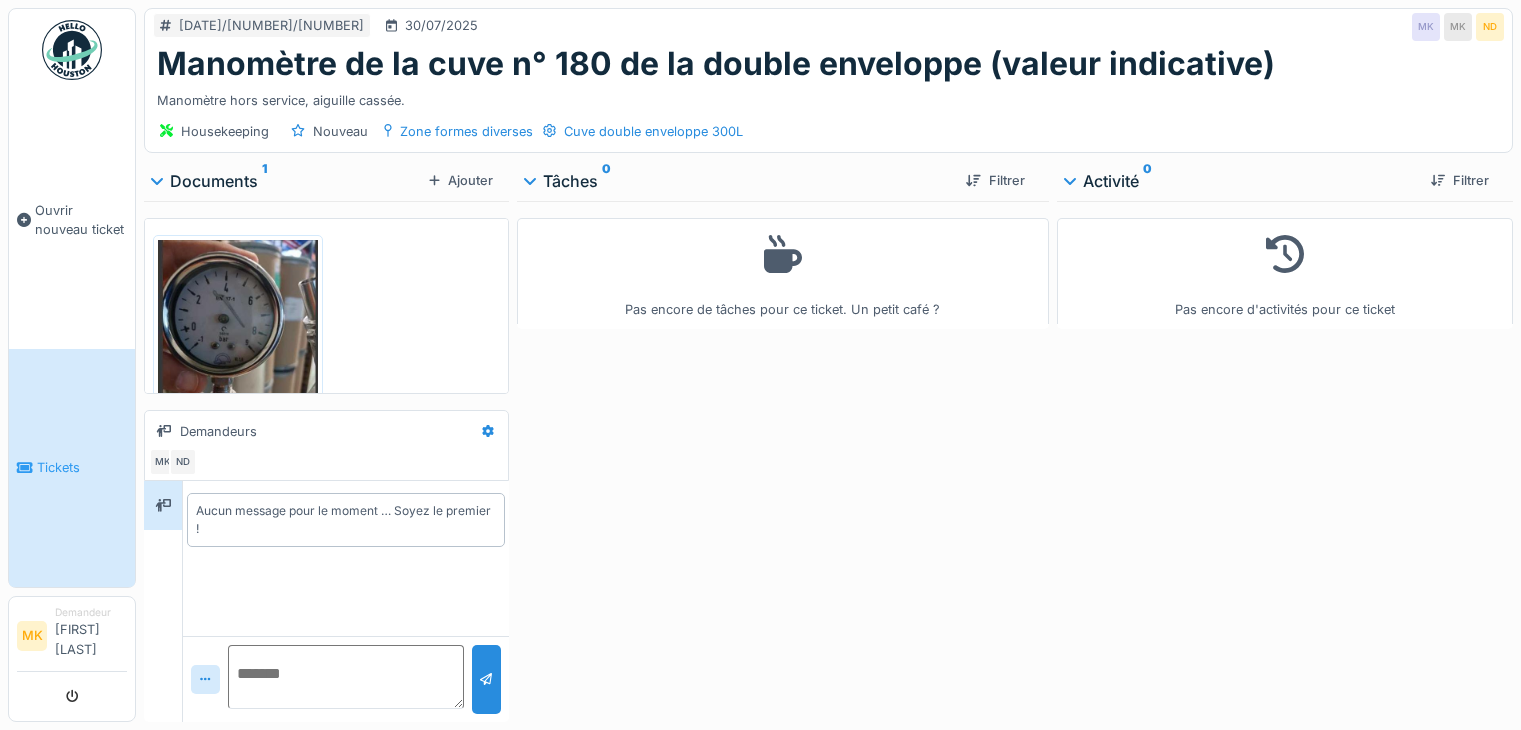 scroll, scrollTop: 0, scrollLeft: 0, axis: both 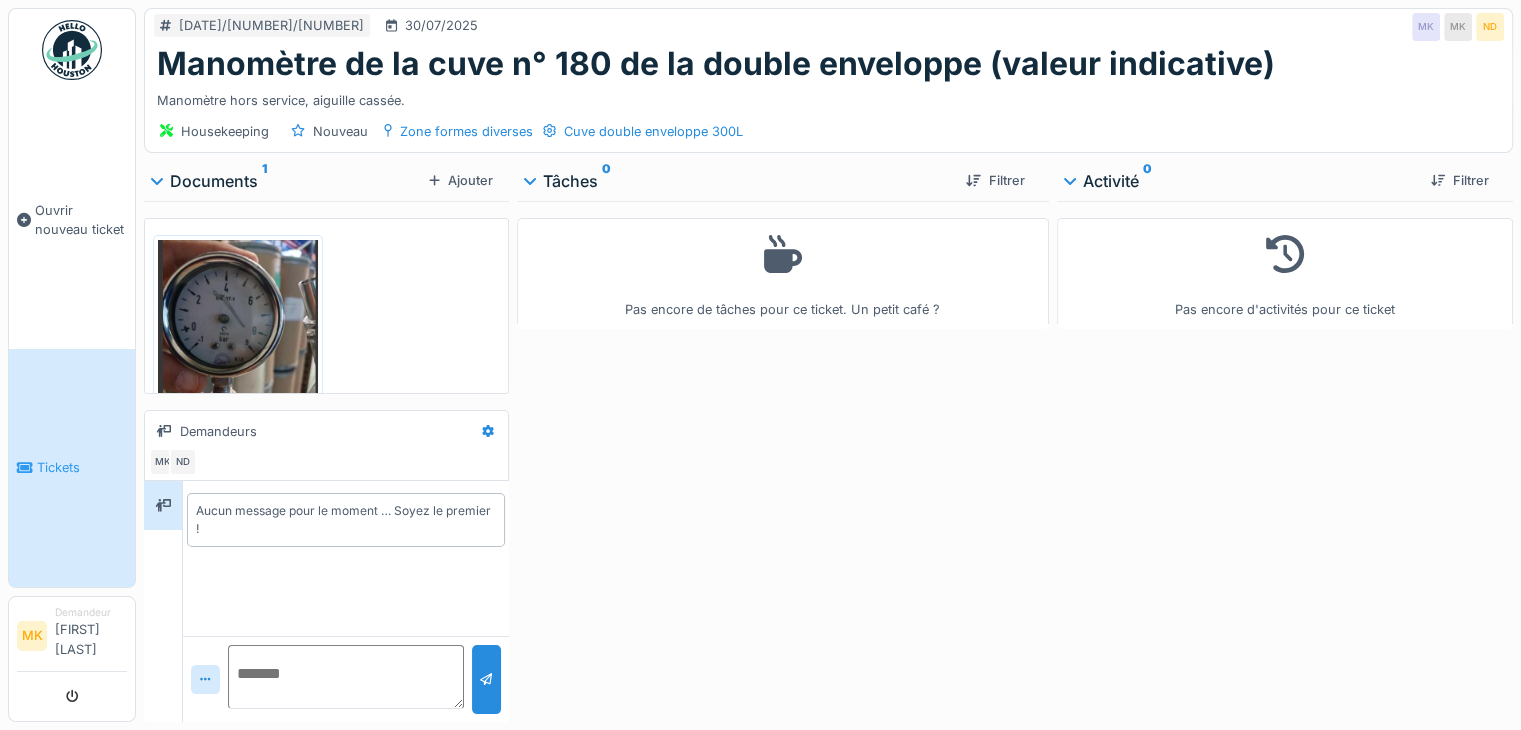 click 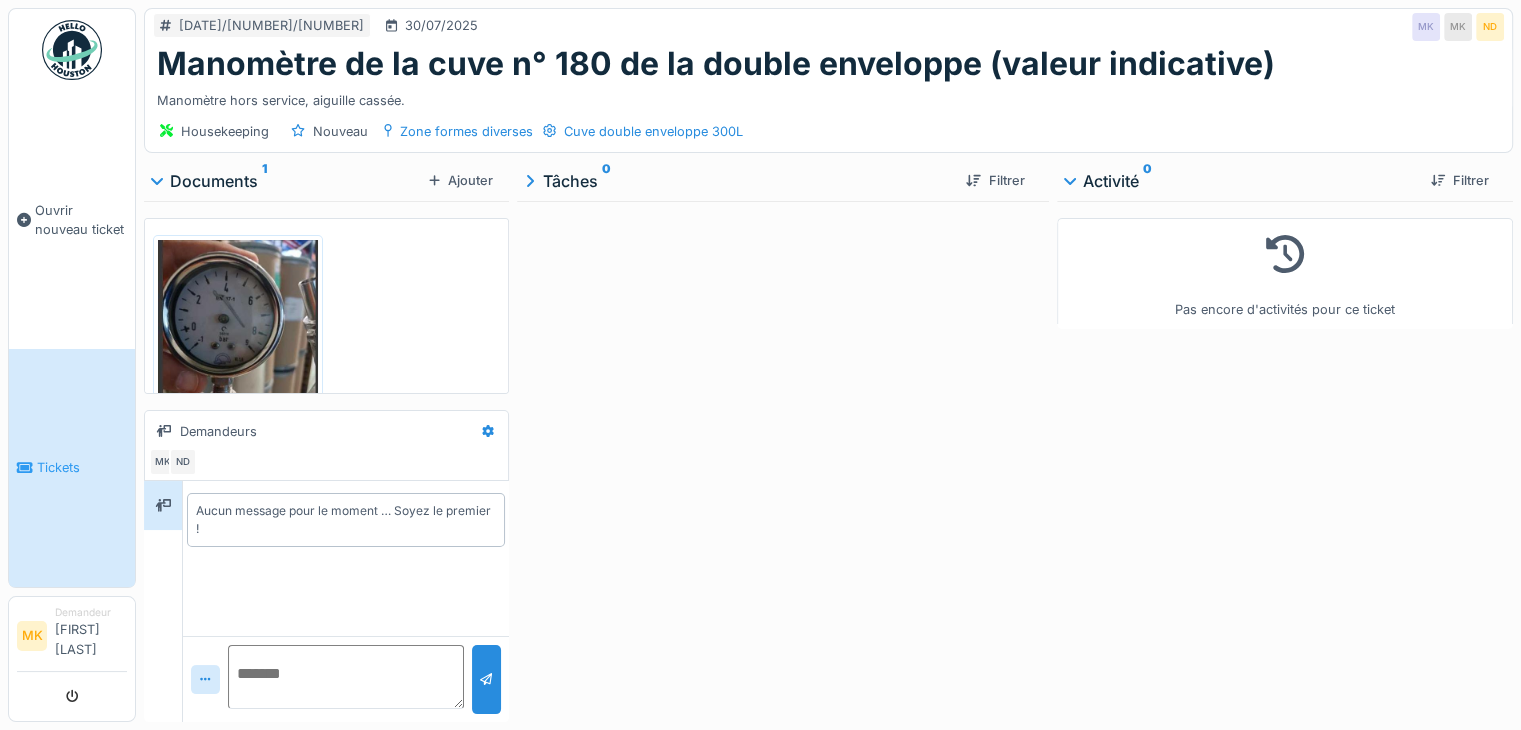 click 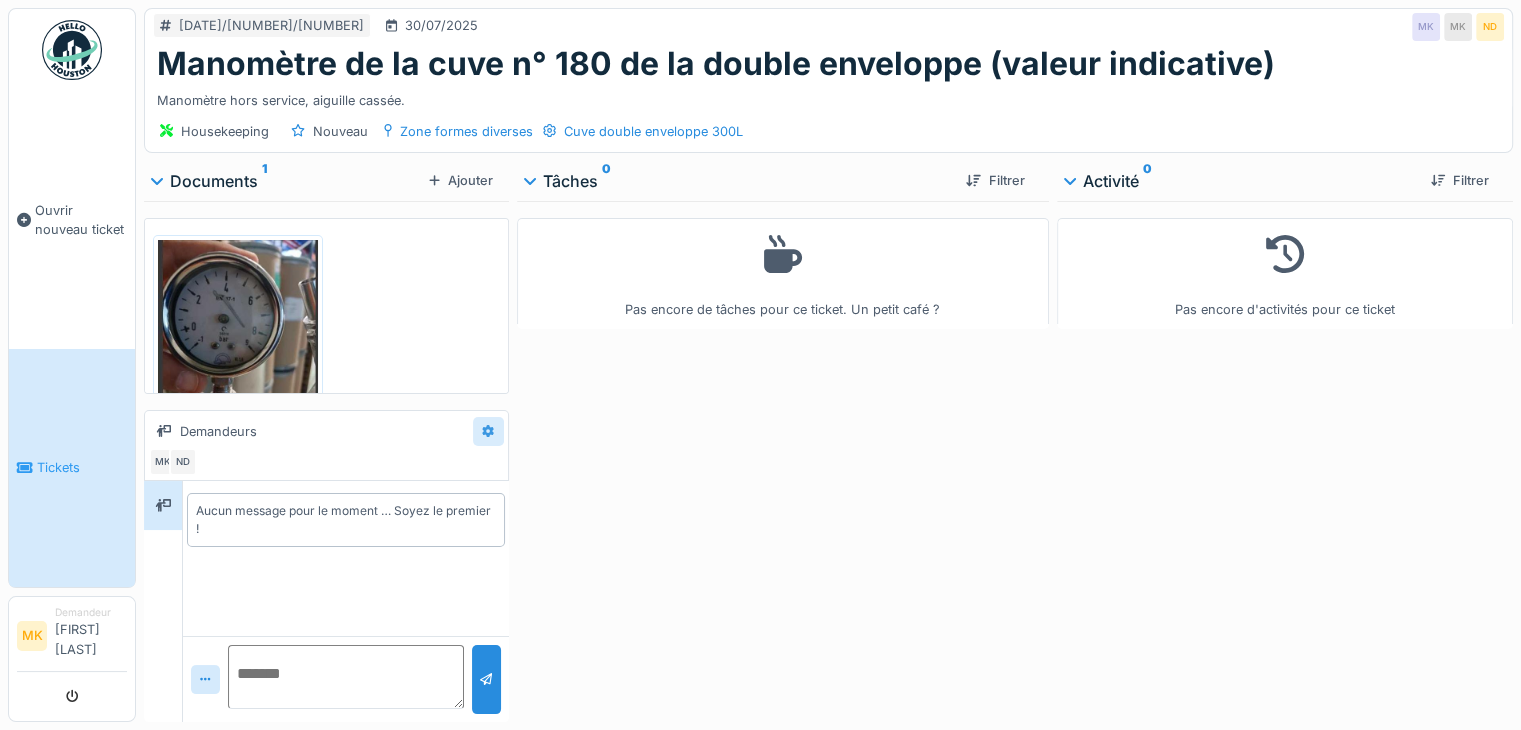 click 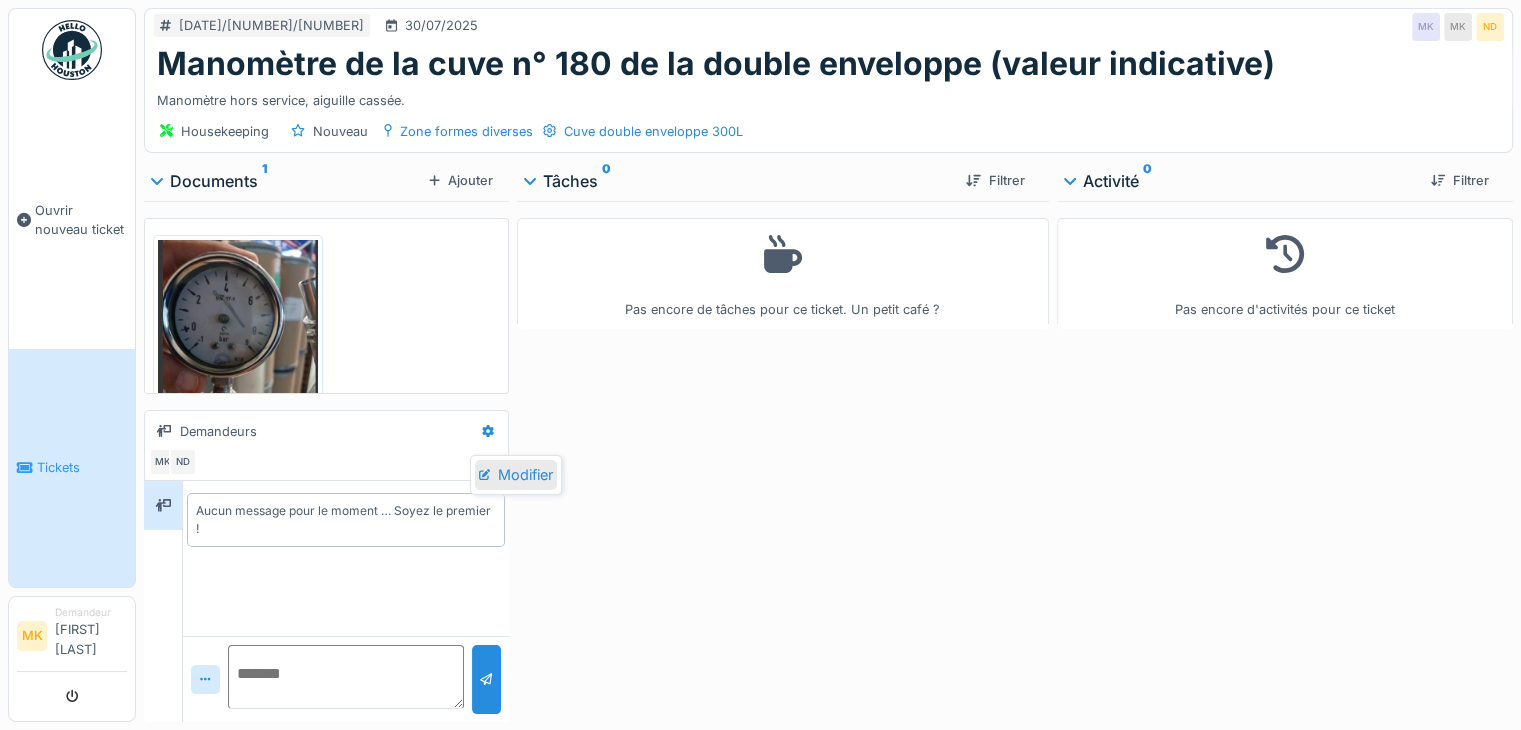 click on "Modifier" at bounding box center [516, 475] 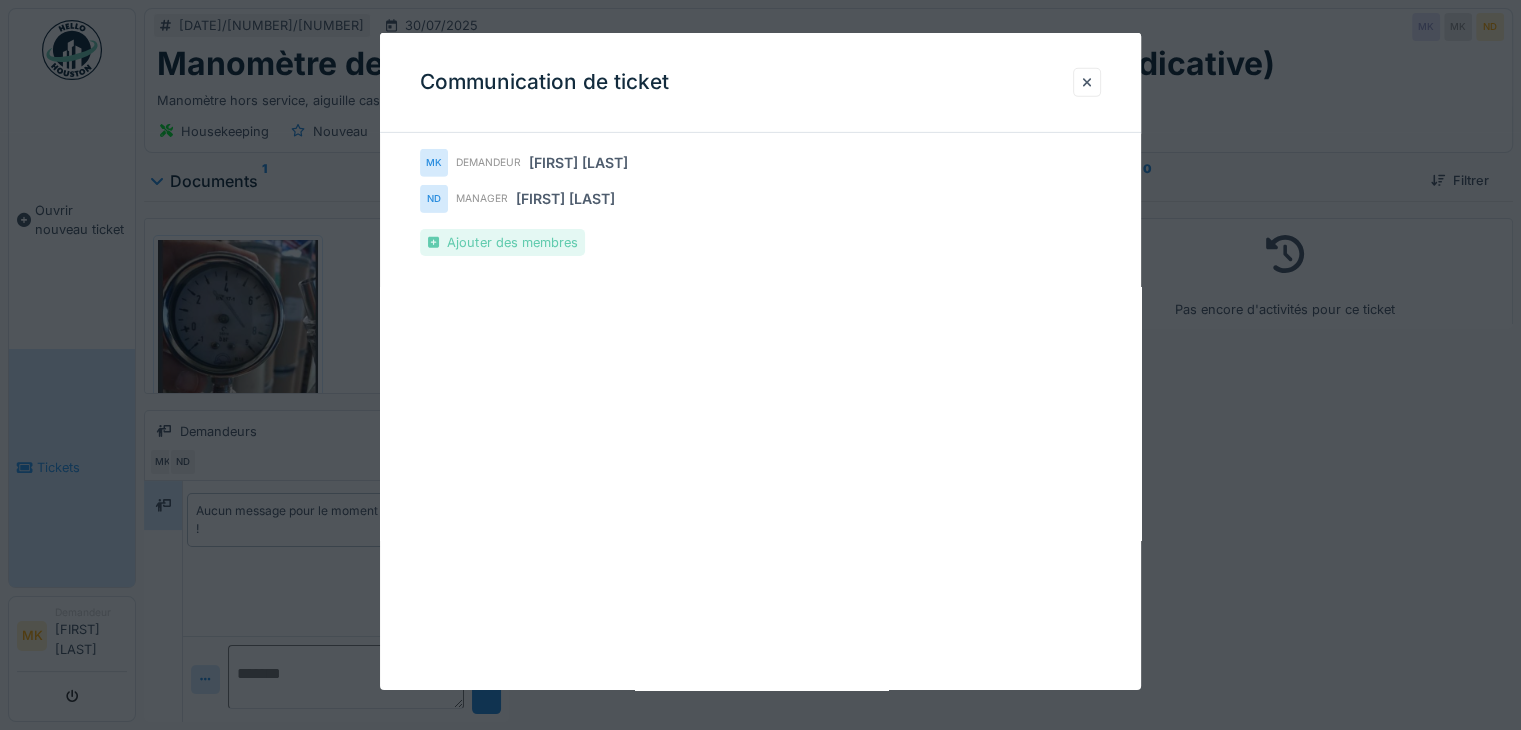 click on "Ajouter des membres" at bounding box center (502, 242) 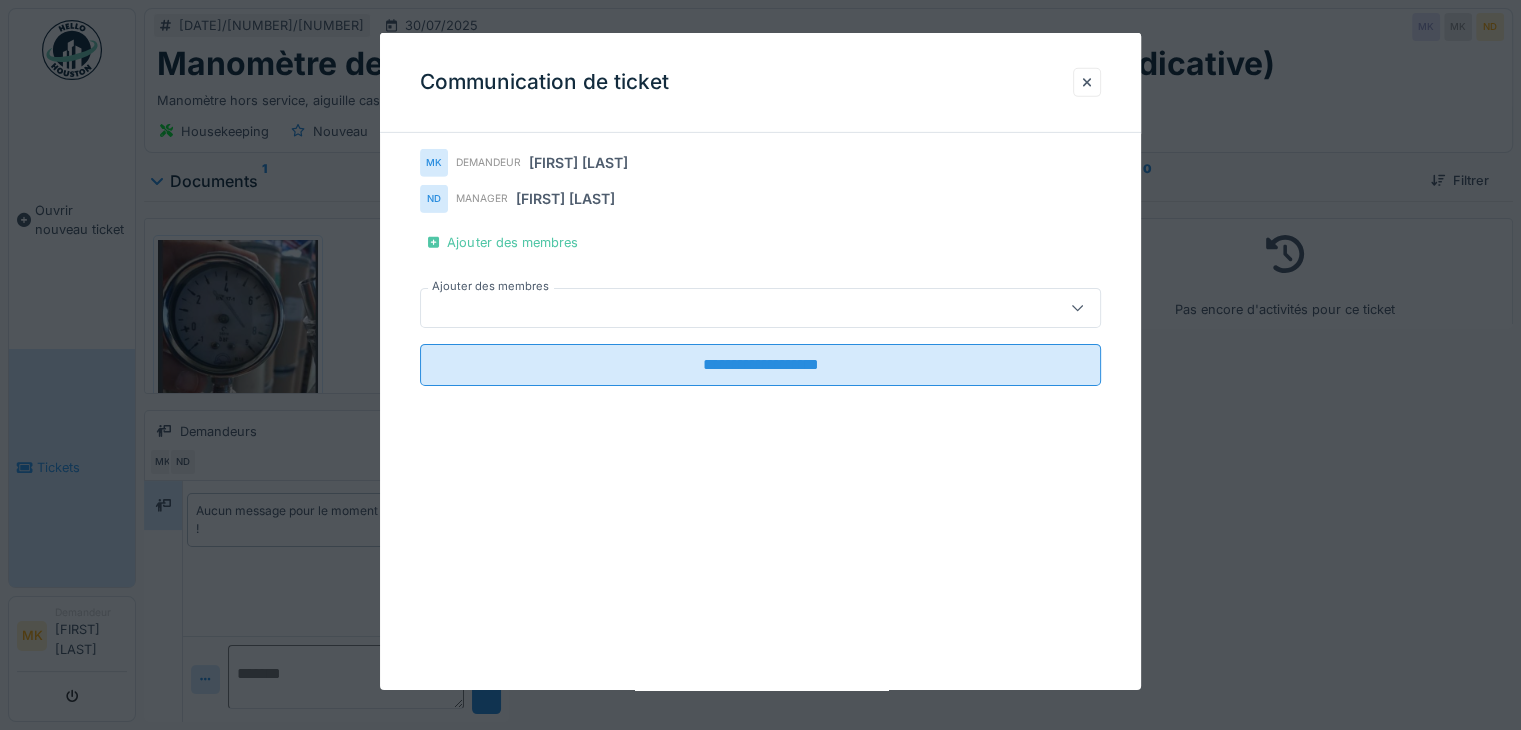 click at bounding box center (726, 308) 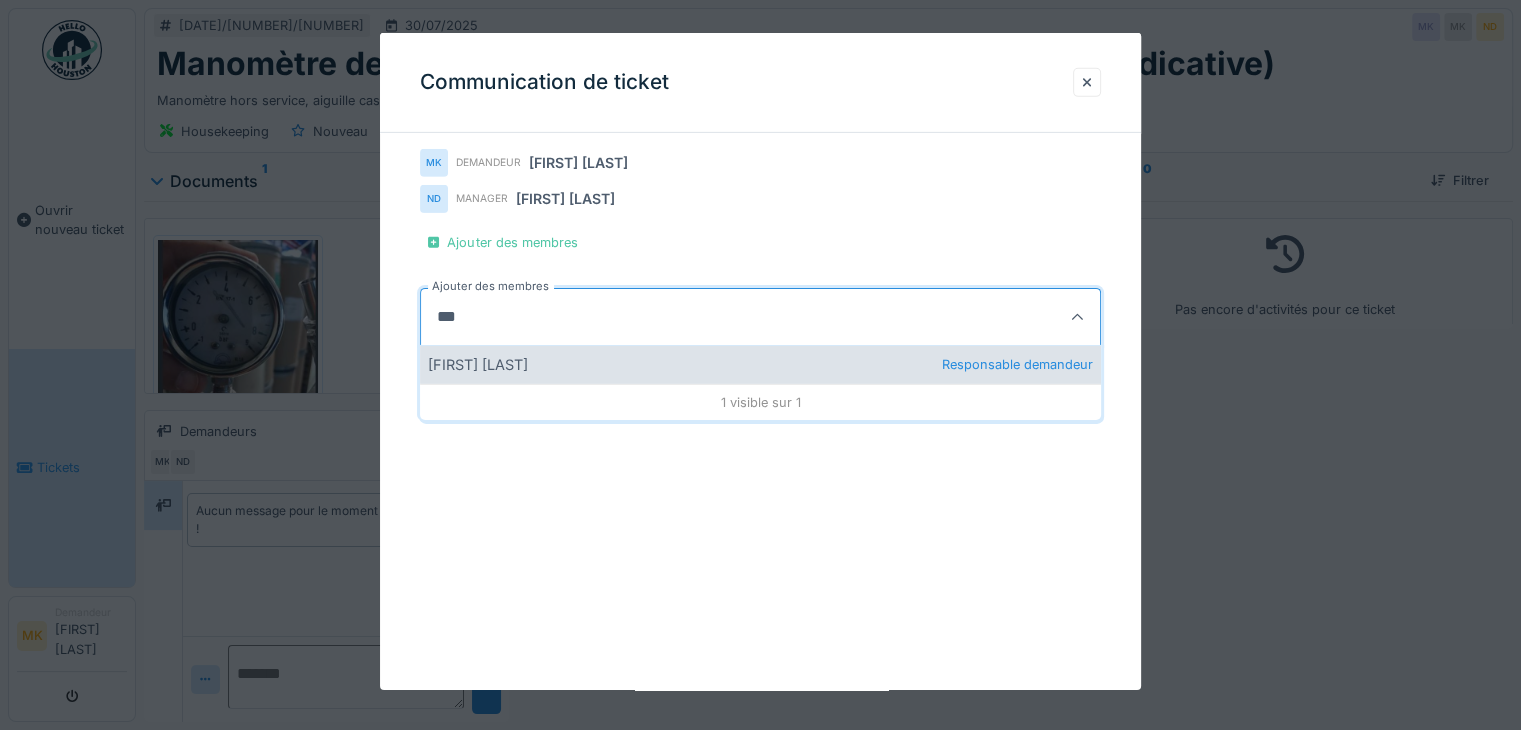 type on "***" 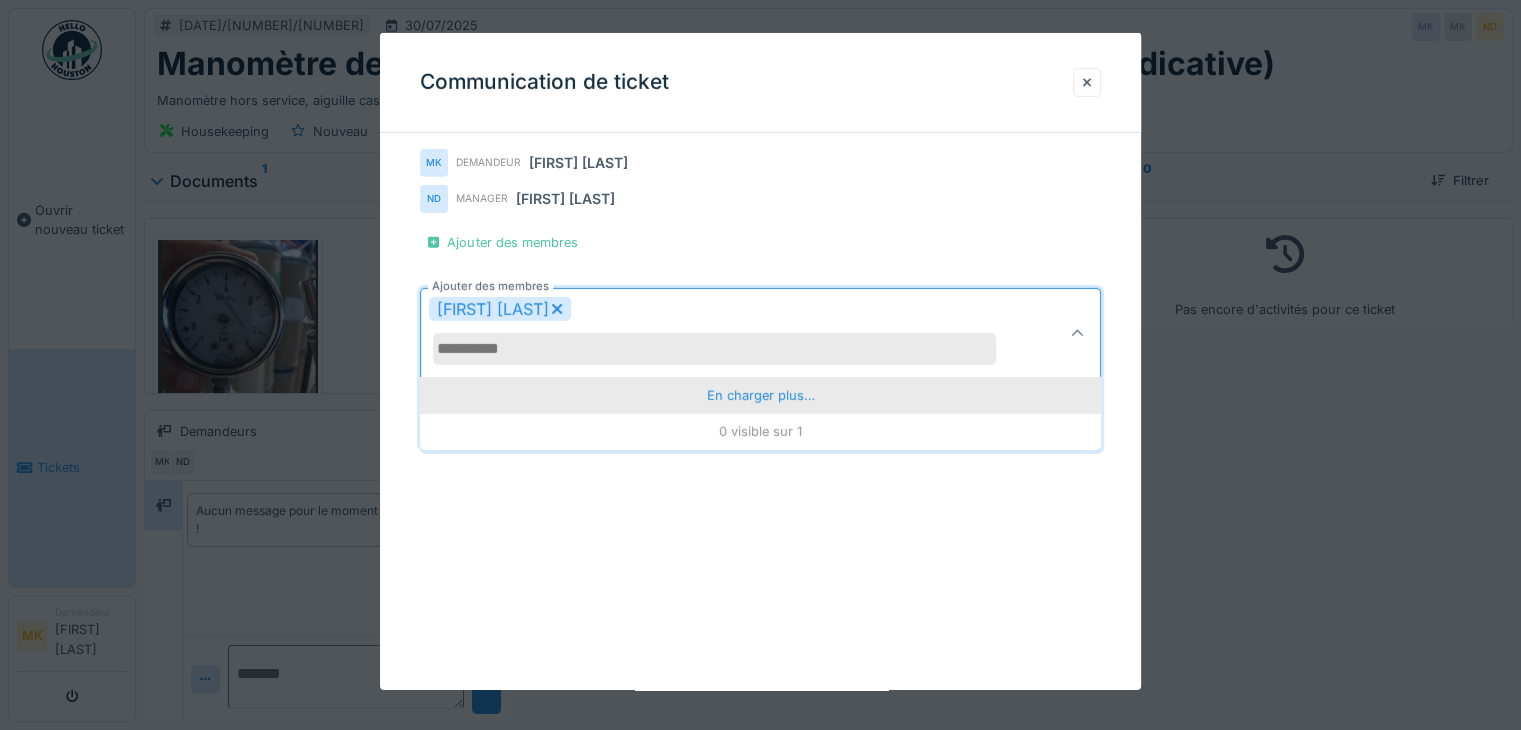 click on "En charger plus…" at bounding box center [760, 395] 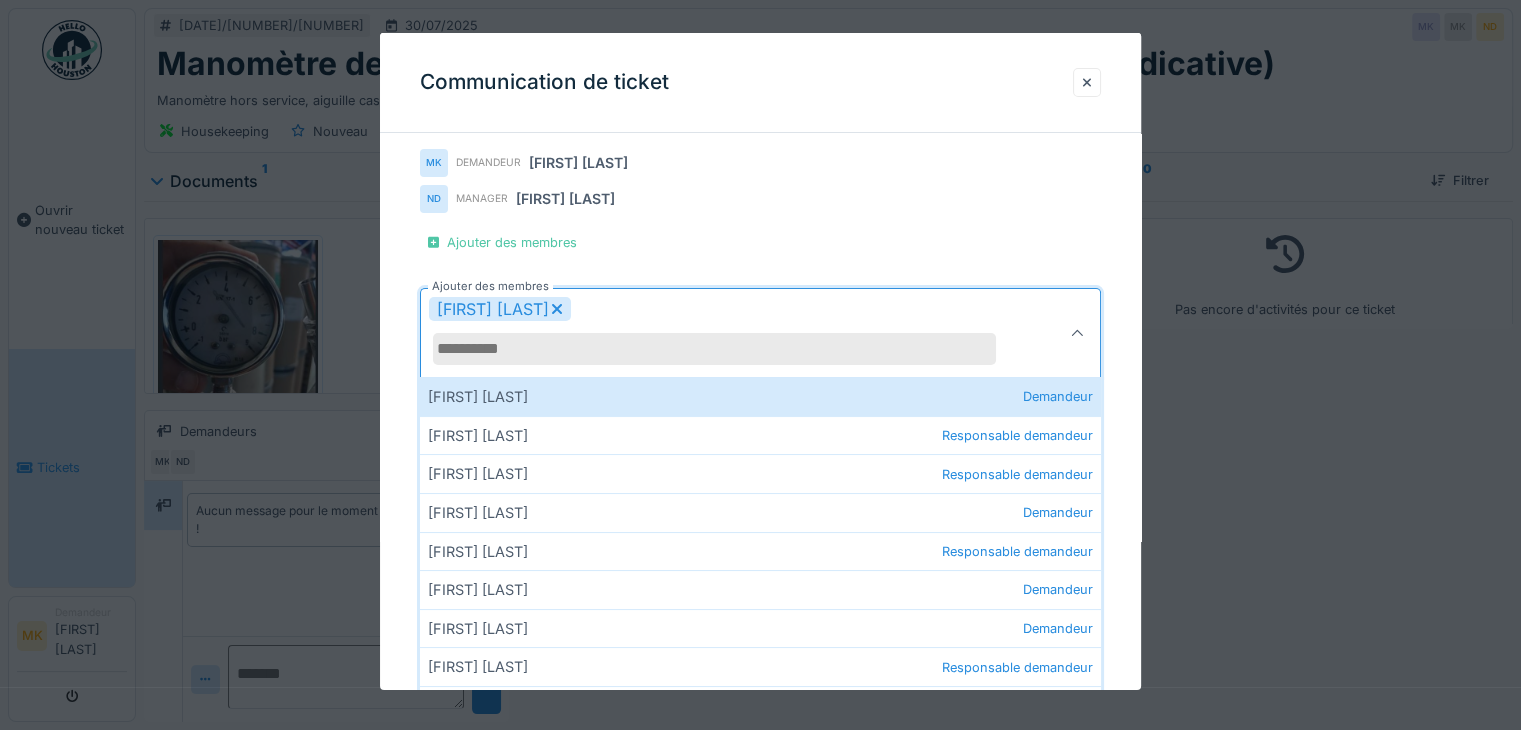 click 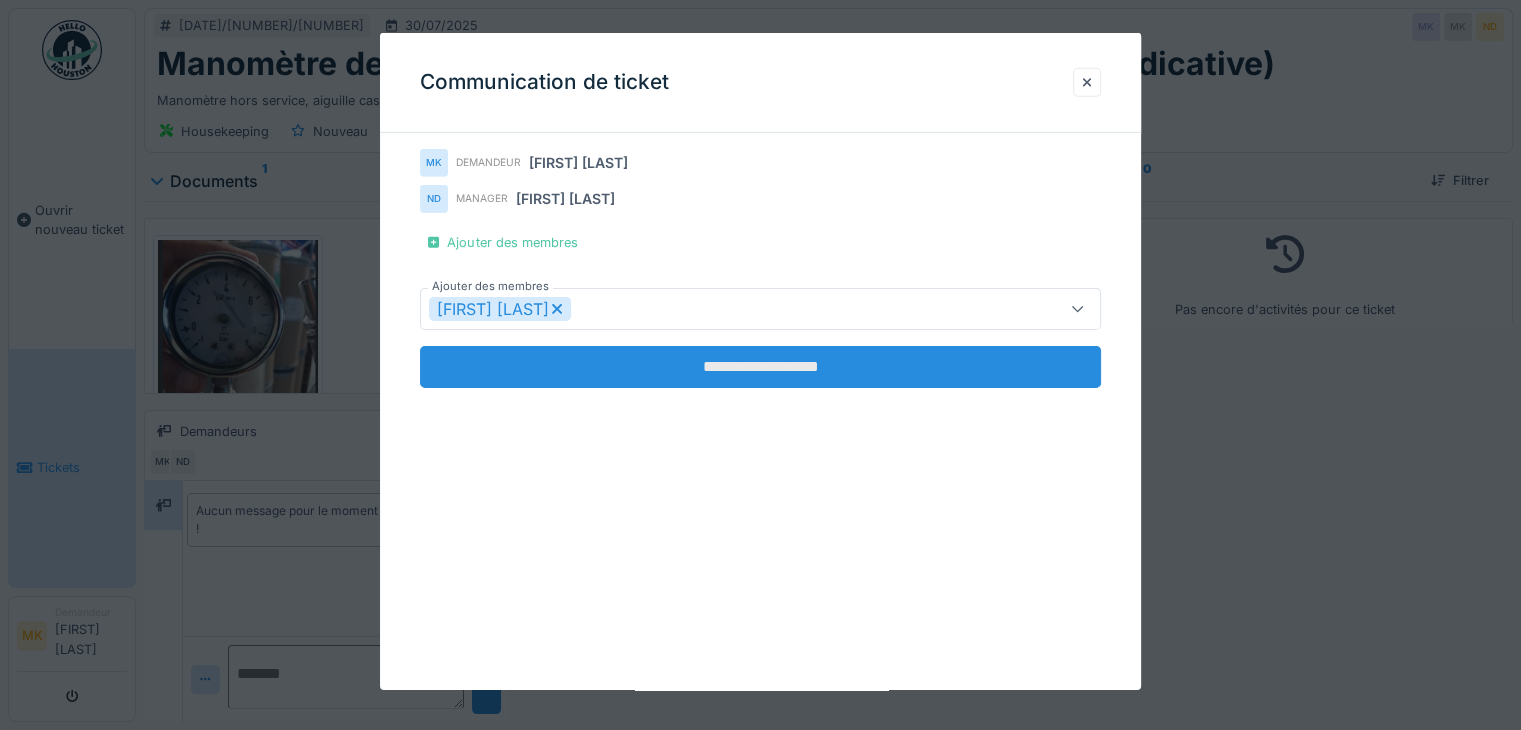 click on "**********" at bounding box center [760, 367] 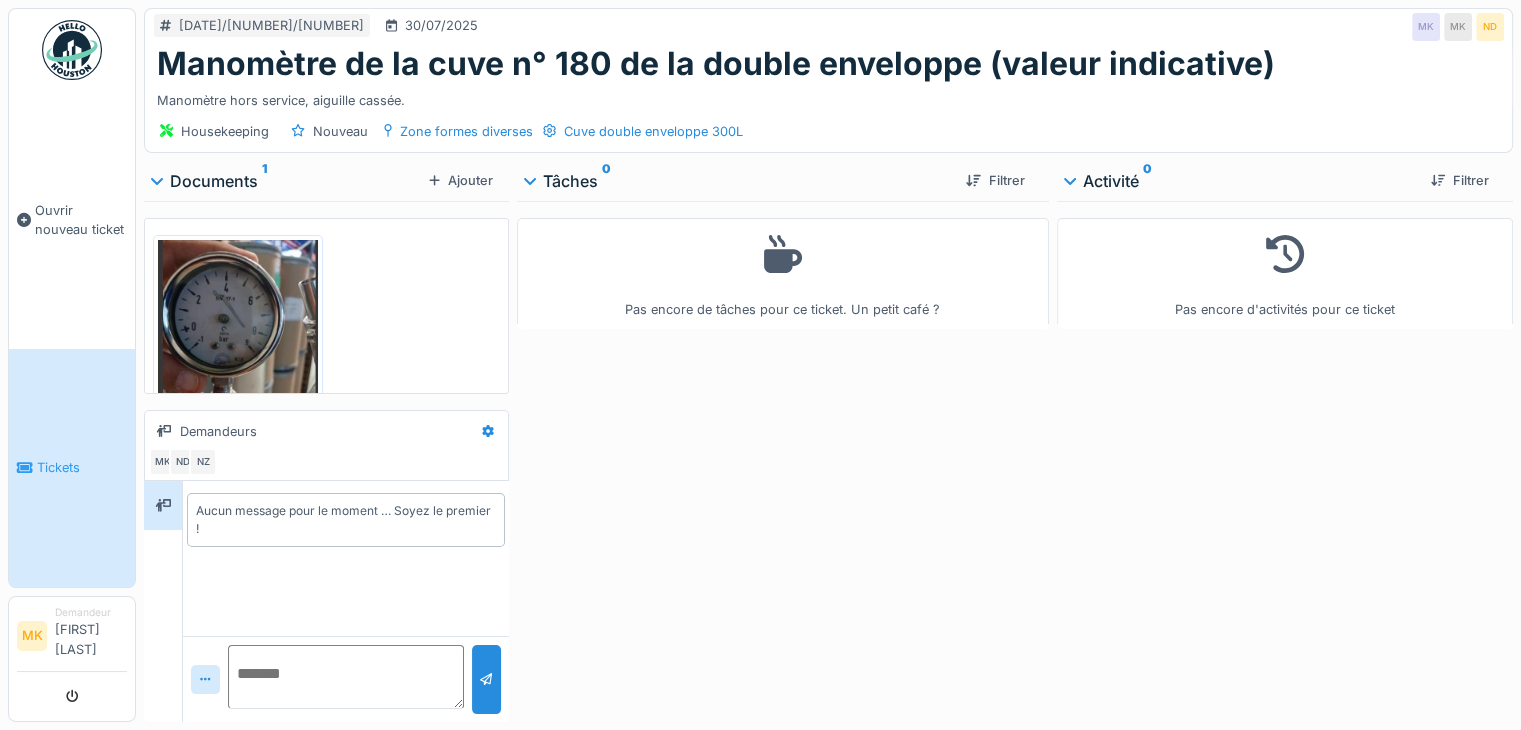 scroll, scrollTop: 15, scrollLeft: 0, axis: vertical 